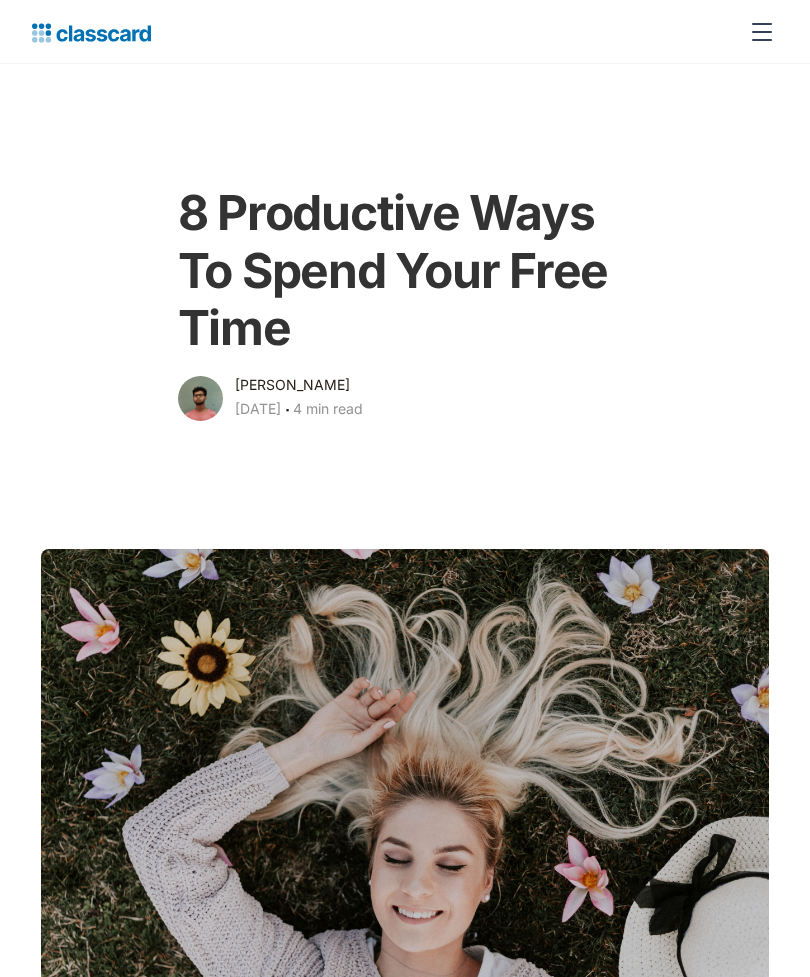 scroll, scrollTop: 0, scrollLeft: 0, axis: both 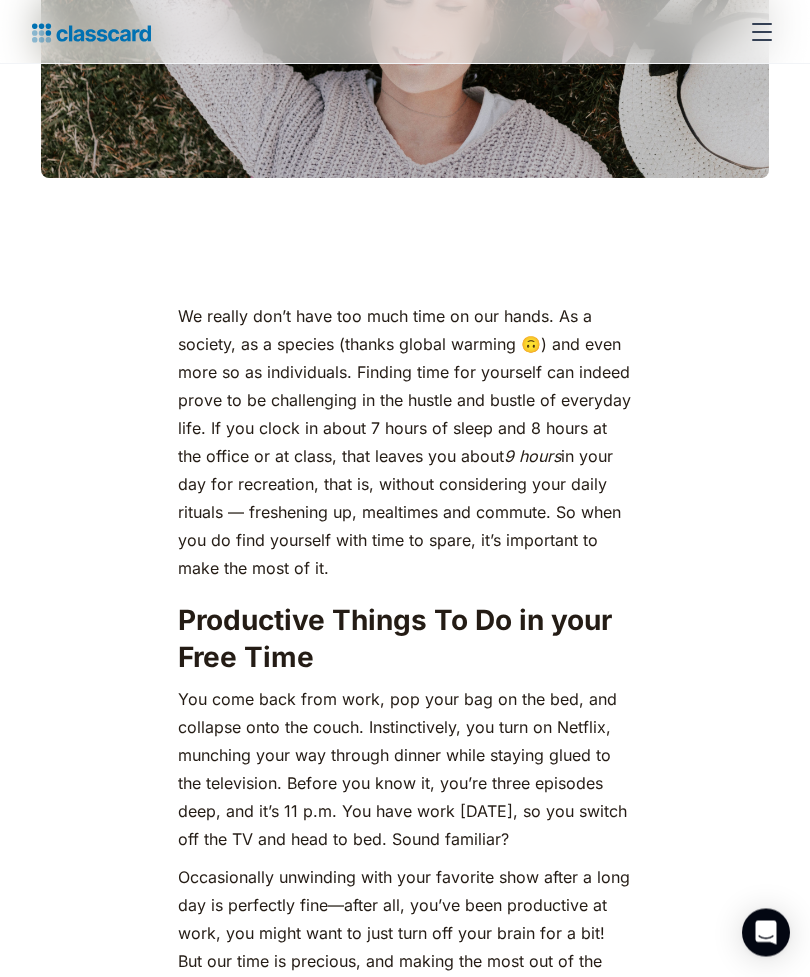 click on "We really don’t have too much time on our hands. As a society, as a species (thanks global warming 🙃) and even more so as individuals. Finding time for yourself can indeed prove to be challenging in the hustle and bustle of everyday life. If you clock in about 7 hours of sleep and 8 hours at the office or at class, that leaves you about  9 hours  in your day for recreation, that is, without considering your daily rituals — freshening up, mealtimes and commute. So when you do find yourself with time to spare, it’s important to make the most of it." at bounding box center [405, 443] 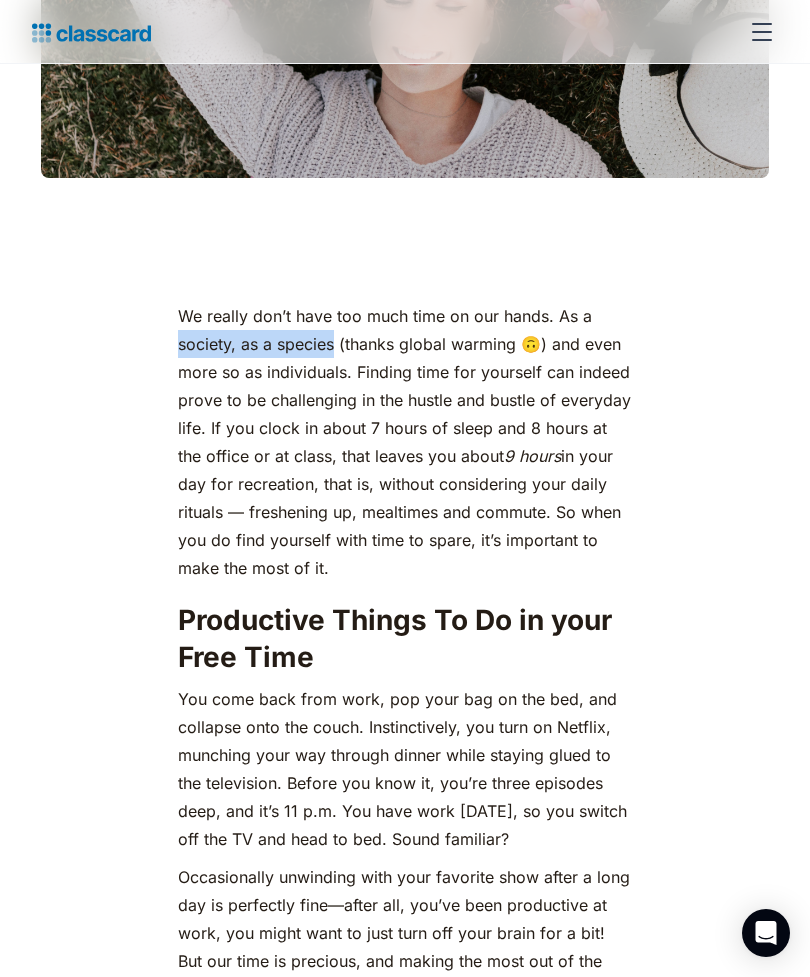 click on "Productive Things To Do in your Free Time" at bounding box center (405, 638) 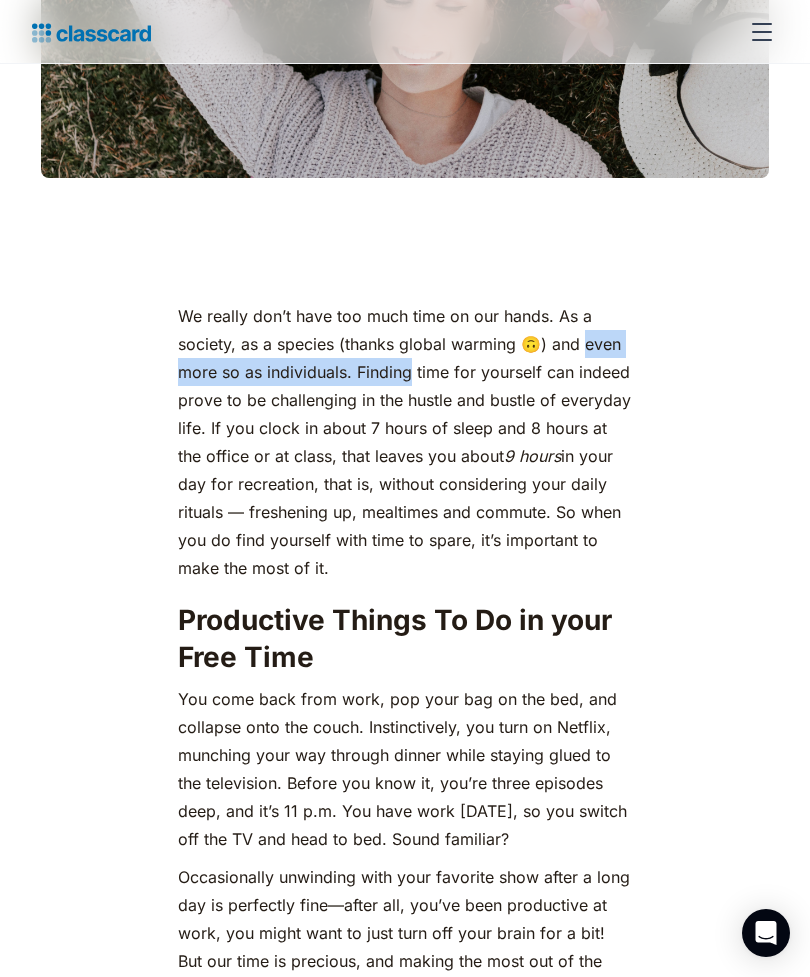 click on "We really don’t have too much time on our hands. As a society, as a species (thanks global warming 🙃) and even more so as individuals. Finding time for yourself can indeed prove to be challenging in the hustle and bustle of everyday life. If you clock in about 7 hours of sleep and 8 hours at the office or at class, that leaves you about  9 hours  in your day for recreation, that is, without considering your daily rituals — freshening up, mealtimes and commute. So when you do find yourself with time to spare, it’s important to make the most of it. Productive Things To Do in your Free Time You come back from work, pop your bag on the bed, and collapse onto the couch. Instinctively, you turn on Netflix, munching your way through dinner while staying glued to the television. Before you know it, you’re three episodes deep, and it’s 11 p.m. You have work [DATE], so you switch off the TV and head to bed. Sound familiar? Here are 8 productive ways to spend your free time: 1. Reading 📚 ‍ advantages" at bounding box center [405, -565] 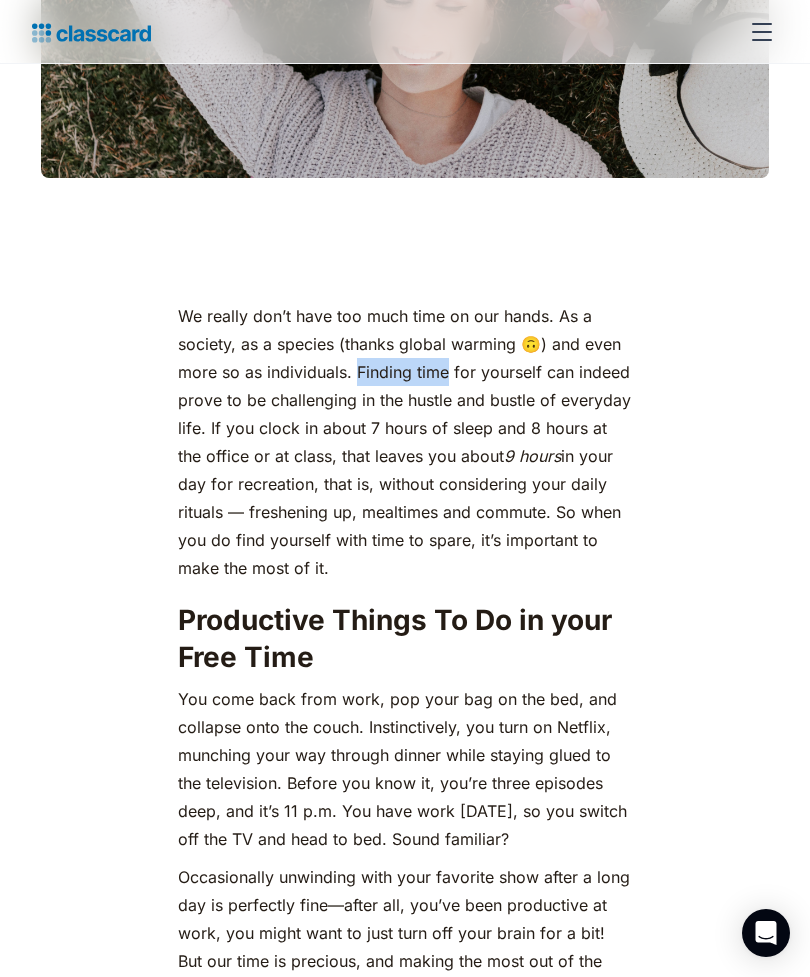 click on "We really don’t have too much time on our hands. As a society, as a species (thanks global warming 🙃) and even more so as individuals. Finding time for yourself can indeed prove to be challenging in the hustle and bustle of everyday life. If you clock in about 7 hours of sleep and 8 hours at the office or at class, that leaves you about  9 hours  in your day for recreation, that is, without considering your daily rituals — freshening up, mealtimes and commute. So when you do find yourself with time to spare, it’s important to make the most of it." at bounding box center (405, 442) 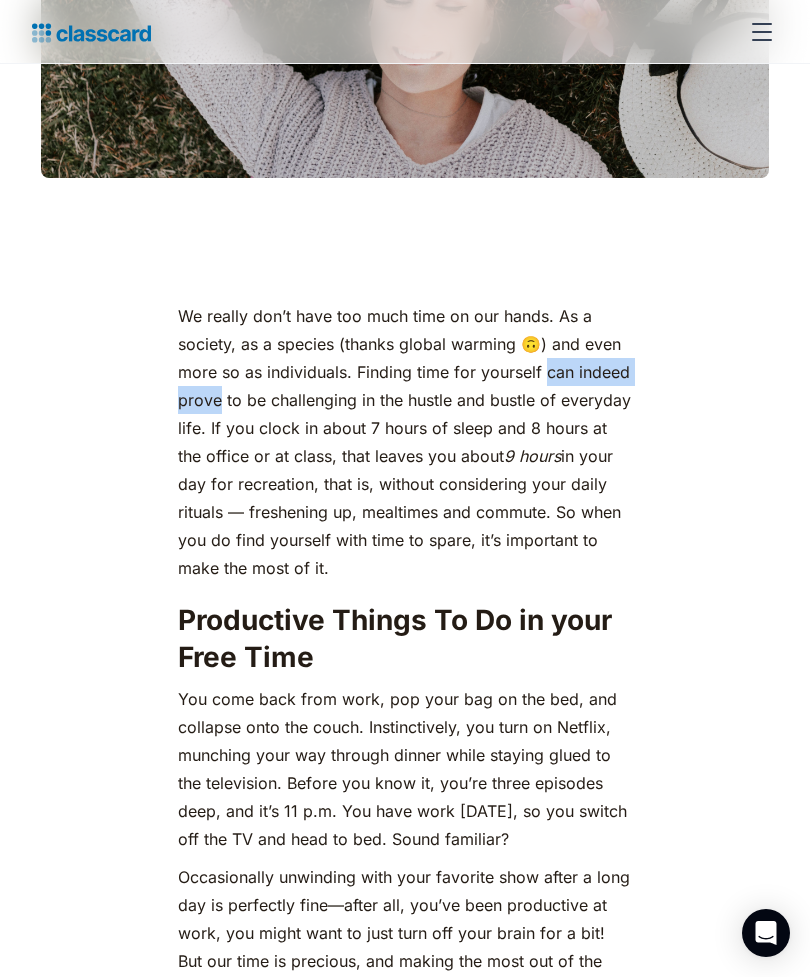 click on "We really don’t have too much time on our hands. As a society, as a species (thanks global warming 🙃) and even more so as individuals. Finding time for yourself can indeed prove to be challenging in the hustle and bustle of everyday life. If you clock in about 7 hours of sleep and 8 hours at the office or at class, that leaves you about  9 hours  in your day for recreation, that is, without considering your daily rituals — freshening up, mealtimes and commute. So when you do find yourself with time to spare, it’s important to make the most of it. Productive Things To Do in your Free Time You come back from work, pop your bag on the bed, and collapse onto the couch. Instinctively, you turn on Netflix, munching your way through dinner while staying glued to the television. Before you know it, you’re three episodes deep, and it’s 11 p.m. You have work [DATE], so you switch off the TV and head to bed. Sound familiar? Here are 8 productive ways to spend your free time: 1. Reading 📚 ‍ advantages" at bounding box center [405, -565] 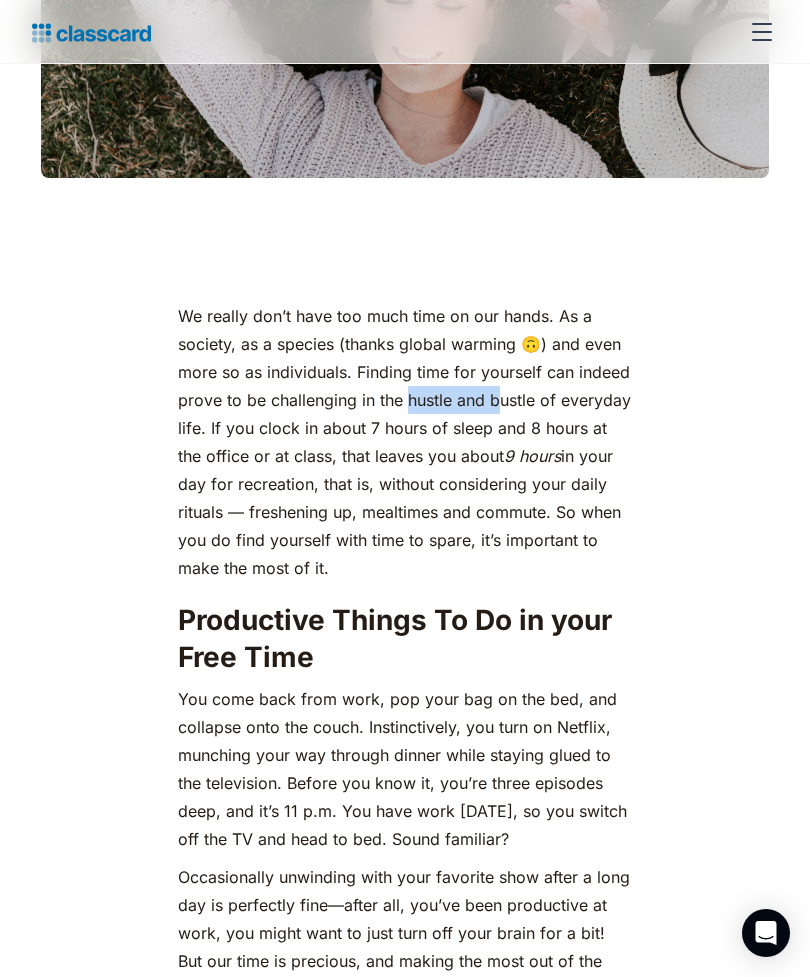 click on "We really don’t have too much time on our hands. As a society, as a species (thanks global warming 🙃) and even more so as individuals. Finding time for yourself can indeed prove to be challenging in the hustle and bustle of everyday life. If you clock in about 7 hours of sleep and 8 hours at the office or at class, that leaves you about  9 hours  in your day for recreation, that is, without considering your daily rituals — freshening up, mealtimes and commute. So when you do find yourself with time to spare, it’s important to make the most of it. Productive Things To Do in your Free Time You come back from work, pop your bag on the bed, and collapse onto the couch. Instinctively, you turn on Netflix, munching your way through dinner while staying glued to the television. Before you know it, you’re three episodes deep, and it’s 11 p.m. You have work [DATE], so you switch off the TV and head to bed. Sound familiar? Here are 8 productive ways to spend your free time: 1. Reading 📚 ‍ advantages" at bounding box center (405, 4827) 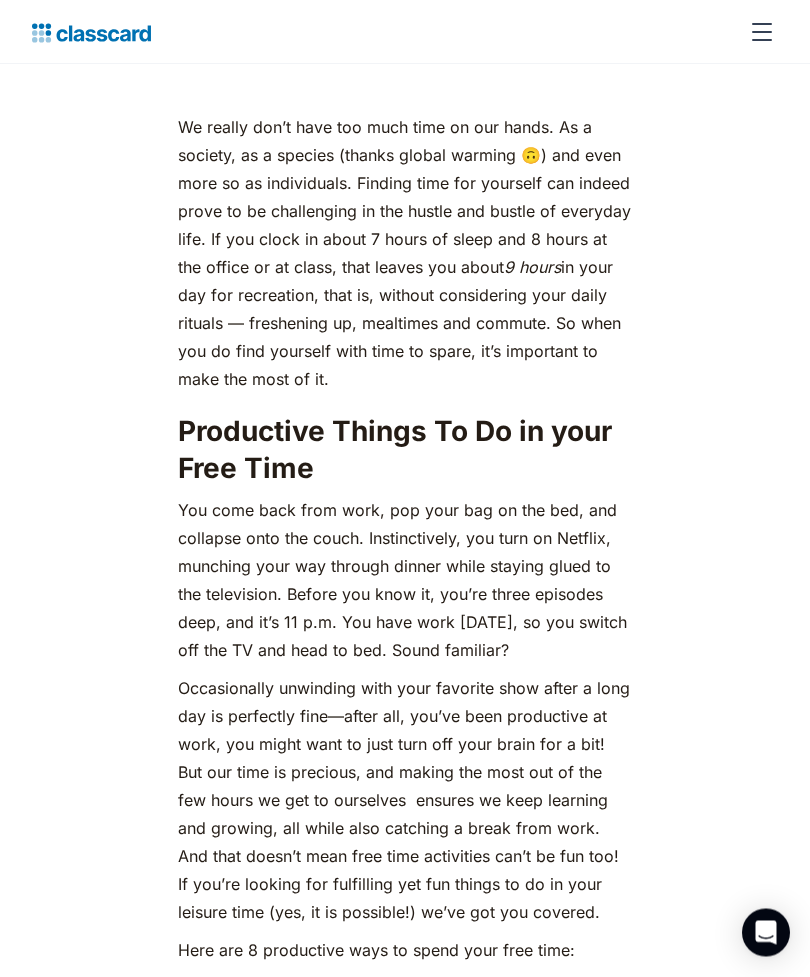 scroll, scrollTop: 1049, scrollLeft: 0, axis: vertical 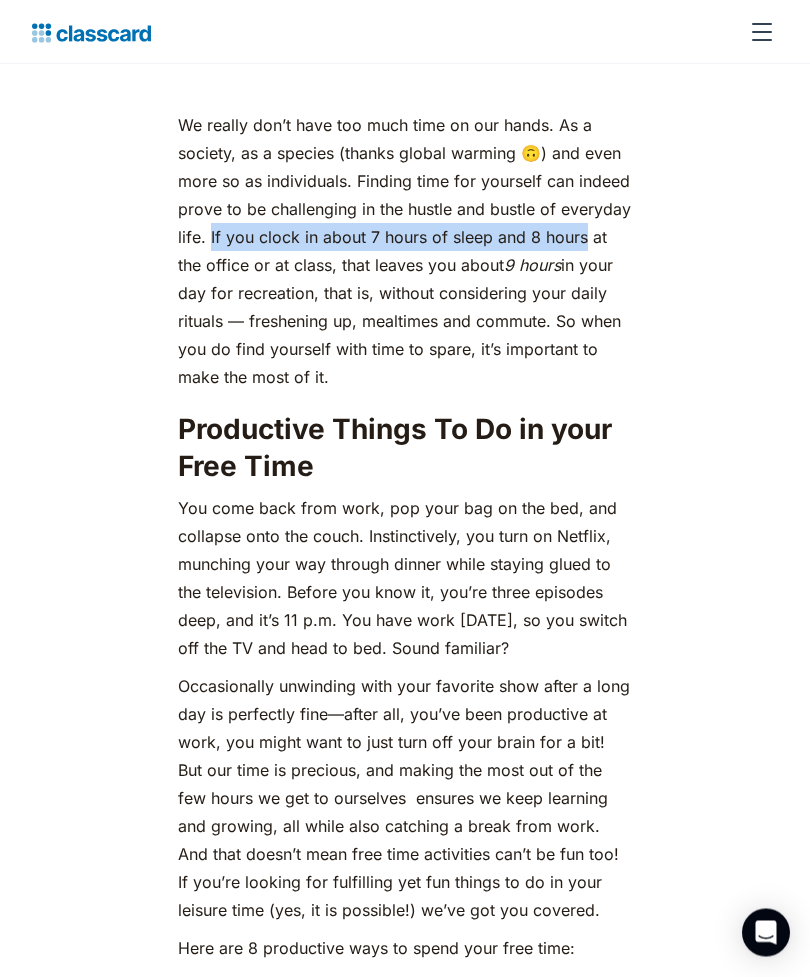 click on "We really don’t have too much time on our hands. As a society, as a species (thanks global warming 🙃) and even more so as individuals. Finding time for yourself can indeed prove to be challenging in the hustle and bustle of everyday life. If you clock in about 7 hours of sleep and 8 hours at the office or at class, that leaves you about  9 hours  in your day for recreation, that is, without considering your daily rituals — freshening up, mealtimes and commute. So when you do find yourself with time to spare, it’s important to make the most of it." at bounding box center [405, 252] 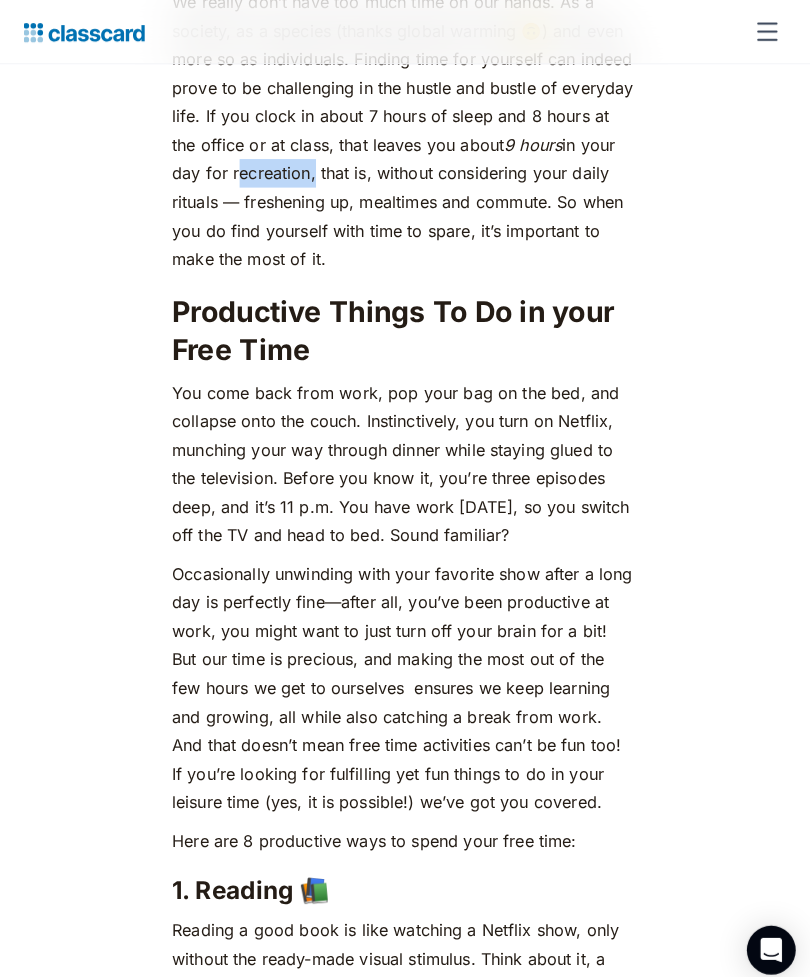 scroll, scrollTop: 1187, scrollLeft: 0, axis: vertical 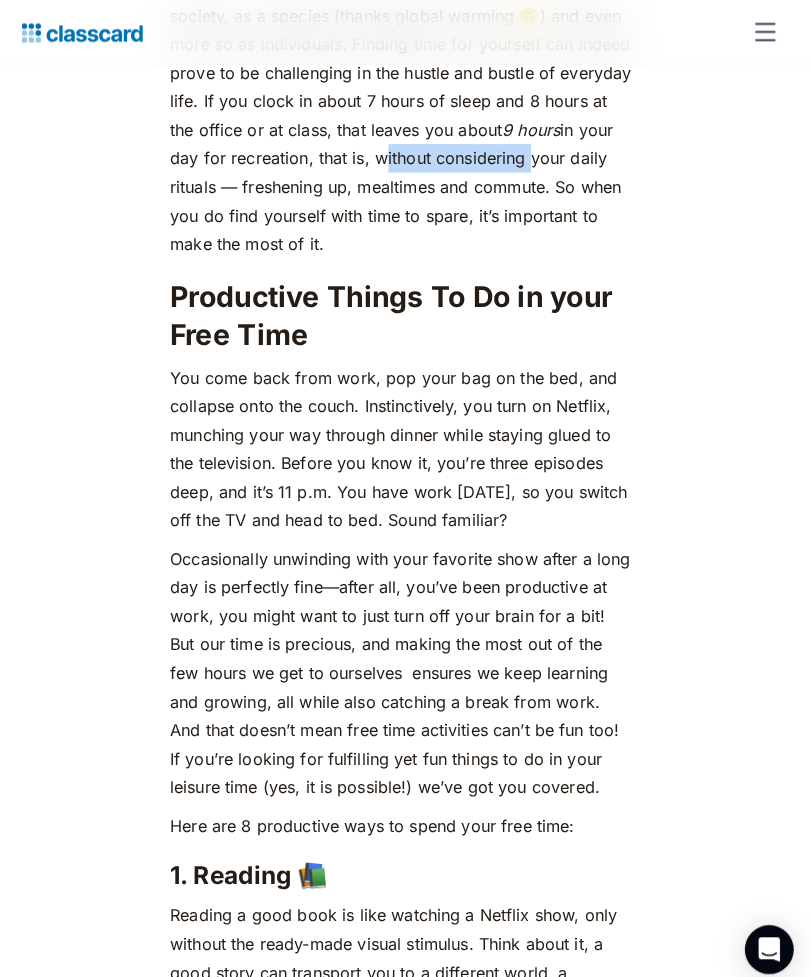 click on "We really don’t have too much time on our hands. As a society, as a species (thanks global warming 🙃) and even more so as individuals. Finding time for yourself can indeed prove to be challenging in the hustle and bustle of everyday life. If you clock in about 7 hours of sleep and 8 hours at the office or at class, that leaves you about  9 hours  in your day for recreation, that is, without considering your daily rituals — freshening up, mealtimes and commute. So when you do find yourself with time to spare, it’s important to make the most of it. Productive Things To Do in your Free Time You come back from work, pop your bag on the bed, and collapse onto the couch. Instinctively, you turn on Netflix, munching your way through dinner while staying glued to the television. Before you know it, you’re three episodes deep, and it’s 11 p.m. You have work [DATE], so you switch off the TV and head to bed. Sound familiar? Here are 8 productive ways to spend your free time: 1. Reading 📚 ‍ advantages" at bounding box center (405, 4499) 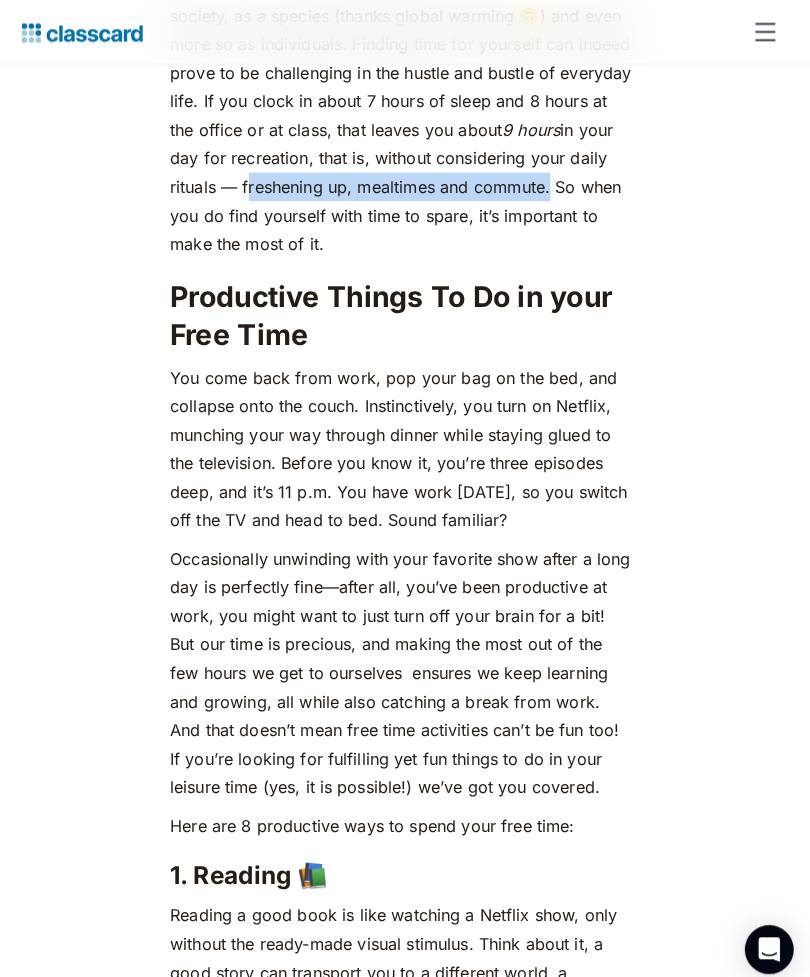 click on "We really don’t have too much time on our hands. As a society, as a species (thanks global warming 🙃) and even more so as individuals. Finding time for yourself can indeed prove to be challenging in the hustle and bustle of everyday life. If you clock in about 7 hours of sleep and 8 hours at the office or at class, that leaves you about  9 hours  in your day for recreation, that is, without considering your daily rituals — freshening up, mealtimes and commute. So when you do find yourself with time to spare, it’s important to make the most of it." at bounding box center [405, 114] 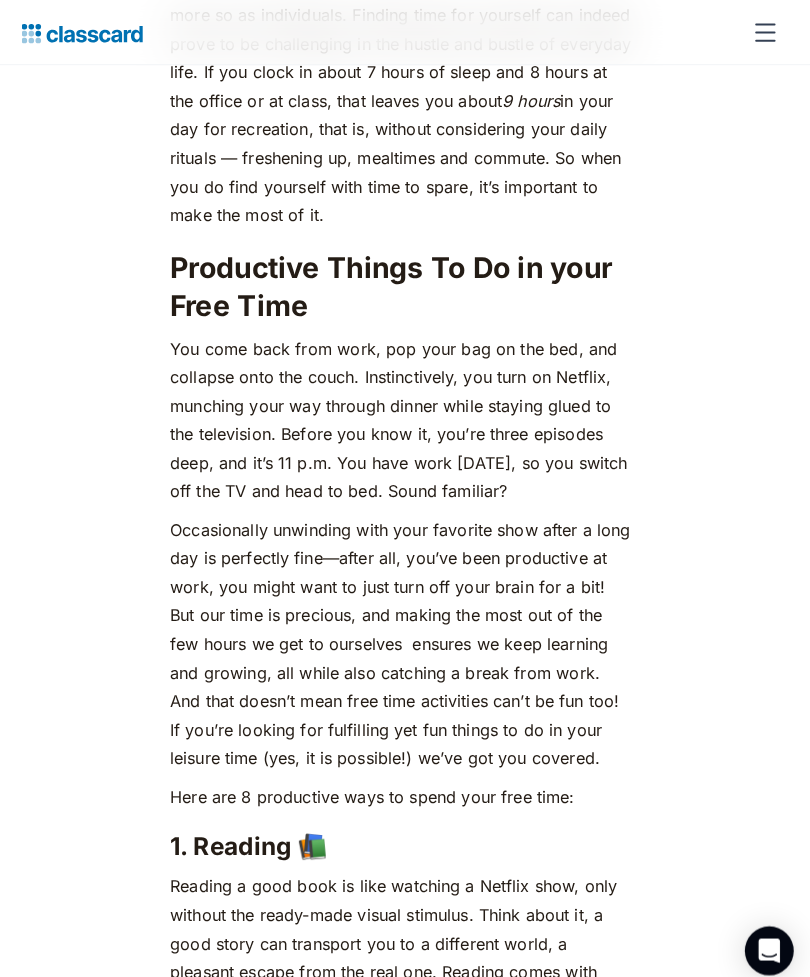 scroll, scrollTop: 1216, scrollLeft: 0, axis: vertical 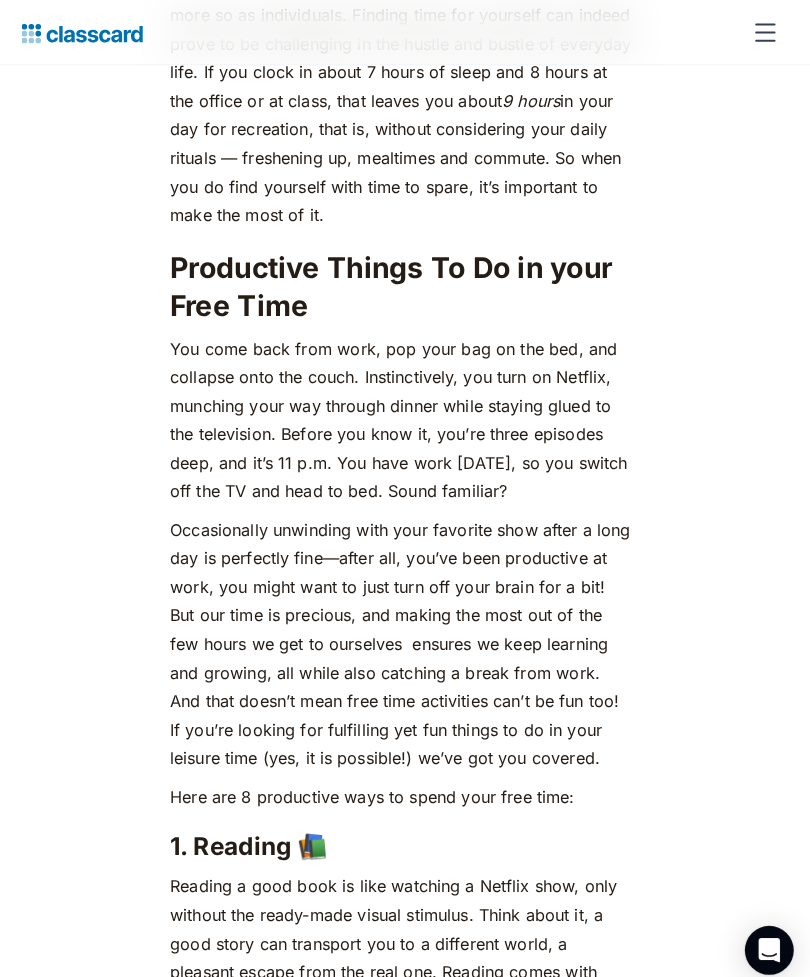 click on "We really don’t have too much time on our hands. As a society, as a species (thanks global warming 🙃) and even more so as individuals. Finding time for yourself can indeed prove to be challenging in the hustle and bustle of everyday life. If you clock in about 7 hours of sleep and 8 hours at the office or at class, that leaves you about  9 hours  in your day for recreation, that is, without considering your daily rituals — freshening up, mealtimes and commute. So when you do find yourself with time to spare, it’s important to make the most of it. Productive Things To Do in your Free Time You come back from work, pop your bag on the bed, and collapse onto the couch. Instinctively, you turn on Netflix, munching your way through dinner while staying glued to the television. Before you know it, you’re three episodes deep, and it’s 11 p.m. You have work [DATE], so you switch off the TV and head to bed. Sound familiar? Here are 8 productive ways to spend your free time: 1. Reading 📚 ‍ advantages" at bounding box center (405, 4470) 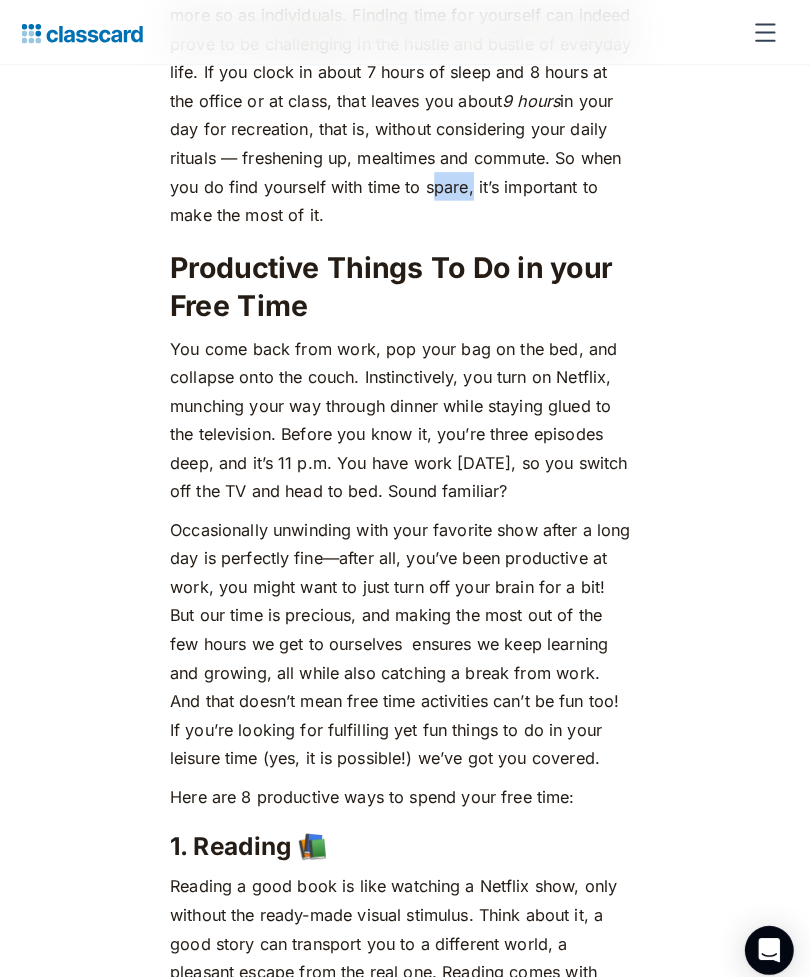 click on "We really don’t have too much time on our hands. As a society, as a species (thanks global warming 🙃) and even more so as individuals. Finding time for yourself can indeed prove to be challenging in the hustle and bustle of everyday life. If you clock in about 7 hours of sleep and 8 hours at the office or at class, that leaves you about  9 hours  in your day for recreation, that is, without considering your daily rituals — freshening up, mealtimes and commute. So when you do find yourself with time to spare, it’s important to make the most of it. Productive Things To Do in your Free Time You come back from work, pop your bag on the bed, and collapse onto the couch. Instinctively, you turn on Netflix, munching your way through dinner while staying glued to the television. Before you know it, you’re three episodes deep, and it’s 11 p.m. You have work [DATE], so you switch off the TV and head to bed. Sound familiar? Here are 8 productive ways to spend your free time: 1. Reading 📚 ‍ advantages" at bounding box center (405, 4470) 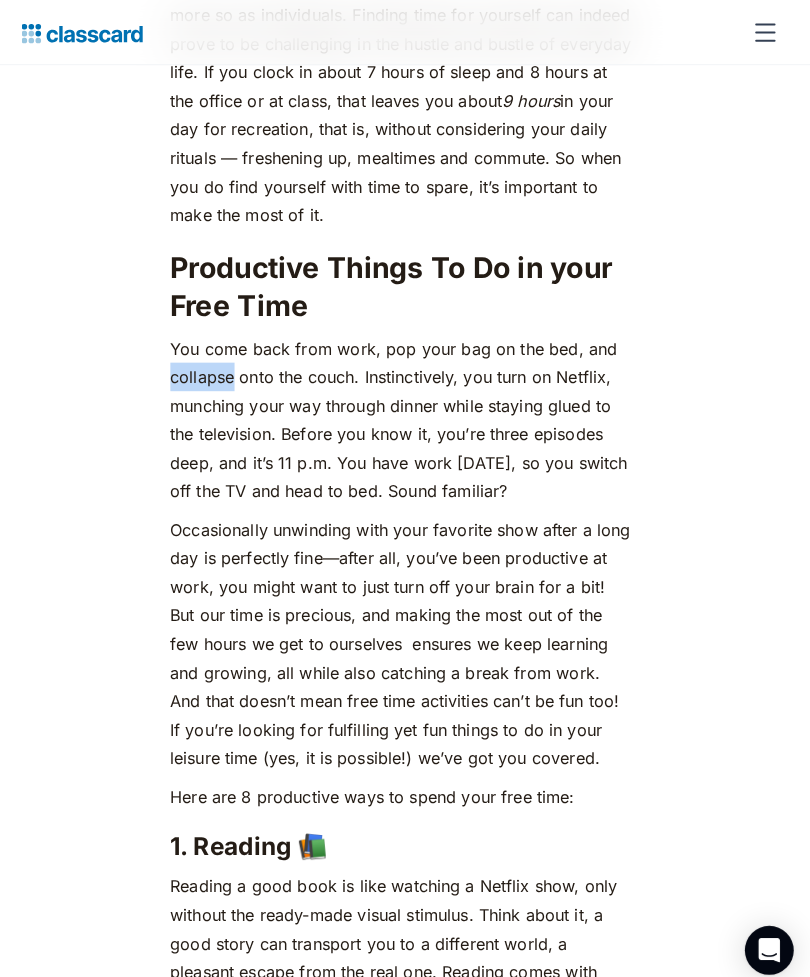 click on "We really don’t have too much time on our hands. As a society, as a species (thanks global warming 🙃) and even more so as individuals. Finding time for yourself can indeed prove to be challenging in the hustle and bustle of everyday life. If you clock in about 7 hours of sleep and 8 hours at the office or at class, that leaves you about  9 hours  in your day for recreation, that is, without considering your daily rituals — freshening up, mealtimes and commute. So when you do find yourself with time to spare, it’s important to make the most of it. Productive Things To Do in your Free Time You come back from work, pop your bag on the bed, and collapse onto the couch. Instinctively, you turn on Netflix, munching your way through dinner while staying glued to the television. Before you know it, you’re three episodes deep, and it’s 11 p.m. You have work [DATE], so you switch off the TV and head to bed. Sound familiar? Here are 8 productive ways to spend your free time: 1. Reading 📚 ‍ advantages" at bounding box center (405, -922) 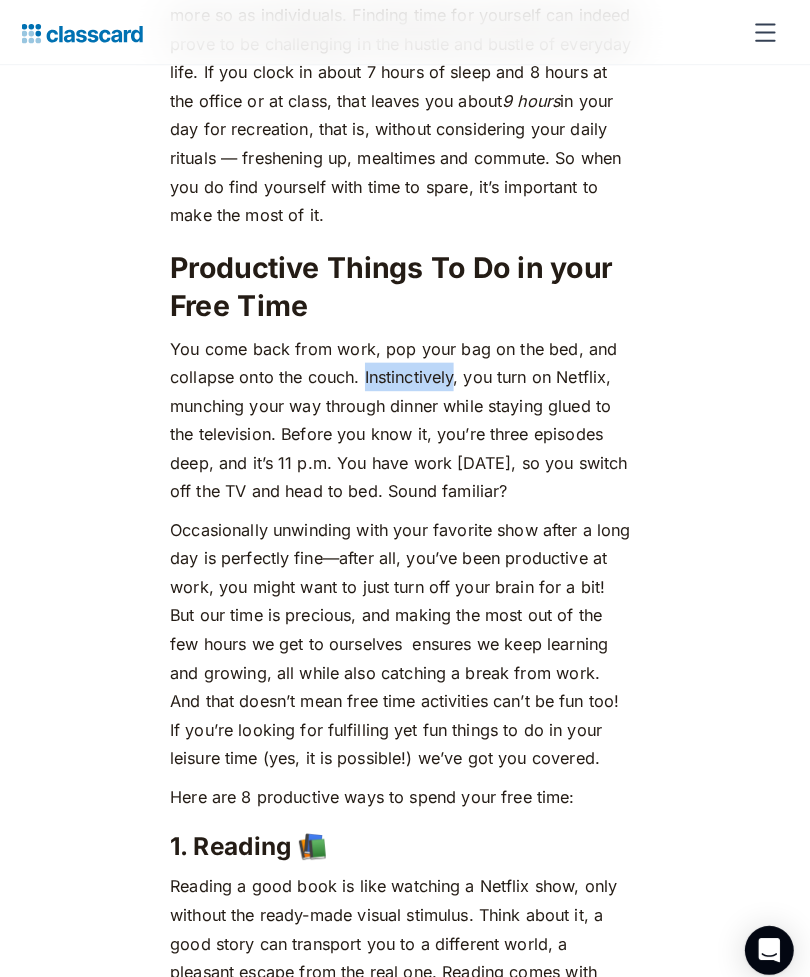 click on "You come back from work, pop your bag on the bed, and collapse onto the couch. Instinctively, you turn on Netflix, munching your way through dinner while staying glued to the television. Before you know it, you’re three episodes deep, and it’s 11 p.m. You have work [DATE], so you switch off the TV and head to bed. Sound familiar?" at bounding box center (405, 412) 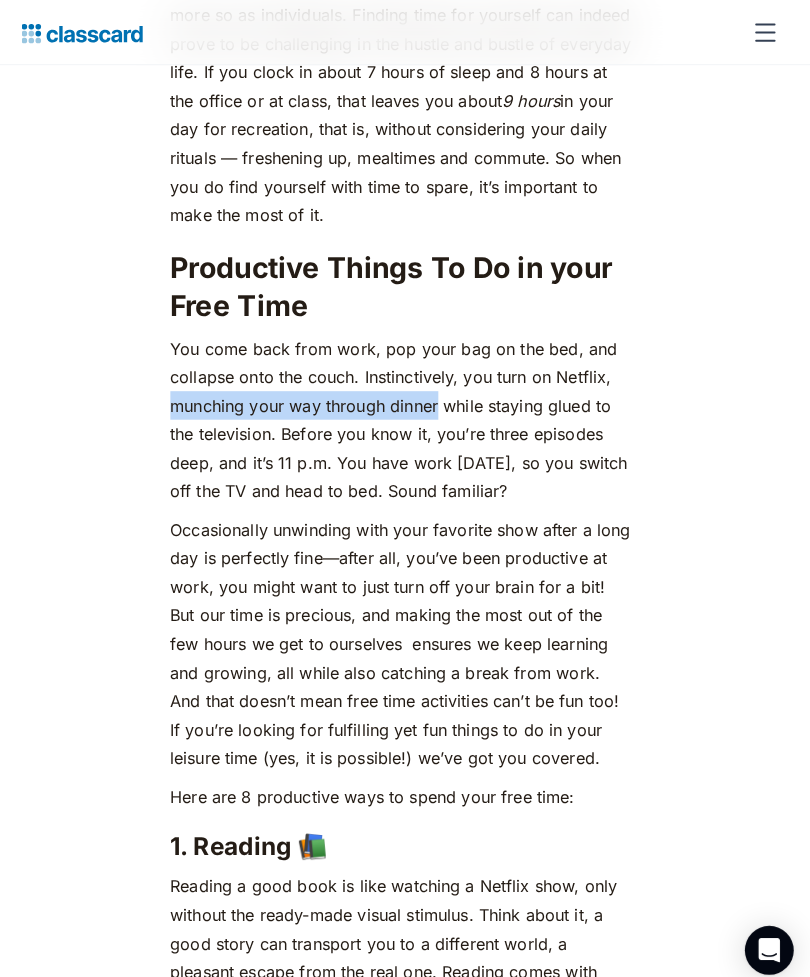 click on "You come back from work, pop your bag on the bed, and collapse onto the couch. Instinctively, you turn on Netflix, munching your way through dinner while staying glued to the television. Before you know it, you’re three episodes deep, and it’s 11 p.m. You have work [DATE], so you switch off the TV and head to bed. Sound familiar?" at bounding box center (405, 412) 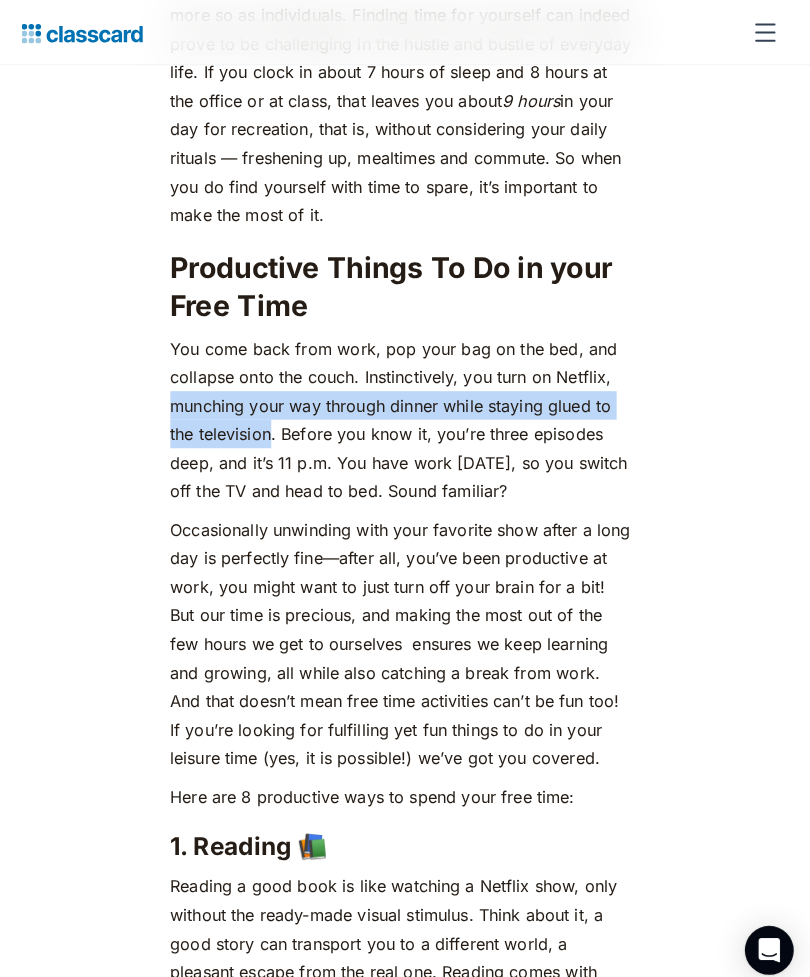 click on "We really don’t have too much time on our hands. As a society, as a species (thanks global warming 🙃) and even more so as individuals. Finding time for yourself can indeed prove to be challenging in the hustle and bustle of everyday life. If you clock in about 7 hours of sleep and 8 hours at the office or at class, that leaves you about  9 hours  in your day for recreation, that is, without considering your daily rituals — freshening up, mealtimes and commute. So when you do find yourself with time to spare, it’s important to make the most of it. Productive Things To Do in your Free Time You come back from work, pop your bag on the bed, and collapse onto the couch. Instinctively, you turn on Netflix, munching your way through dinner while staying glued to the television. Before you know it, you’re three episodes deep, and it’s 11 p.m. You have work [DATE], so you switch off the TV and head to bed. Sound familiar? Here are 8 productive ways to spend your free time: 1. Reading 📚 ‍ advantages" at bounding box center [405, -922] 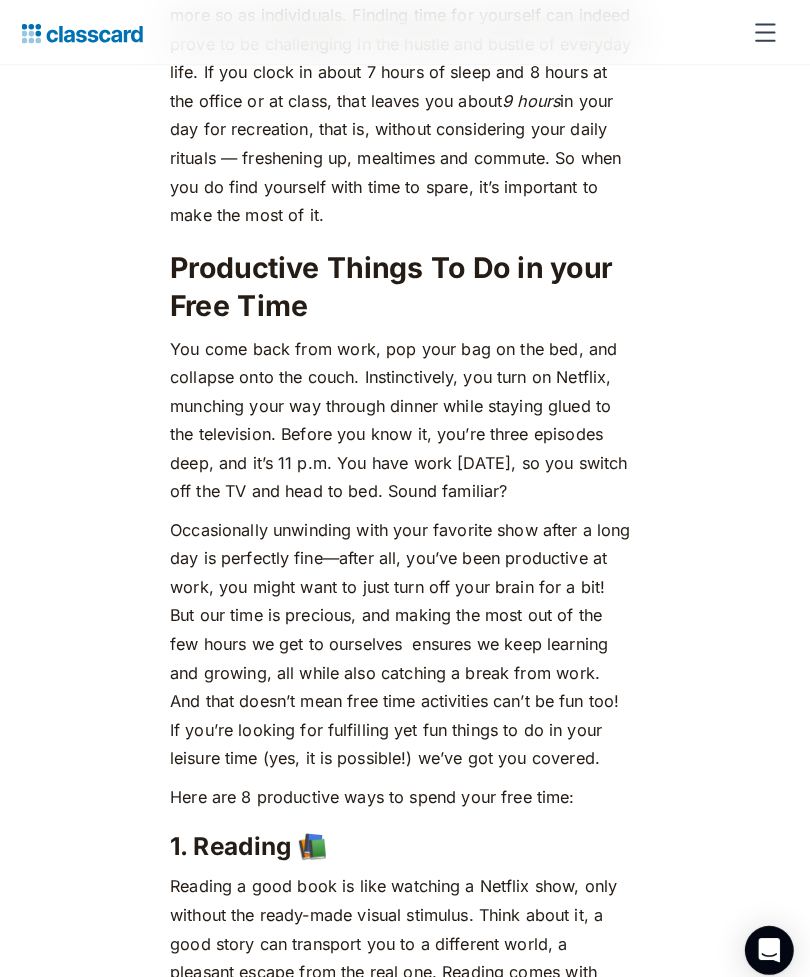 click on "We really don’t have too much time on our hands. As a society, as a species (thanks global warming 🙃) and even more so as individuals. Finding time for yourself can indeed prove to be challenging in the hustle and bustle of everyday life. If you clock in about 7 hours of sleep and 8 hours at the office or at class, that leaves you about  9 hours  in your day for recreation, that is, without considering your daily rituals — freshening up, mealtimes and commute. So when you do find yourself with time to spare, it’s important to make the most of it. Productive Things To Do in your Free Time You come back from work, pop your bag on the bed, and collapse onto the couch. Instinctively, you turn on Netflix, munching your way through dinner while staying glued to the television. Before you know it, you’re three episodes deep, and it’s 11 p.m. You have work [DATE], so you switch off the TV and head to bed. Sound familiar? Here are 8 productive ways to spend your free time: 1. Reading 📚 ‍ advantages" at bounding box center [405, -922] 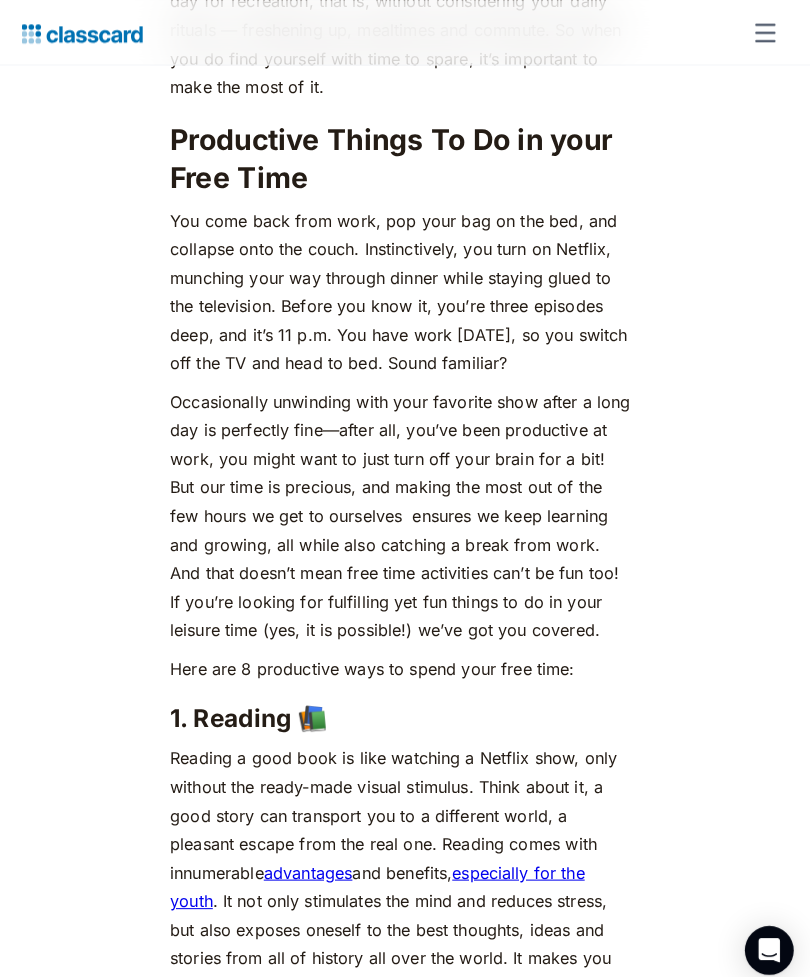 scroll, scrollTop: 1343, scrollLeft: 0, axis: vertical 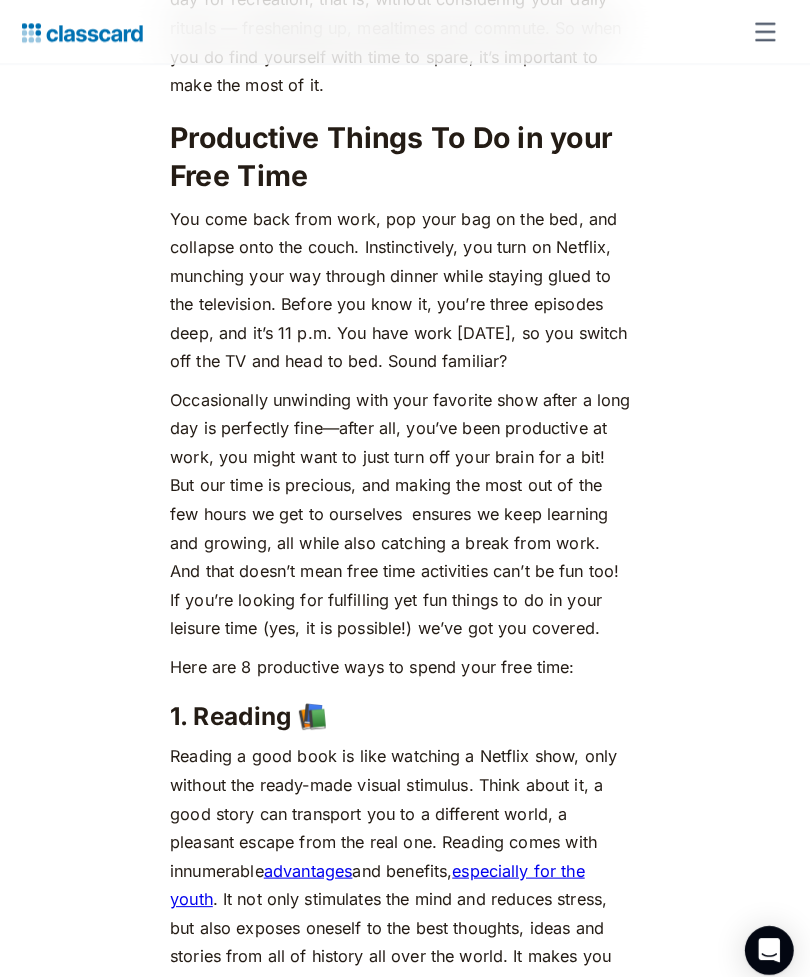 click on "We really don’t have too much time on our hands. As a society, as a species (thanks global warming 🙃) and even more so as individuals. Finding time for yourself can indeed prove to be challenging in the hustle and bustle of everyday life. If you clock in about 7 hours of sleep and 8 hours at the office or at class, that leaves you about  9 hours  in your day for recreation, that is, without considering your daily rituals — freshening up, mealtimes and commute. So when you do find yourself with time to spare, it’s important to make the most of it. Productive Things To Do in your Free Time You come back from work, pop your bag on the bed, and collapse onto the couch. Instinctively, you turn on Netflix, munching your way through dinner while staying glued to the television. Before you know it, you’re three episodes deep, and it’s 11 p.m. You have work [DATE], so you switch off the TV and head to bed. Sound familiar? Here are 8 productive ways to spend your free time: 1. Reading 📚 ‍ advantages" at bounding box center [405, -1049] 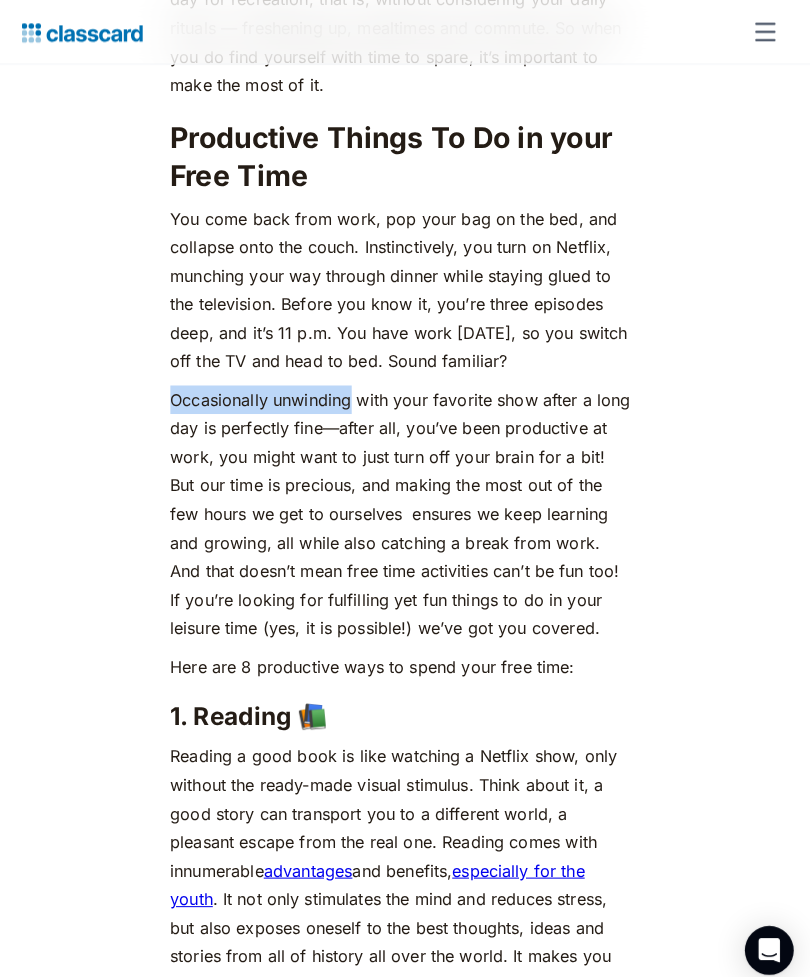 click on "We really don’t have too much time on our hands. As a society, as a species (thanks global warming 🙃) and even more so as individuals. Finding time for yourself can indeed prove to be challenging in the hustle and bustle of everyday life. If you clock in about 7 hours of sleep and 8 hours at the office or at class, that leaves you about  9 hours  in your day for recreation, that is, without considering your daily rituals — freshening up, mealtimes and commute. So when you do find yourself with time to spare, it’s important to make the most of it. Productive Things To Do in your Free Time You come back from work, pop your bag on the bed, and collapse onto the couch. Instinctively, you turn on Netflix, munching your way through dinner while staying glued to the television. Before you know it, you’re three episodes deep, and it’s 11 p.m. You have work [DATE], so you switch off the TV and head to bed. Sound familiar? Here are 8 productive ways to spend your free time: 1. Reading 📚 ‍ advantages" at bounding box center [405, -1049] 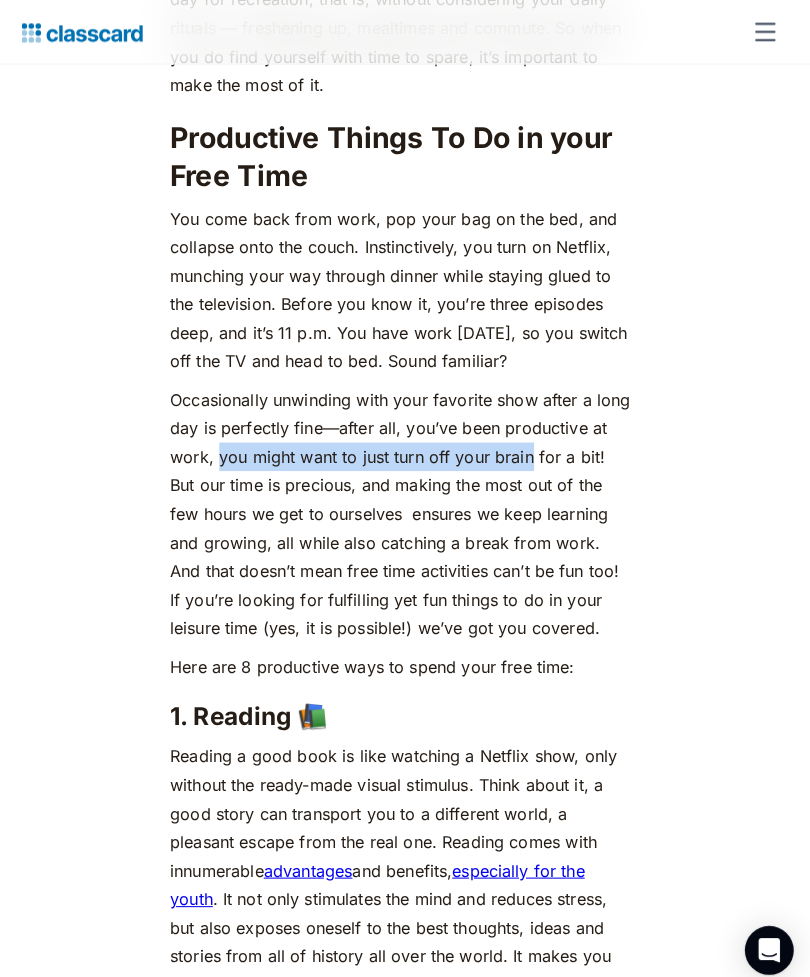 click on "We really don’t have too much time on our hands. As a society, as a species (thanks global warming 🙃) and even more so as individuals. Finding time for yourself can indeed prove to be challenging in the hustle and bustle of everyday life. If you clock in about 7 hours of sleep and 8 hours at the office or at class, that leaves you about  9 hours  in your day for recreation, that is, without considering your daily rituals — freshening up, mealtimes and commute. So when you do find yourself with time to spare, it’s important to make the most of it. Productive Things To Do in your Free Time You come back from work, pop your bag on the bed, and collapse onto the couch. Instinctively, you turn on Netflix, munching your way through dinner while staying glued to the television. Before you know it, you’re three episodes deep, and it’s 11 p.m. You have work [DATE], so you switch off the TV and head to bed. Sound familiar? Here are 8 productive ways to spend your free time: 1. Reading 📚 ‍ advantages" at bounding box center (405, -1049) 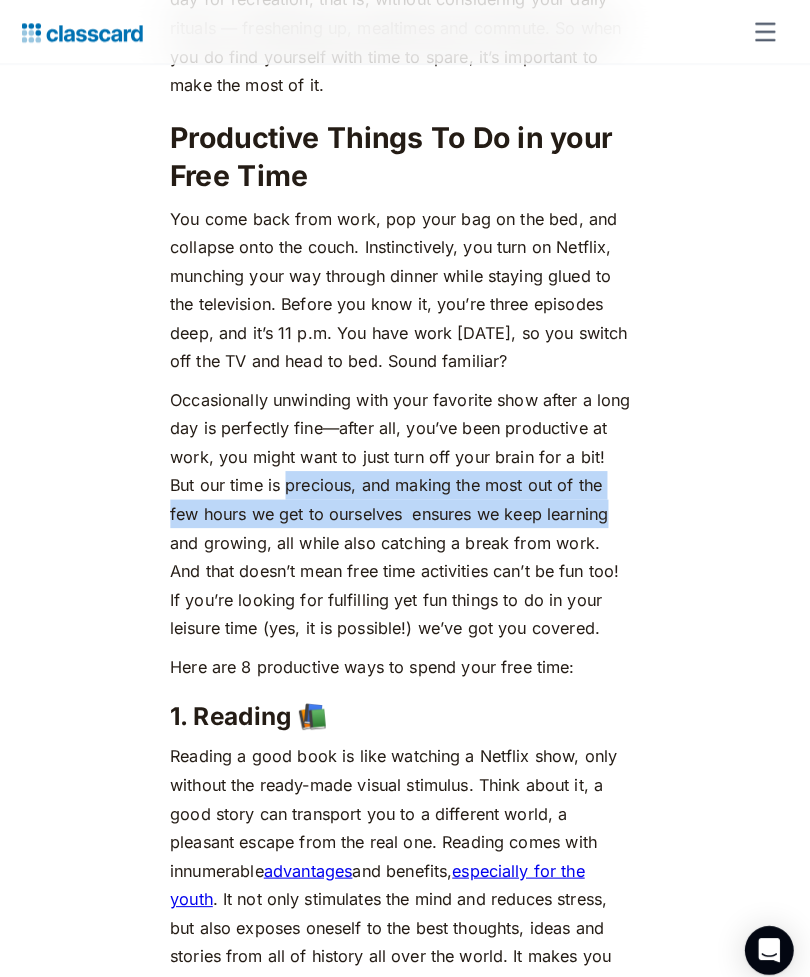 click on "We really don’t have too much time on our hands. As a society, as a species (thanks global warming 🙃) and even more so as individuals. Finding time for yourself can indeed prove to be challenging in the hustle and bustle of everyday life. If you clock in about 7 hours of sleep and 8 hours at the office or at class, that leaves you about  9 hours  in your day for recreation, that is, without considering your daily rituals — freshening up, mealtimes and commute. So when you do find yourself with time to spare, it’s important to make the most of it. Productive Things To Do in your Free Time You come back from work, pop your bag on the bed, and collapse onto the couch. Instinctively, you turn on Netflix, munching your way through dinner while staying glued to the television. Before you know it, you’re three episodes deep, and it’s 11 p.m. You have work [DATE], so you switch off the TV and head to bed. Sound familiar? Here are 8 productive ways to spend your free time: 1. Reading 📚 ‍ advantages" at bounding box center [405, -1049] 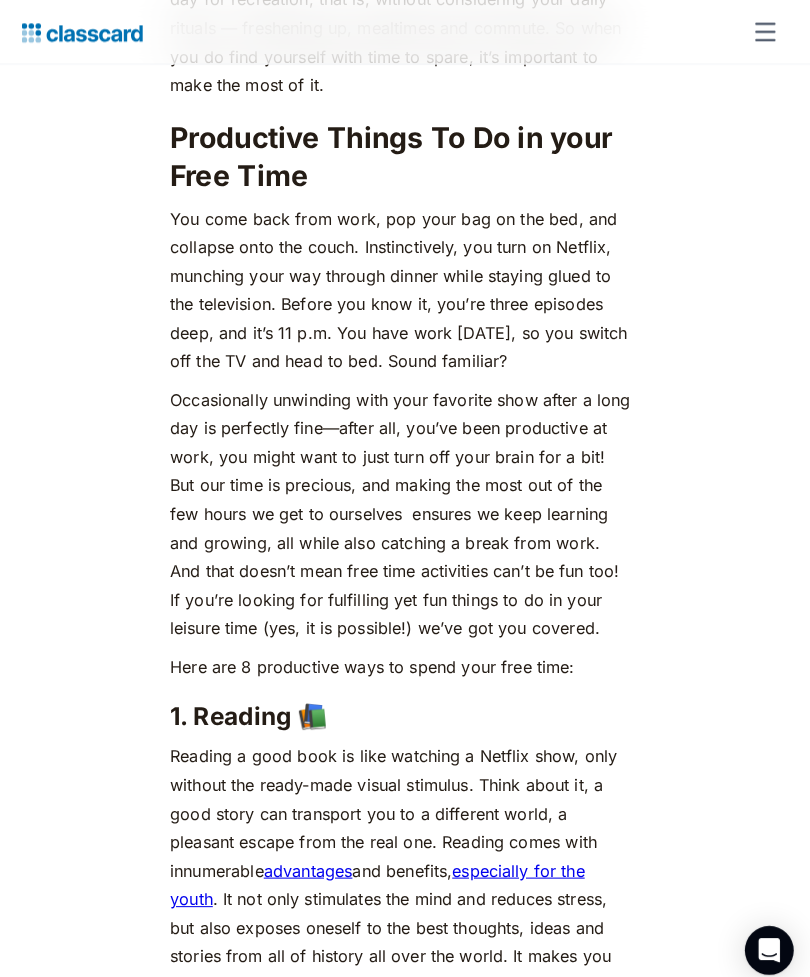 click on "We really don’t have too much time on our hands. As a society, as a species (thanks global warming 🙃) and even more so as individuals. Finding time for yourself can indeed prove to be challenging in the hustle and bustle of everyday life. If you clock in about 7 hours of sleep and 8 hours at the office or at class, that leaves you about  9 hours  in your day for recreation, that is, without considering your daily rituals — freshening up, mealtimes and commute. So when you do find yourself with time to spare, it’s important to make the most of it. Productive Things To Do in your Free Time You come back from work, pop your bag on the bed, and collapse onto the couch. Instinctively, you turn on Netflix, munching your way through dinner while staying glued to the television. Before you know it, you’re three episodes deep, and it’s 11 p.m. You have work [DATE], so you switch off the TV and head to bed. Sound familiar? Here are 8 productive ways to spend your free time: 1. Reading 📚 ‍ advantages" at bounding box center (405, -1049) 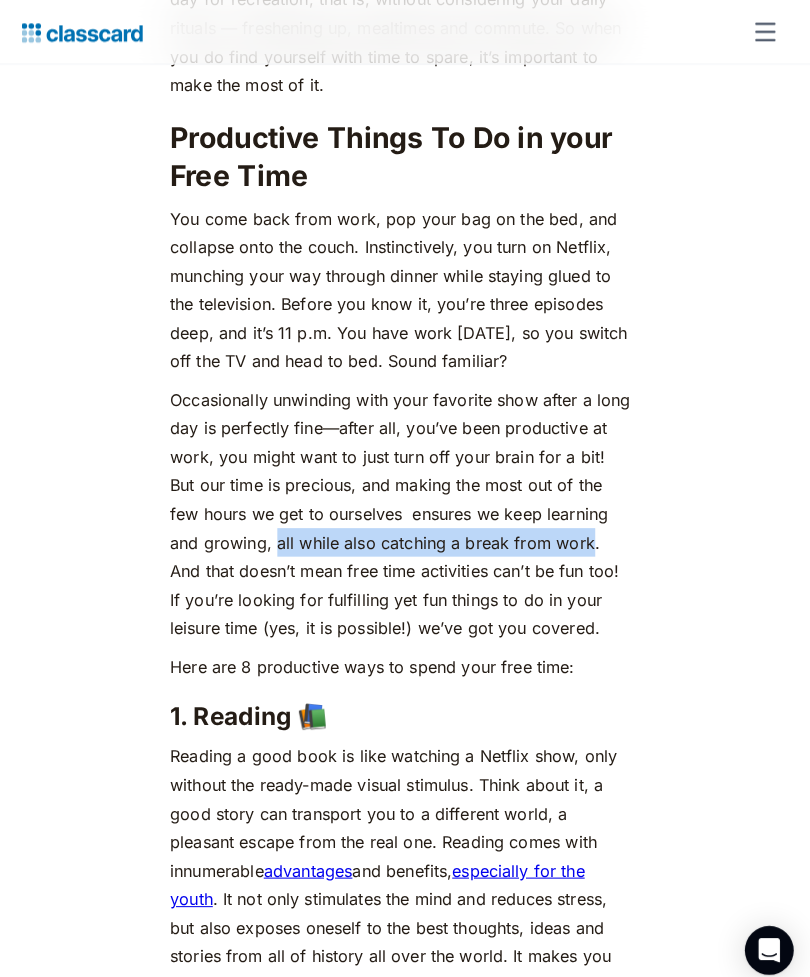 click on "We really don’t have too much time on our hands. As a society, as a species (thanks global warming 🙃) and even more so as individuals. Finding time for yourself can indeed prove to be challenging in the hustle and bustle of everyday life. If you clock in about 7 hours of sleep and 8 hours at the office or at class, that leaves you about  9 hours  in your day for recreation, that is, without considering your daily rituals — freshening up, mealtimes and commute. So when you do find yourself with time to spare, it’s important to make the most of it. Productive Things To Do in your Free Time You come back from work, pop your bag on the bed, and collapse onto the couch. Instinctively, you turn on Netflix, munching your way through dinner while staying glued to the television. Before you know it, you’re three episodes deep, and it’s 11 p.m. You have work [DATE], so you switch off the TV and head to bed. Sound familiar? Here are 8 productive ways to spend your free time: 1. Reading 📚 ‍ advantages" at bounding box center (405, -1049) 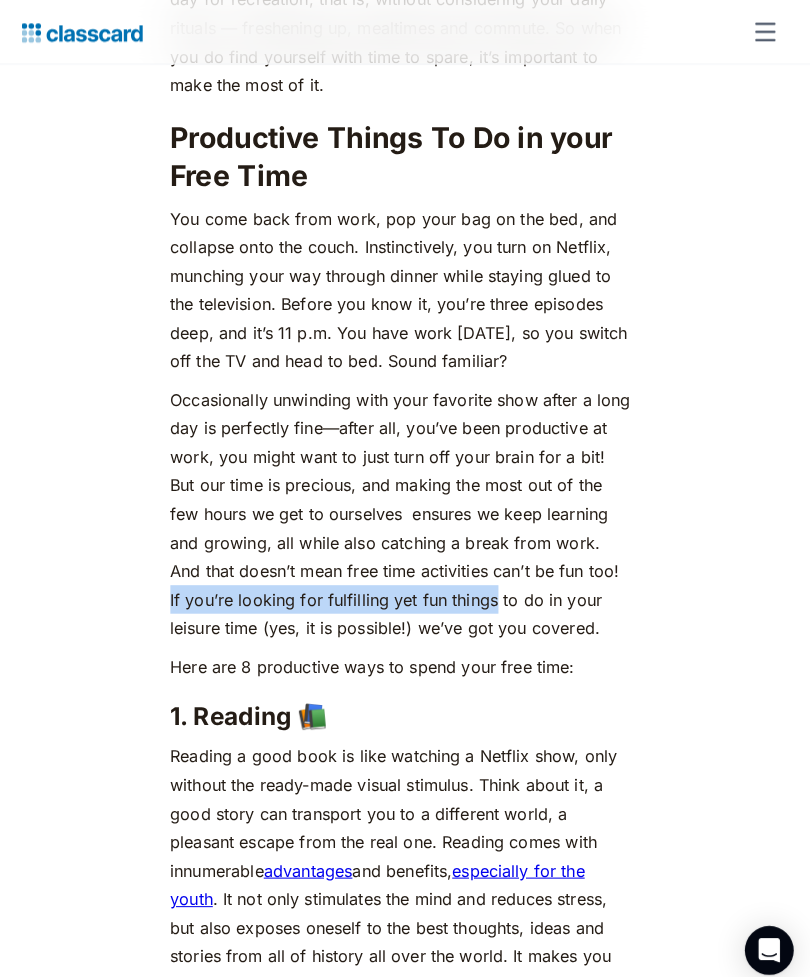 click on "1. Reading 📚 ‍" at bounding box center [405, 704] 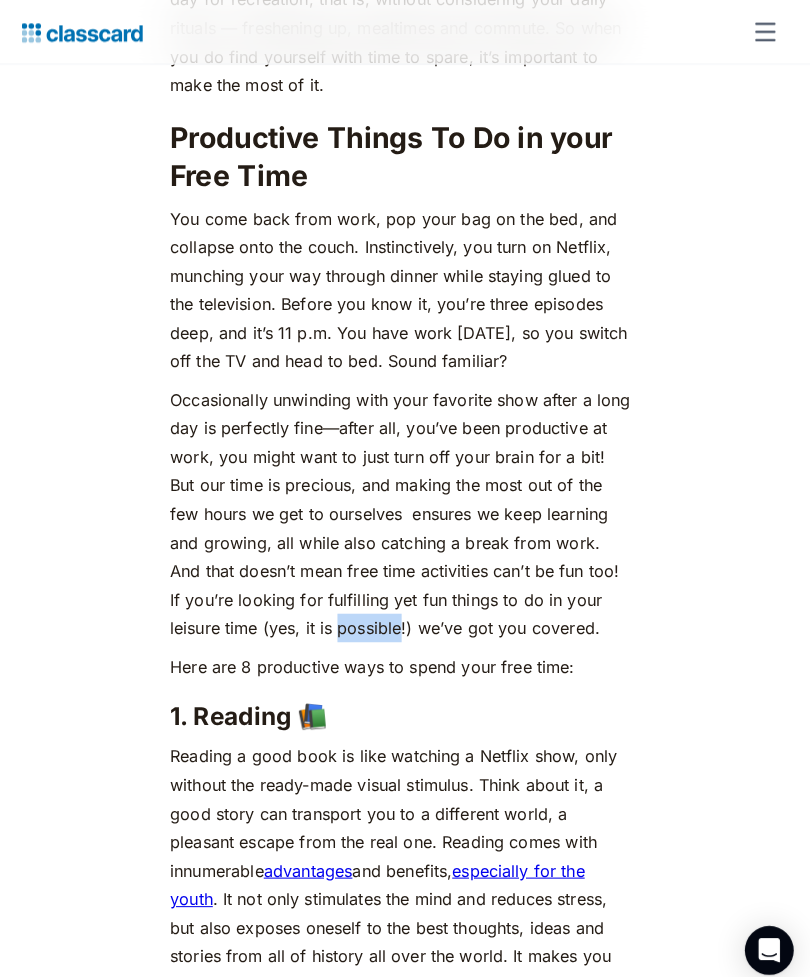 click on "We really don’t have too much time on our hands. As a society, as a species (thanks global warming 🙃) and even more so as individuals. Finding time for yourself can indeed prove to be challenging in the hustle and bustle of everyday life. If you clock in about 7 hours of sleep and 8 hours at the office or at class, that leaves you about  9 hours  in your day for recreation, that is, without considering your daily rituals — freshening up, mealtimes and commute. So when you do find yourself with time to spare, it’s important to make the most of it. Productive Things To Do in your Free Time You come back from work, pop your bag on the bed, and collapse onto the couch. Instinctively, you turn on Netflix, munching your way through dinner while staying glued to the television. Before you know it, you’re three episodes deep, and it’s 11 p.m. You have work [DATE], so you switch off the TV and head to bed. Sound familiar? Here are 8 productive ways to spend your free time: 1. Reading 📚 ‍ advantages" at bounding box center [405, 4343] 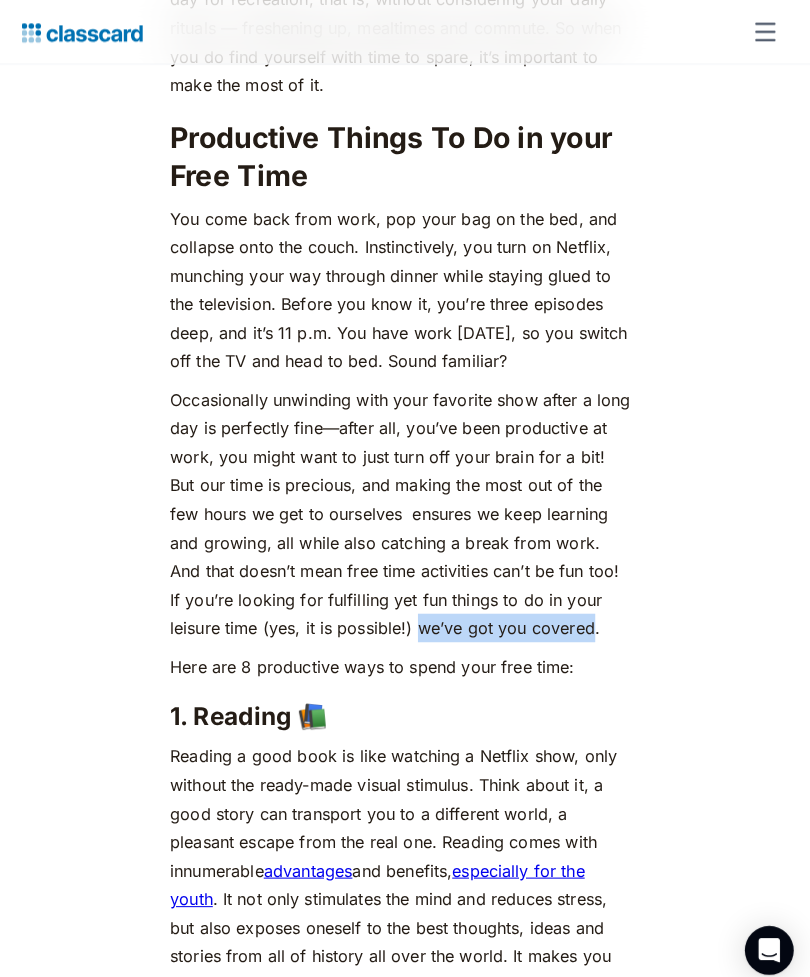 click on "Here are 8 productive ways to spend your free time:" at bounding box center [405, 655] 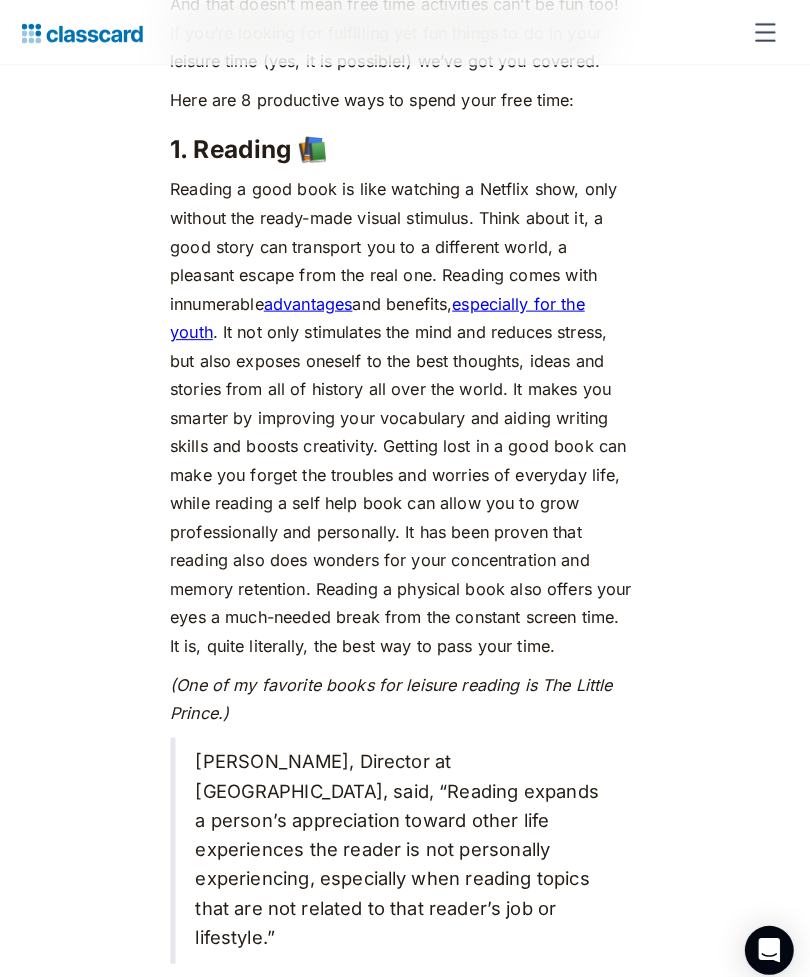 scroll, scrollTop: 1901, scrollLeft: 0, axis: vertical 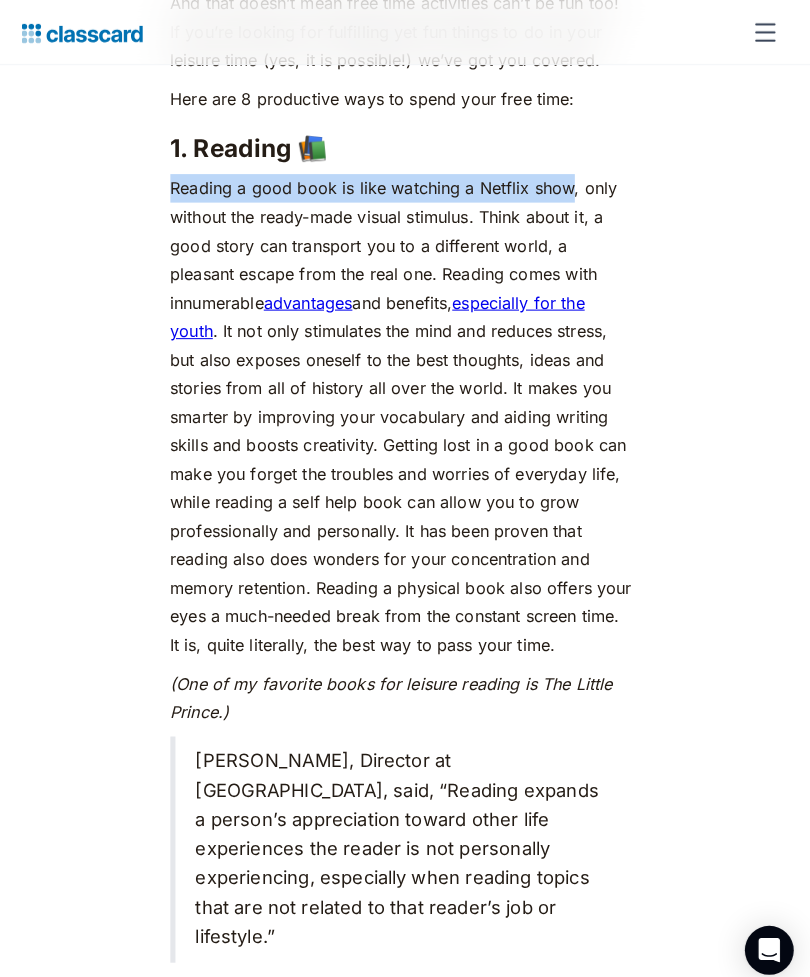 click on "We really don’t have too much time on our hands. As a society, as a species (thanks global warming 🙃) and even more so as individuals. Finding time for yourself can indeed prove to be challenging in the hustle and bustle of everyday life. If you clock in about 7 hours of sleep and 8 hours at the office or at class, that leaves you about  9 hours  in your day for recreation, that is, without considering your daily rituals — freshening up, mealtimes and commute. So when you do find yourself with time to spare, it’s important to make the most of it. Productive Things To Do in your Free Time You come back from work, pop your bag on the bed, and collapse onto the couch. Instinctively, you turn on Netflix, munching your way through dinner while staying glued to the television. Before you know it, you’re three episodes deep, and it’s 11 p.m. You have work [DATE], so you switch off the TV and head to bed. Sound familiar? Here are 8 productive ways to spend your free time: 1. Reading 📚 ‍ advantages" at bounding box center (405, -1607) 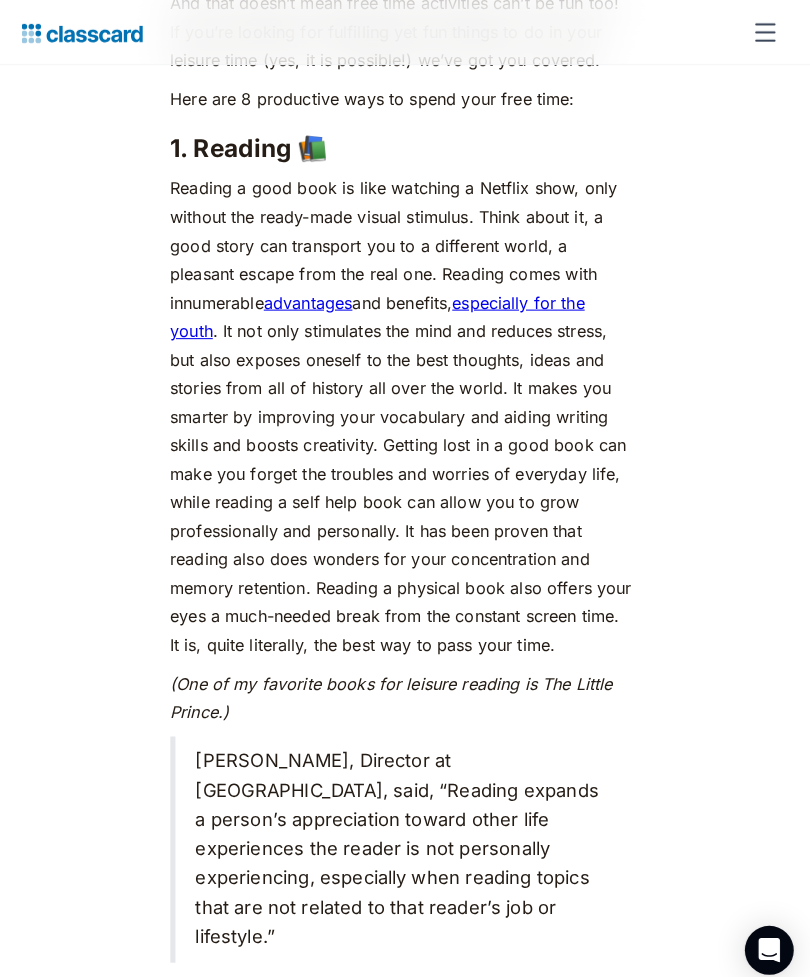 click on "We really don’t have too much time on our hands. As a society, as a species (thanks global warming 🙃) and even more so as individuals. Finding time for yourself can indeed prove to be challenging in the hustle and bustle of everyday life. If you clock in about 7 hours of sleep and 8 hours at the office or at class, that leaves you about  9 hours  in your day for recreation, that is, without considering your daily rituals — freshening up, mealtimes and commute. So when you do find yourself with time to spare, it’s important to make the most of it. Productive Things To Do in your Free Time You come back from work, pop your bag on the bed, and collapse onto the couch. Instinctively, you turn on Netflix, munching your way through dinner while staying glued to the television. Before you know it, you’re three episodes deep, and it’s 11 p.m. You have work [DATE], so you switch off the TV and head to bed. Sound familiar? Here are 8 productive ways to spend your free time: 1. Reading 📚 ‍ advantages" at bounding box center (405, -1607) 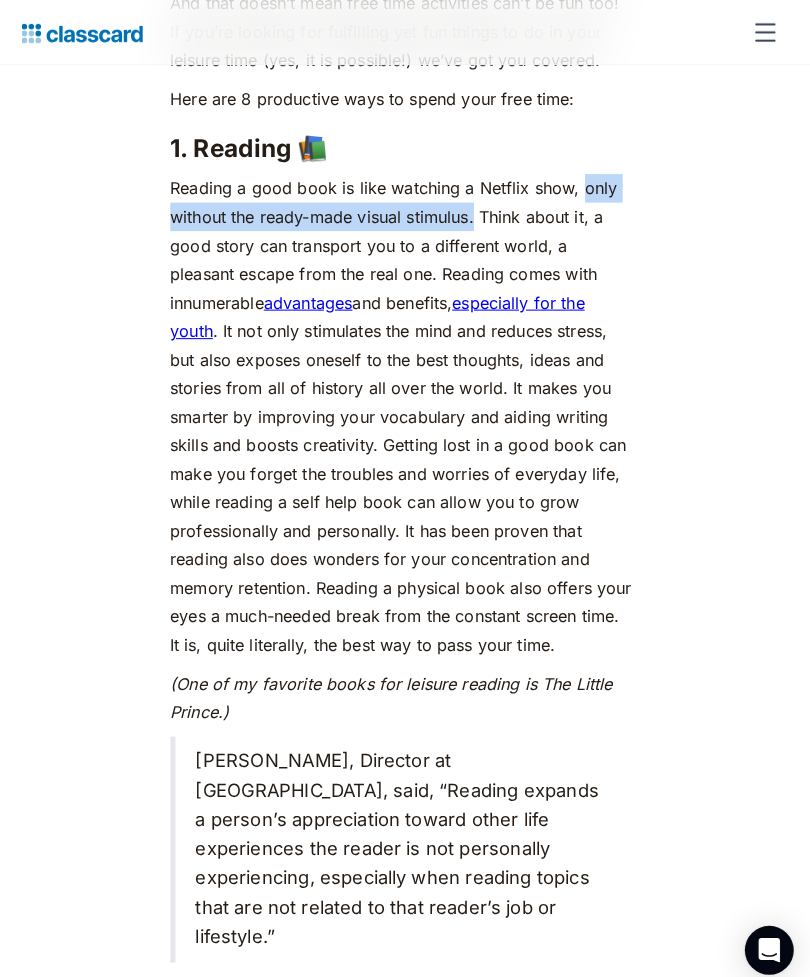 click on "We really don’t have too much time on our hands. As a society, as a species (thanks global warming 🙃) and even more so as individuals. Finding time for yourself can indeed prove to be challenging in the hustle and bustle of everyday life. If you clock in about 7 hours of sleep and 8 hours at the office or at class, that leaves you about  9 hours  in your day for recreation, that is, without considering your daily rituals — freshening up, mealtimes and commute. So when you do find yourself with time to spare, it’s important to make the most of it. Productive Things To Do in your Free Time You come back from work, pop your bag on the bed, and collapse onto the couch. Instinctively, you turn on Netflix, munching your way through dinner while staying glued to the television. Before you know it, you’re three episodes deep, and it’s 11 p.m. You have work [DATE], so you switch off the TV and head to bed. Sound familiar? Here are 8 productive ways to spend your free time: 1. Reading 📚 ‍ advantages" at bounding box center (405, -1607) 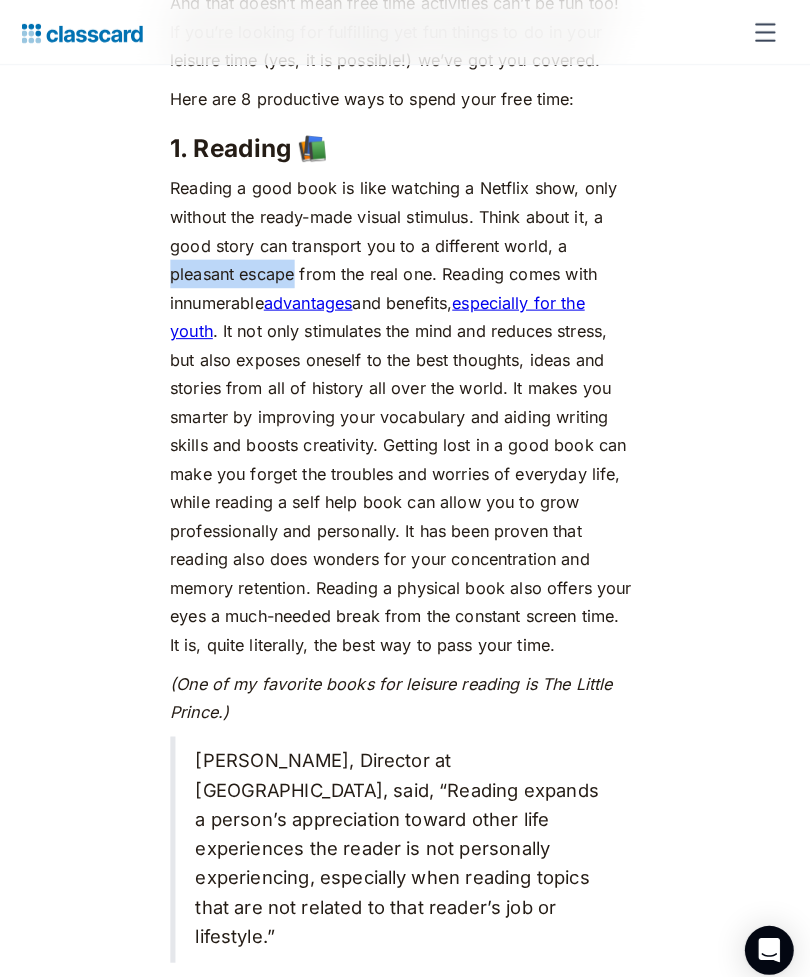 click on "We really don’t have too much time on our hands. As a society, as a species (thanks global warming 🙃) and even more so as individuals. Finding time for yourself can indeed prove to be challenging in the hustle and bustle of everyday life. If you clock in about 7 hours of sleep and 8 hours at the office or at class, that leaves you about  9 hours  in your day for recreation, that is, without considering your daily rituals — freshening up, mealtimes and commute. So when you do find yourself with time to spare, it’s important to make the most of it. Productive Things To Do in your Free Time You come back from work, pop your bag on the bed, and collapse onto the couch. Instinctively, you turn on Netflix, munching your way through dinner while staying glued to the television. Before you know it, you’re three episodes deep, and it’s 11 p.m. You have work [DATE], so you switch off the TV and head to bed. Sound familiar? Here are 8 productive ways to spend your free time: 1. Reading 📚 ‍ advantages" at bounding box center (405, -1607) 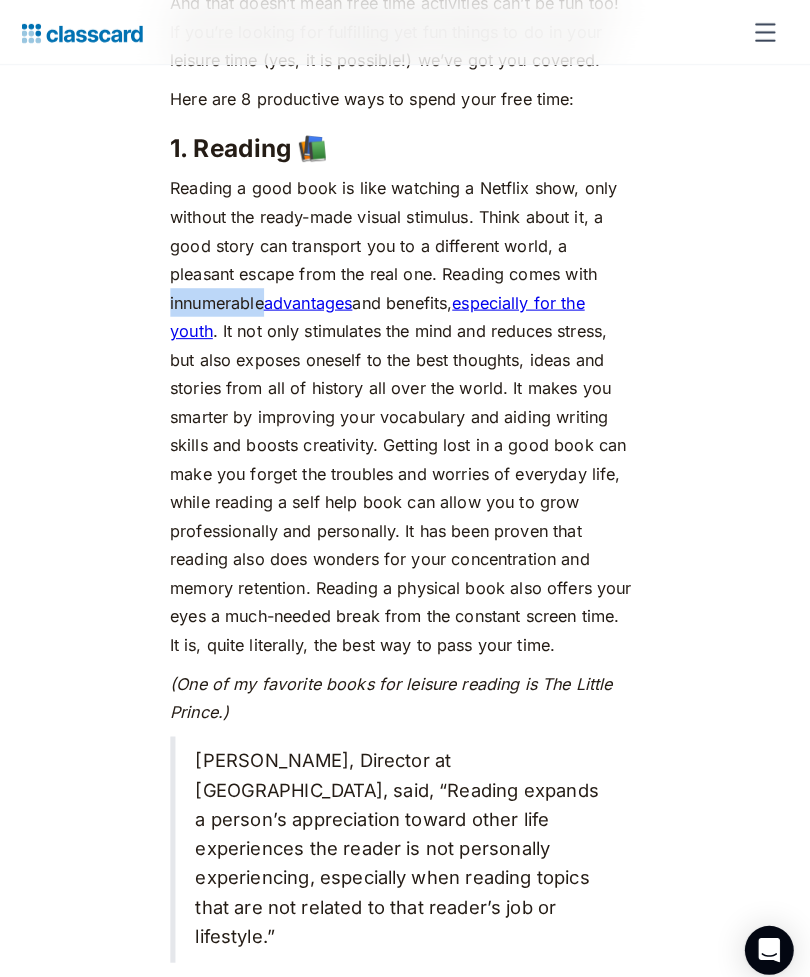 click on "We really don’t have too much time on our hands. As a society, as a species (thanks global warming 🙃) and even more so as individuals. Finding time for yourself can indeed prove to be challenging in the hustle and bustle of everyday life. If you clock in about 7 hours of sleep and 8 hours at the office or at class, that leaves you about  9 hours  in your day for recreation, that is, without considering your daily rituals — freshening up, mealtimes and commute. So when you do find yourself with time to spare, it’s important to make the most of it. Productive Things To Do in your Free Time You come back from work, pop your bag on the bed, and collapse onto the couch. Instinctively, you turn on Netflix, munching your way through dinner while staying glued to the television. Before you know it, you’re three episodes deep, and it’s 11 p.m. You have work [DATE], so you switch off the TV and head to bed. Sound familiar? Here are 8 productive ways to spend your free time: 1. Reading 📚 ‍ advantages" at bounding box center (405, 3785) 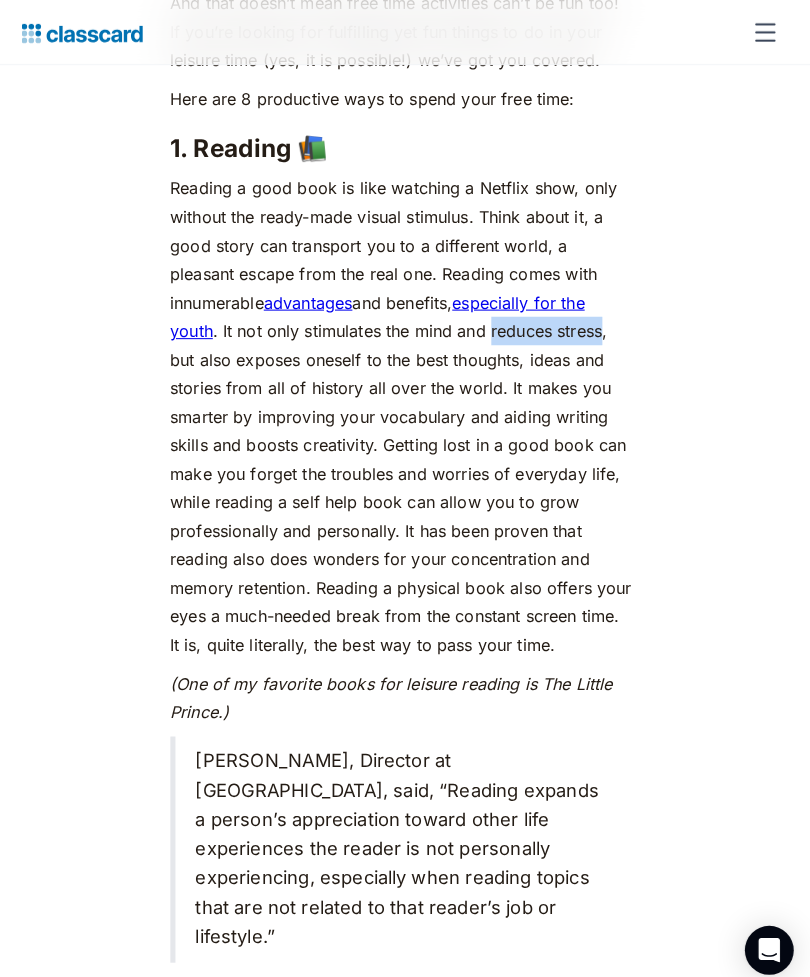 click on "Reading a good book is like watching a Netflix show, only without the ready-made visual stimulus. Think about it, a good story can transport you to a different world, a pleasant escape from the real one. Reading comes with innumerable  advantages  and benefits,  especially for the youth . It not only stimulates the mind and reduces stress, but also exposes oneself to the best thoughts, ideas and stories from all of history all over the world. It makes you smarter by improving your vocabulary and aiding writing skills and boosts creativity. Getting lost in a good book can make you forget the troubles and worries of everyday life, while reading a self help book can allow you to grow professionally and personally. It has been proven that reading also does wonders for your concentration and memory retention. Reading a physical book also offers your eyes a much-needed break from the constant screen time. It is, quite literally, the best way to pass your time." at bounding box center [405, 409] 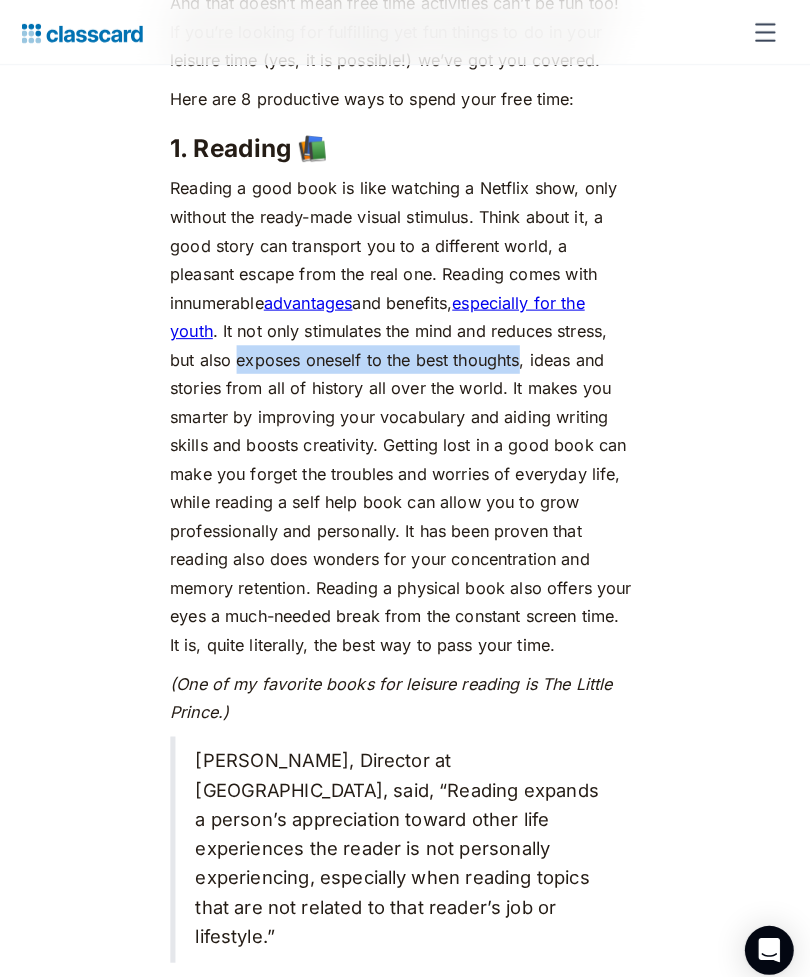 click on "Reading a good book is like watching a Netflix show, only without the ready-made visual stimulus. Think about it, a good story can transport you to a different world, a pleasant escape from the real one. Reading comes with innumerable  advantages  and benefits,  especially for the youth . It not only stimulates the mind and reduces stress, but also exposes oneself to the best thoughts, ideas and stories from all of history all over the world. It makes you smarter by improving your vocabulary and aiding writing skills and boosts creativity. Getting lost in a good book can make you forget the troubles and worries of everyday life, while reading a self help book can allow you to grow professionally and personally. It has been proven that reading also does wonders for your concentration and memory retention. Reading a physical book also offers your eyes a much-needed break from the constant screen time. It is, quite literally, the best way to pass your time." at bounding box center [405, 409] 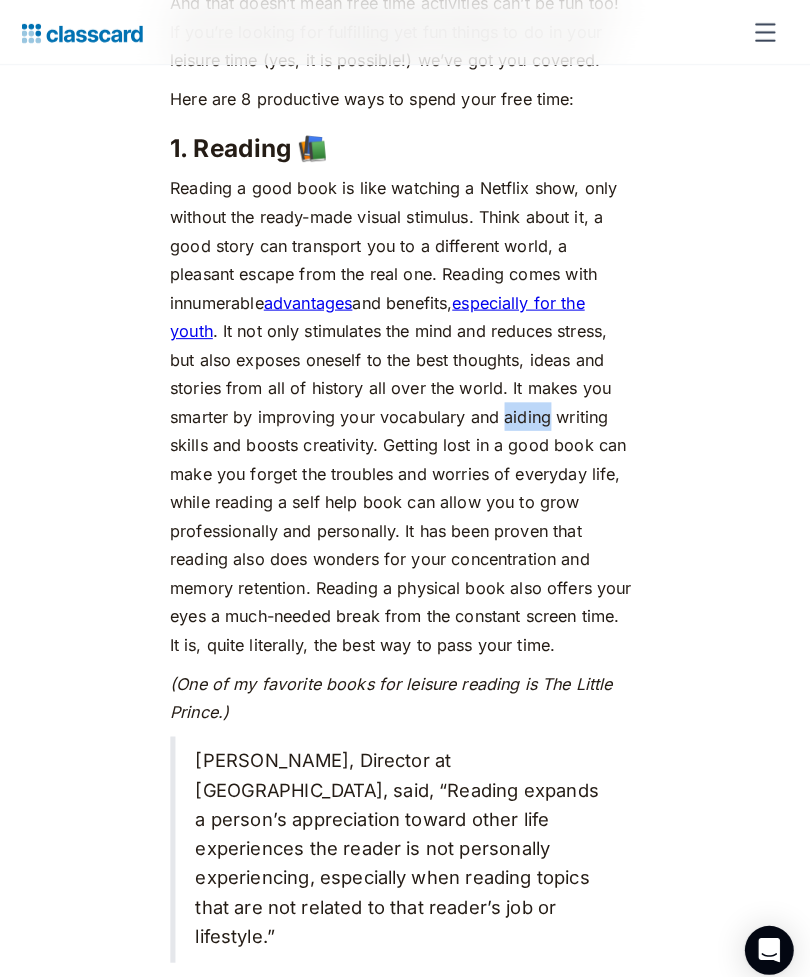 click on "We really don’t have too much time on our hands. As a society, as a species (thanks global warming 🙃) and even more so as individuals. Finding time for yourself can indeed prove to be challenging in the hustle and bustle of everyday life. If you clock in about 7 hours of sleep and 8 hours at the office or at class, that leaves you about  9 hours  in your day for recreation, that is, without considering your daily rituals — freshening up, mealtimes and commute. So when you do find yourself with time to spare, it’s important to make the most of it. Productive Things To Do in your Free Time You come back from work, pop your bag on the bed, and collapse onto the couch. Instinctively, you turn on Netflix, munching your way through dinner while staying glued to the television. Before you know it, you’re three episodes deep, and it’s 11 p.m. You have work [DATE], so you switch off the TV and head to bed. Sound familiar? Here are 8 productive ways to spend your free time: 1. Reading 📚 ‍ advantages" at bounding box center (405, -1607) 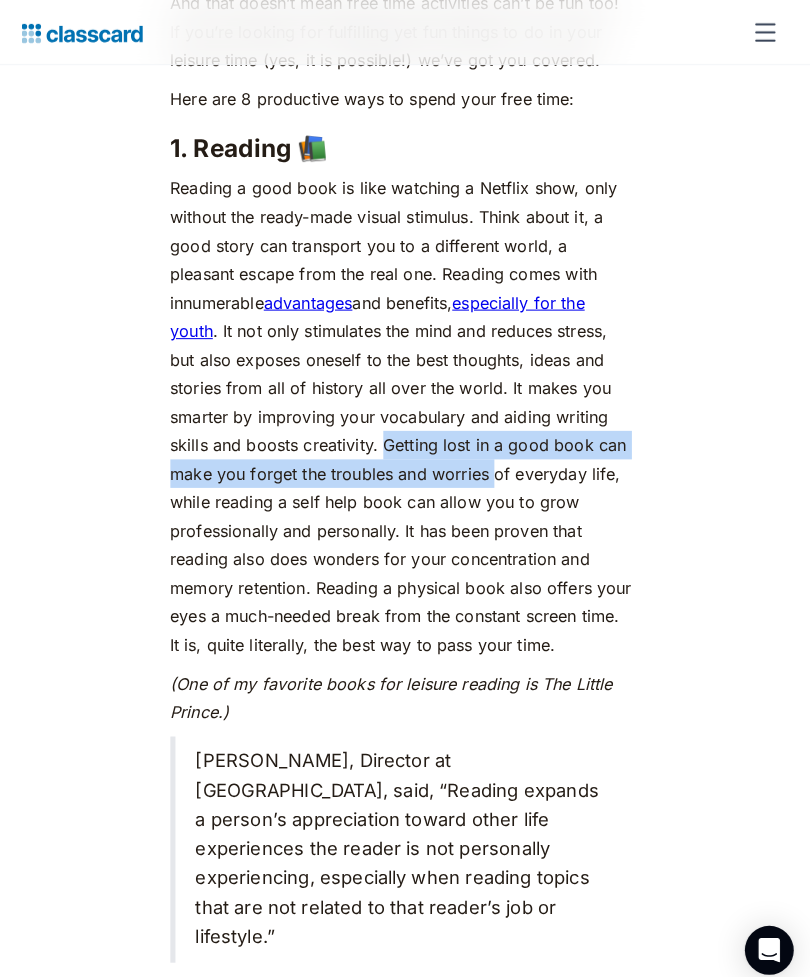 click on "We really don’t have too much time on our hands. As a society, as a species (thanks global warming 🙃) and even more so as individuals. Finding time for yourself can indeed prove to be challenging in the hustle and bustle of everyday life. If you clock in about 7 hours of sleep and 8 hours at the office or at class, that leaves you about  9 hours  in your day for recreation, that is, without considering your daily rituals — freshening up, mealtimes and commute. So when you do find yourself with time to spare, it’s important to make the most of it. Productive Things To Do in your Free Time You come back from work, pop your bag on the bed, and collapse onto the couch. Instinctively, you turn on Netflix, munching your way through dinner while staying glued to the television. Before you know it, you’re three episodes deep, and it’s 11 p.m. You have work [DATE], so you switch off the TV and head to bed. Sound familiar? Here are 8 productive ways to spend your free time: 1. Reading 📚 ‍ advantages" at bounding box center [405, -1607] 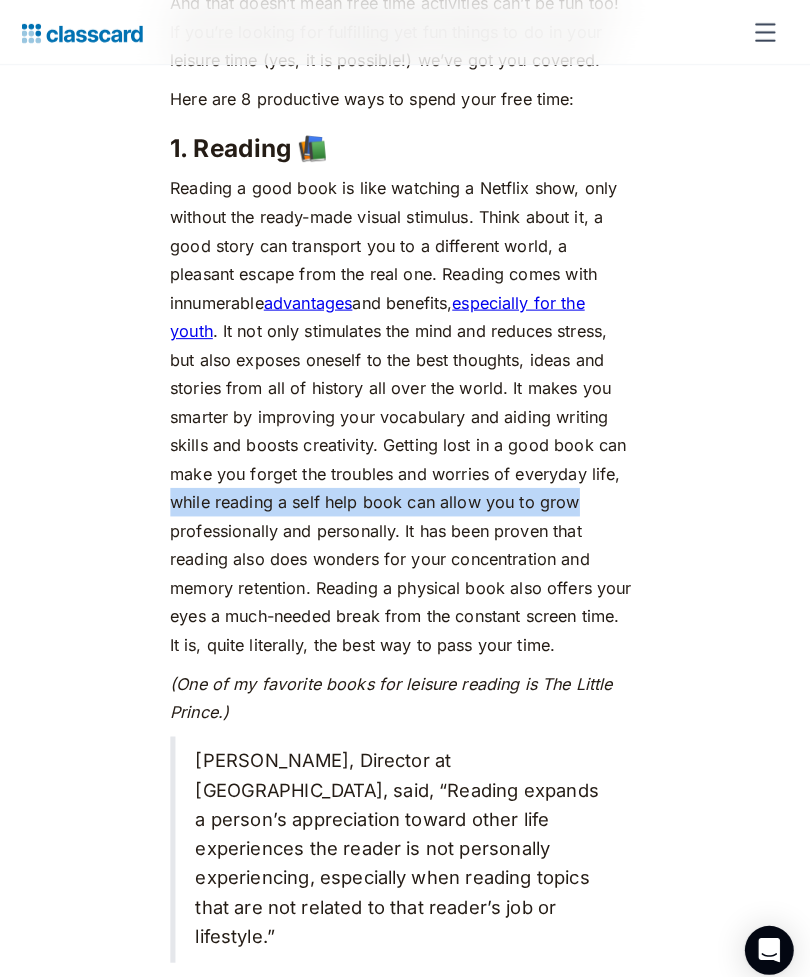 click on "(One of my favorite books for leisure reading is The Little Prince.)" at bounding box center [395, 685] 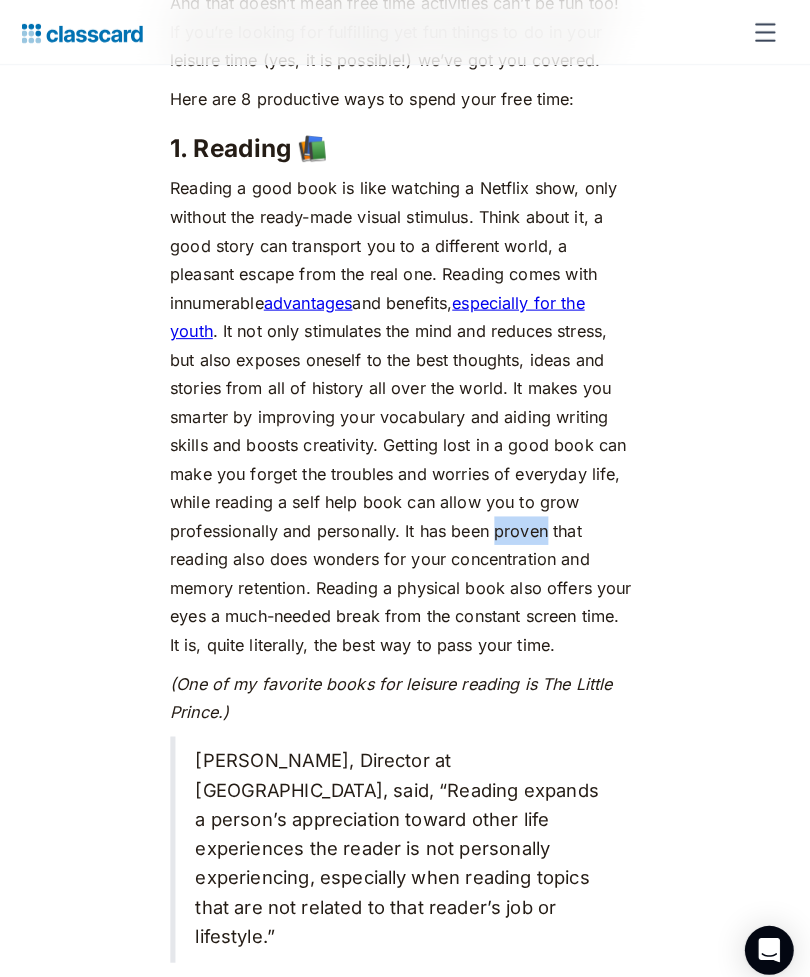 click on "Reading a good book is like watching a Netflix show, only without the ready-made visual stimulus. Think about it, a good story can transport you to a different world, a pleasant escape from the real one. Reading comes with innumerable  advantages  and benefits,  especially for the youth . It not only stimulates the mind and reduces stress, but also exposes oneself to the best thoughts, ideas and stories from all of history all over the world. It makes you smarter by improving your vocabulary and aiding writing skills and boosts creativity. Getting lost in a good book can make you forget the troubles and worries of everyday life, while reading a self help book can allow you to grow professionally and personally. It has been proven that reading also does wonders for your concentration and memory retention. Reading a physical book also offers your eyes a much-needed break from the constant screen time. It is, quite literally, the best way to pass your time." at bounding box center [405, 409] 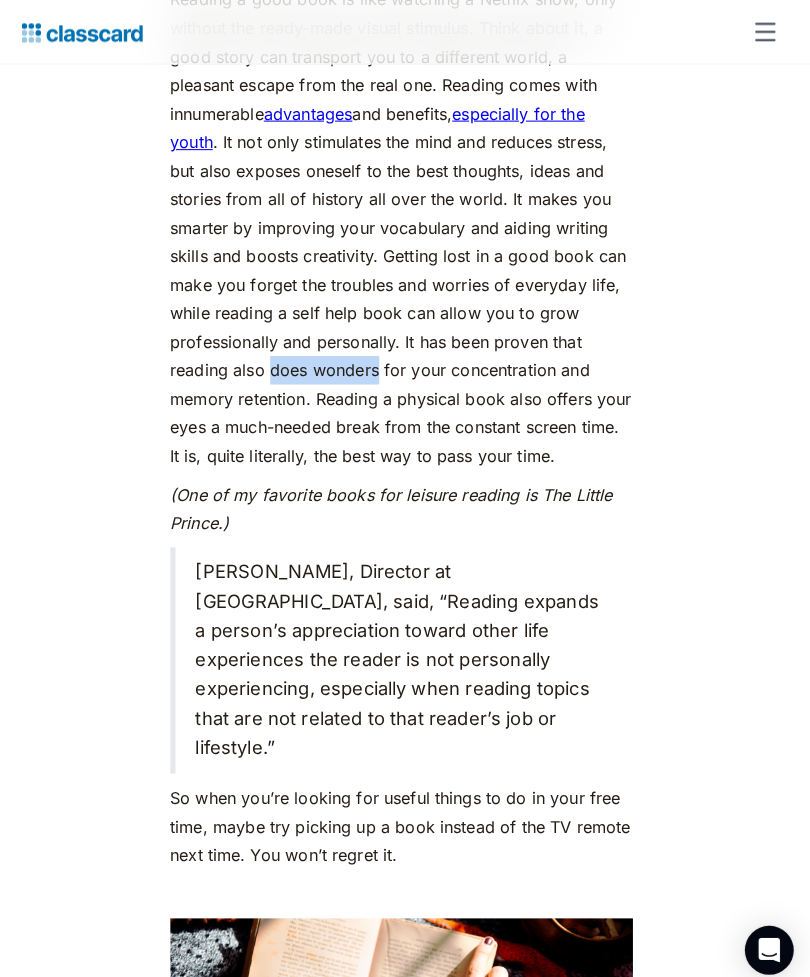 scroll, scrollTop: 2087, scrollLeft: 0, axis: vertical 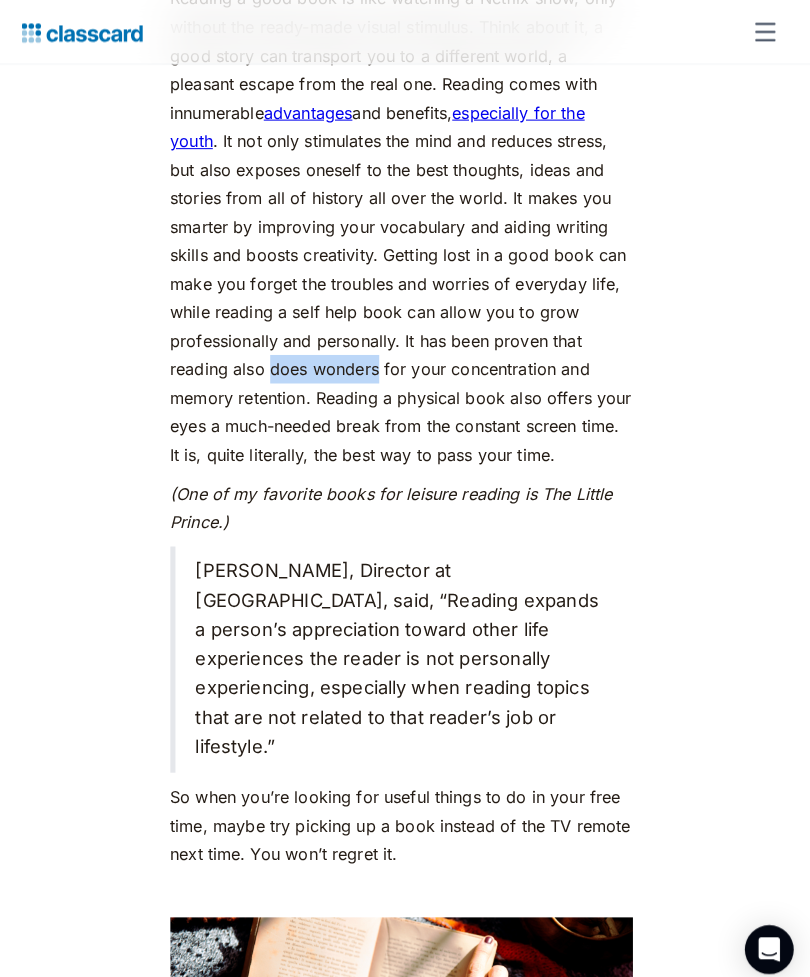 click on "‍ (One of my favorite books for leisure reading is The Little Prince.)" at bounding box center [405, 499] 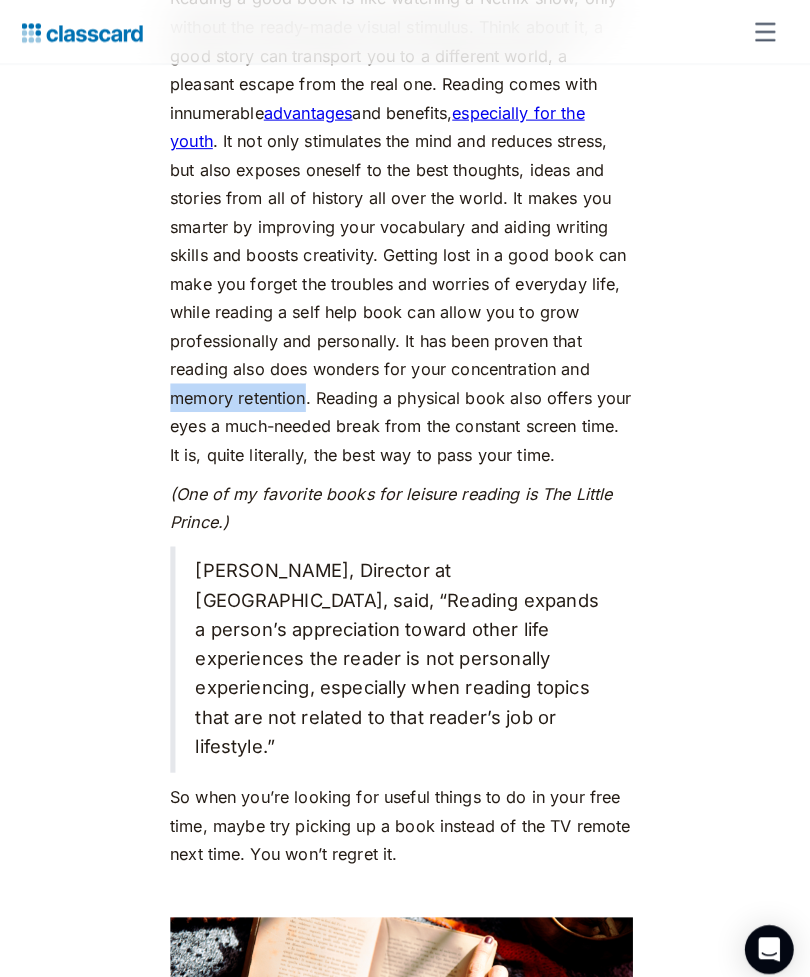 click on "(One of my favorite books for leisure reading is The Little Prince.)" at bounding box center [395, 499] 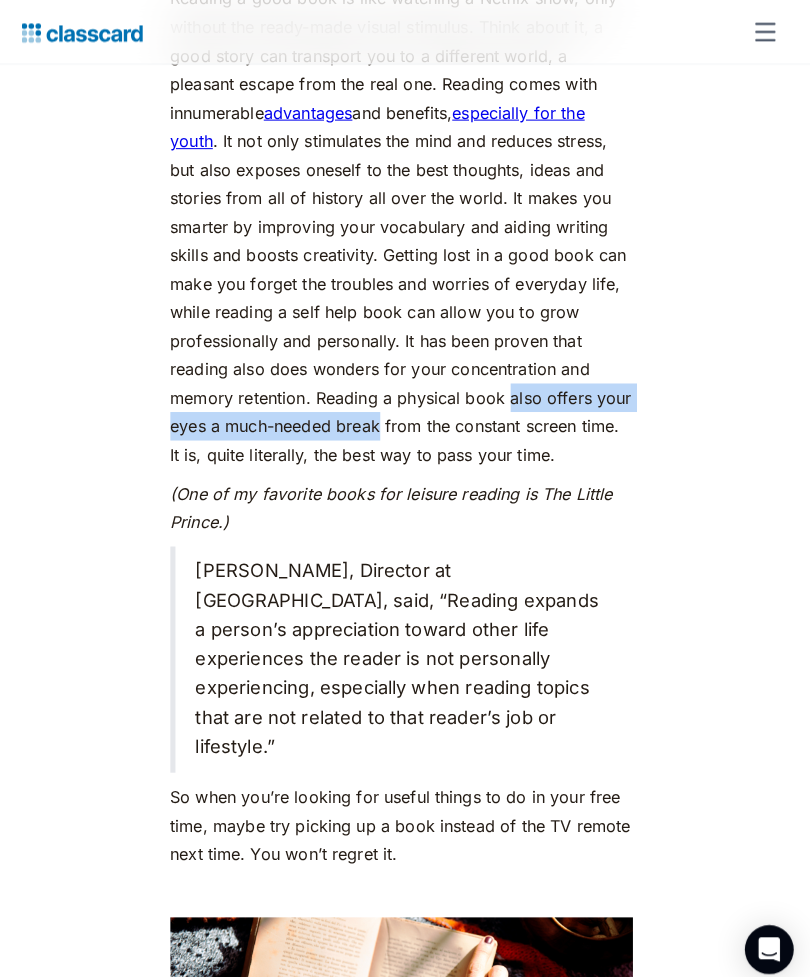 scroll, scrollTop: 2087, scrollLeft: 0, axis: vertical 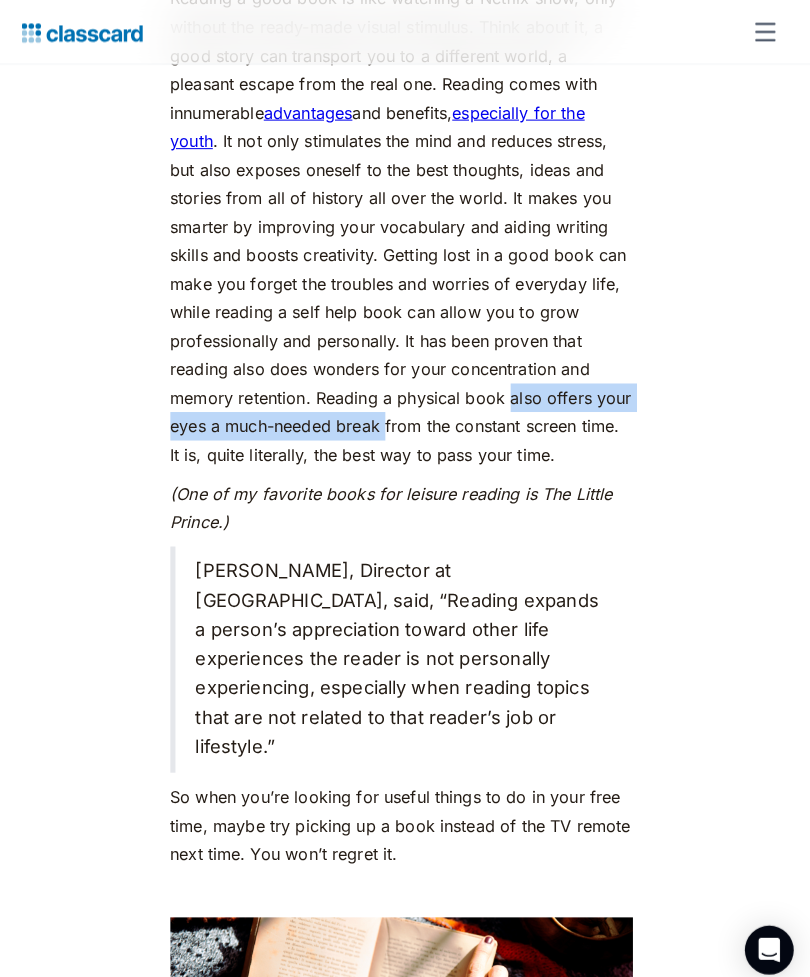 click on "We really don’t have too much time on our hands. As a society, as a species (thanks global warming 🙃) and even more so as individuals. Finding time for yourself can indeed prove to be challenging in the hustle and bustle of everyday life. If you clock in about 7 hours of sleep and 8 hours at the office or at class, that leaves you about  9 hours  in your day for recreation, that is, without considering your daily rituals — freshening up, mealtimes and commute. So when you do find yourself with time to spare, it’s important to make the most of it. Productive Things To Do in your Free Time You come back from work, pop your bag on the bed, and collapse onto the couch. Instinctively, you turn on Netflix, munching your way through dinner while staying glued to the television. Before you know it, you’re three episodes deep, and it’s 11 p.m. You have work [DATE], so you switch off the TV and head to bed. Sound familiar? Here are 8 productive ways to spend your free time: 1. Reading 📚 ‍ advantages" at bounding box center (405, 3599) 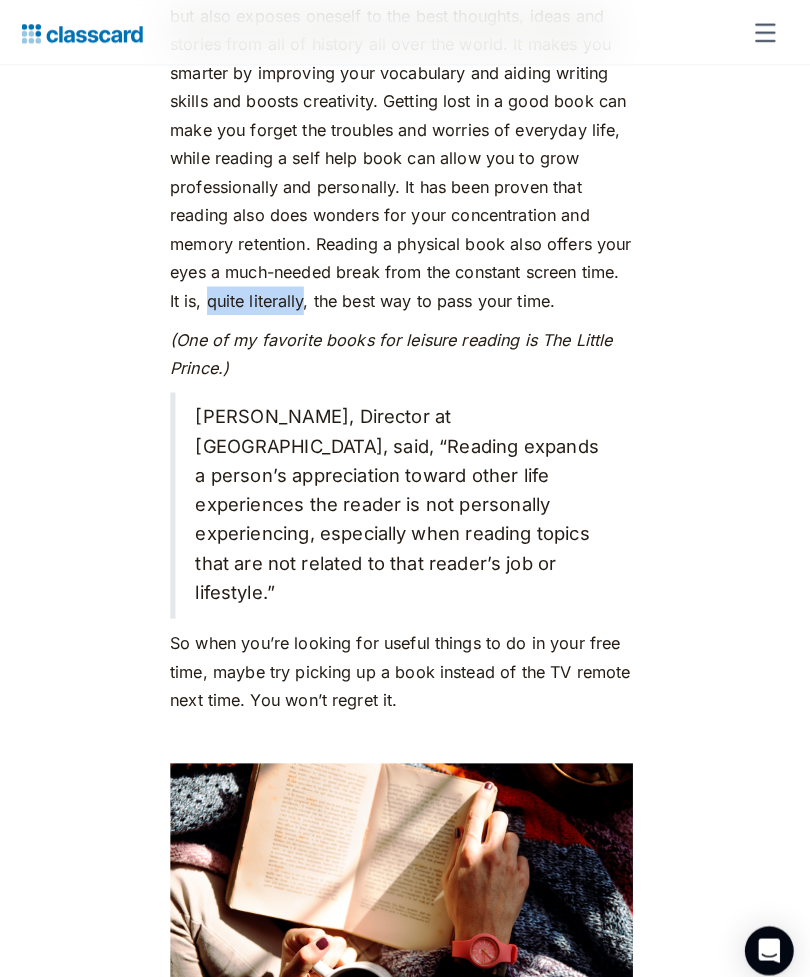 scroll, scrollTop: 2244, scrollLeft: 0, axis: vertical 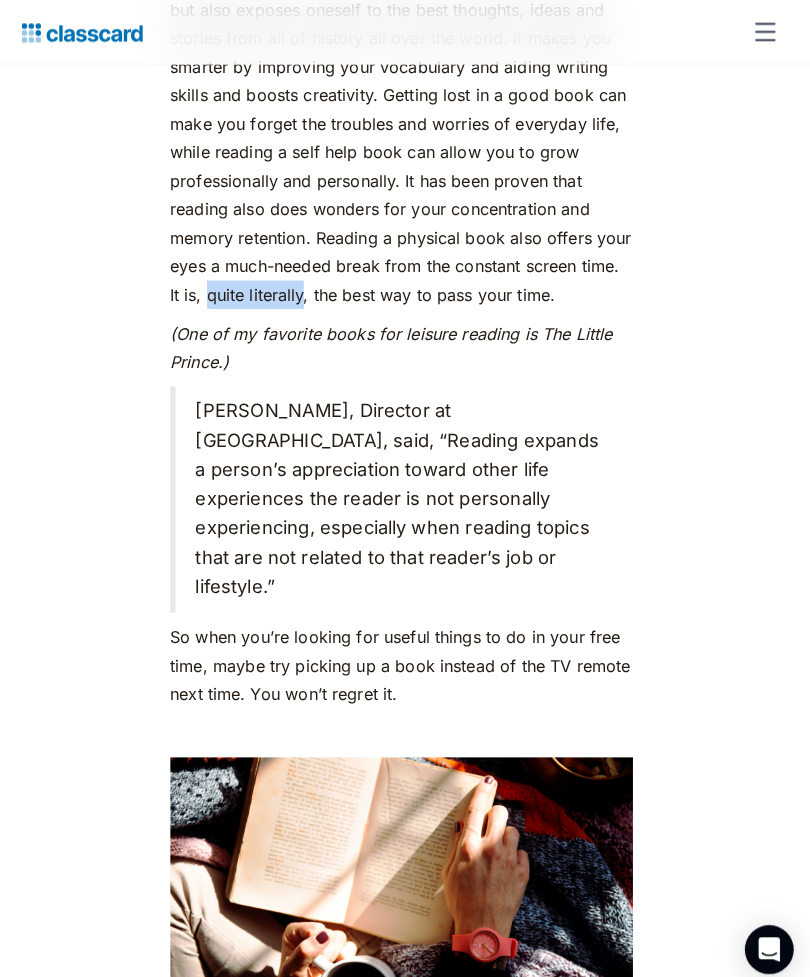 click on "[PERSON_NAME], Director at [GEOGRAPHIC_DATA], said, “Reading expands a person’s appreciation toward other life experiences the reader is not personally experiencing, especially when reading topics that are not related to that reader’s job or lifestyle.”" at bounding box center (405, 491) 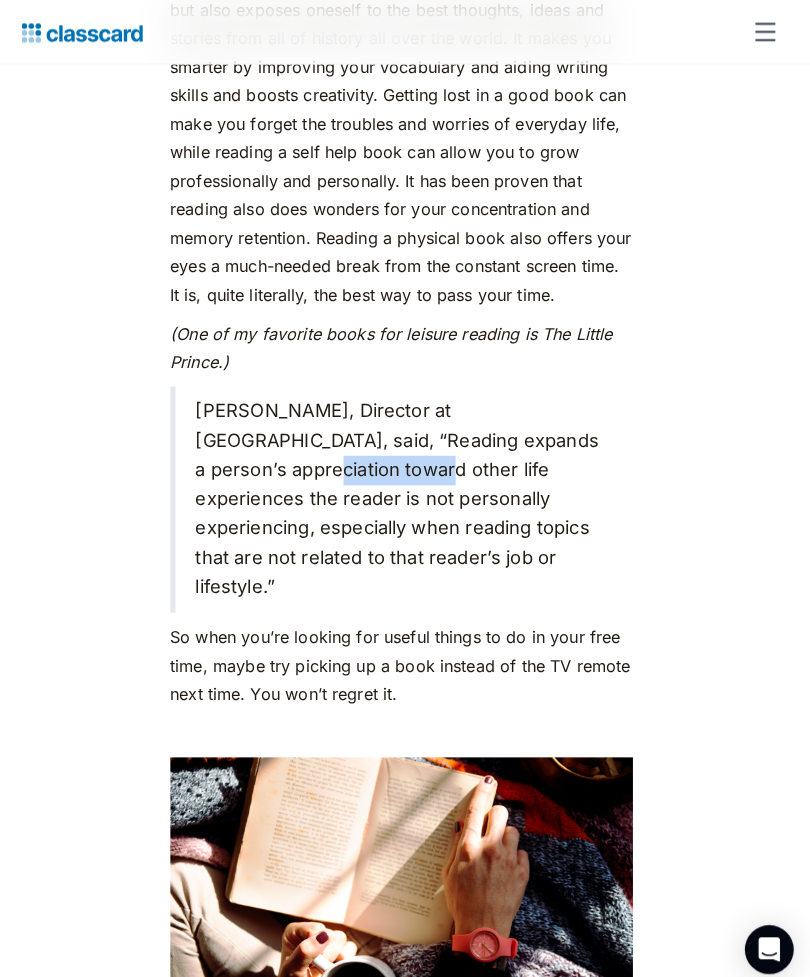 scroll, scrollTop: 2244, scrollLeft: 0, axis: vertical 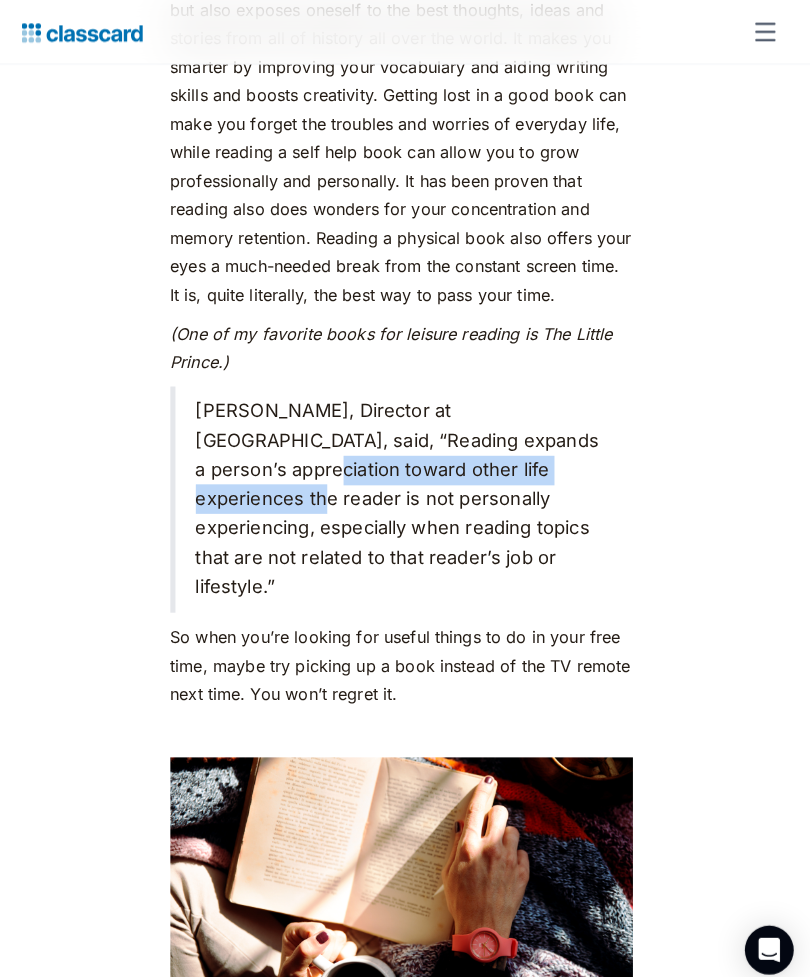 click on "We really don’t have too much time on our hands. As a society, as a species (thanks global warming 🙃) and even more so as individuals. Finding time for yourself can indeed prove to be challenging in the hustle and bustle of everyday life. If you clock in about 7 hours of sleep and 8 hours at the office or at class, that leaves you about  9 hours  in your day for recreation, that is, without considering your daily rituals — freshening up, mealtimes and commute. So when you do find yourself with time to spare, it’s important to make the most of it. Productive Things To Do in your Free Time You come back from work, pop your bag on the bed, and collapse onto the couch. Instinctively, you turn on Netflix, munching your way through dinner while staying glued to the television. Before you know it, you’re three episodes deep, and it’s 11 p.m. You have work [DATE], so you switch off the TV and head to bed. Sound familiar? Here are 8 productive ways to spend your free time: 1. Reading 📚 ‍ advantages" at bounding box center (405, -1950) 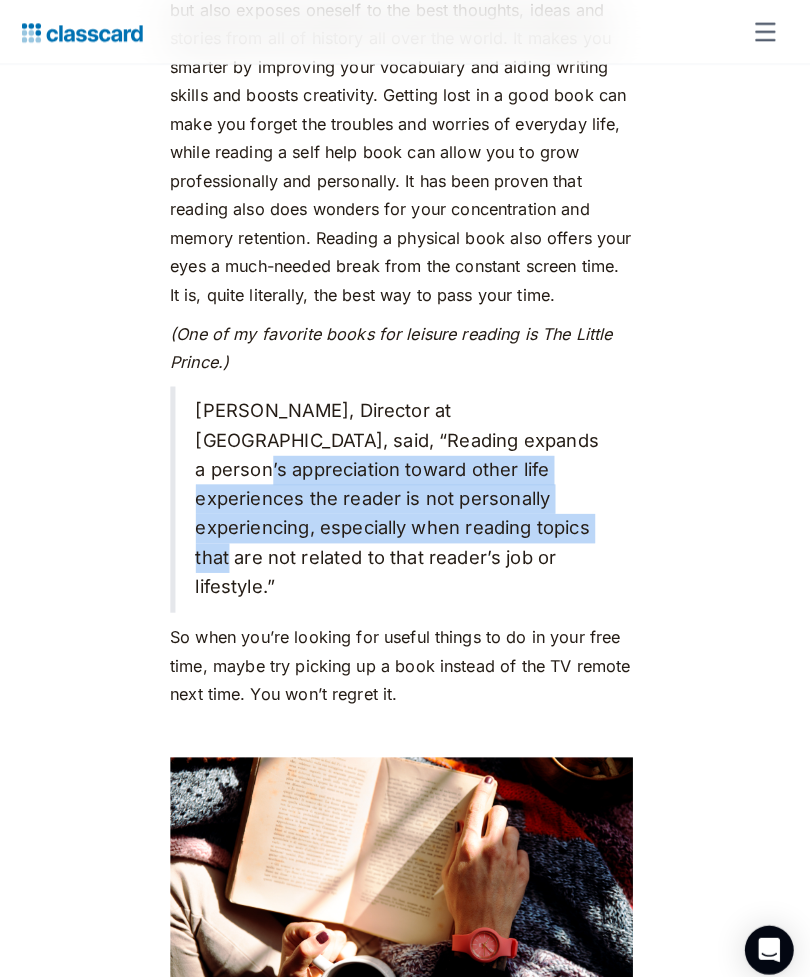 click on "[PERSON_NAME], Director at [GEOGRAPHIC_DATA], said, “Reading expands a person’s appreciation toward other life experiences the reader is not personally experiencing, especially when reading topics that are not related to that reader’s job or lifestyle.”" at bounding box center (405, 491) 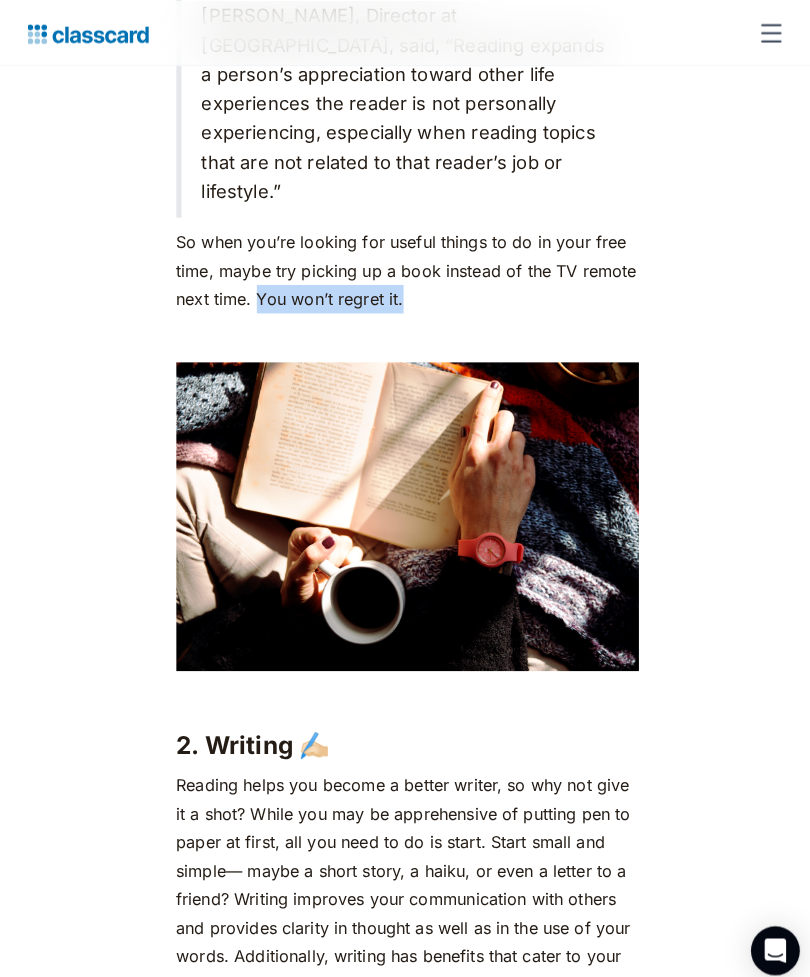 scroll, scrollTop: 2636, scrollLeft: 0, axis: vertical 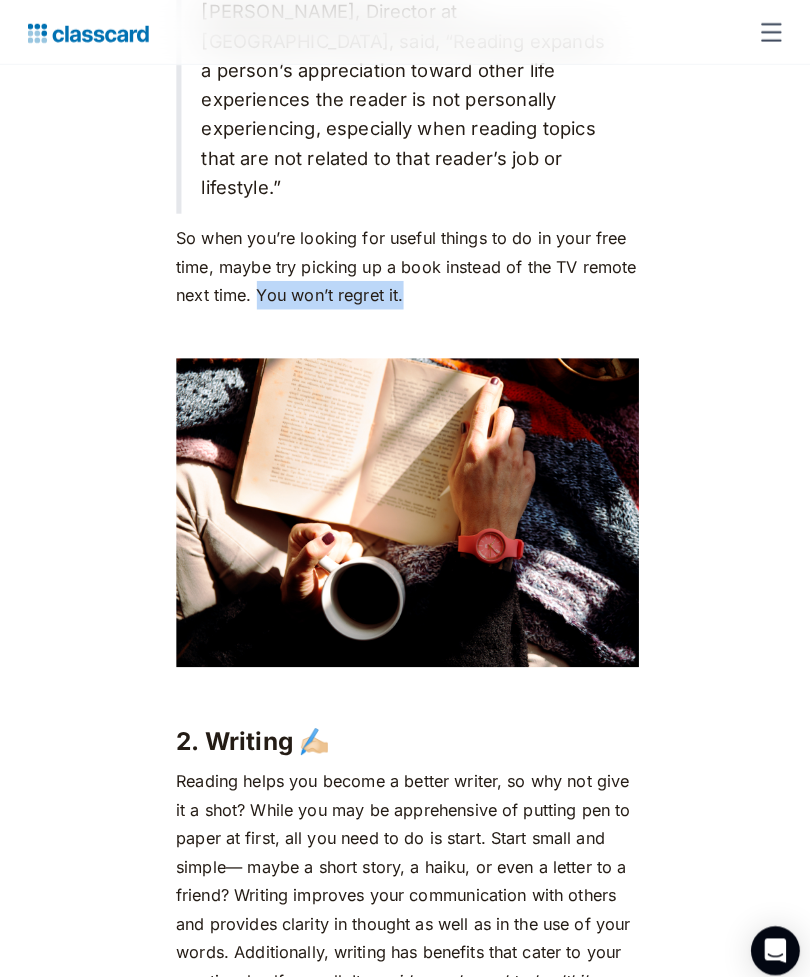 click on "We really don’t have too much time on our hands. As a society, as a species (thanks global warming 🙃) and even more so as individuals. Finding time for yourself can indeed prove to be challenging in the hustle and bustle of everyday life. If you clock in about 7 hours of sleep and 8 hours at the office or at class, that leaves you about  9 hours  in your day for recreation, that is, without considering your daily rituals — freshening up, mealtimes and commute. So when you do find yourself with time to spare, it’s important to make the most of it. Productive Things To Do in your Free Time You come back from work, pop your bag on the bed, and collapse onto the couch. Instinctively, you turn on Netflix, munching your way through dinner while staying glued to the television. Before you know it, you’re three episodes deep, and it’s 11 p.m. You have work [DATE], so you switch off the TV and head to bed. Sound familiar? Here are 8 productive ways to spend your free time: 1. Reading 📚 ‍ advantages" at bounding box center [405, -2342] 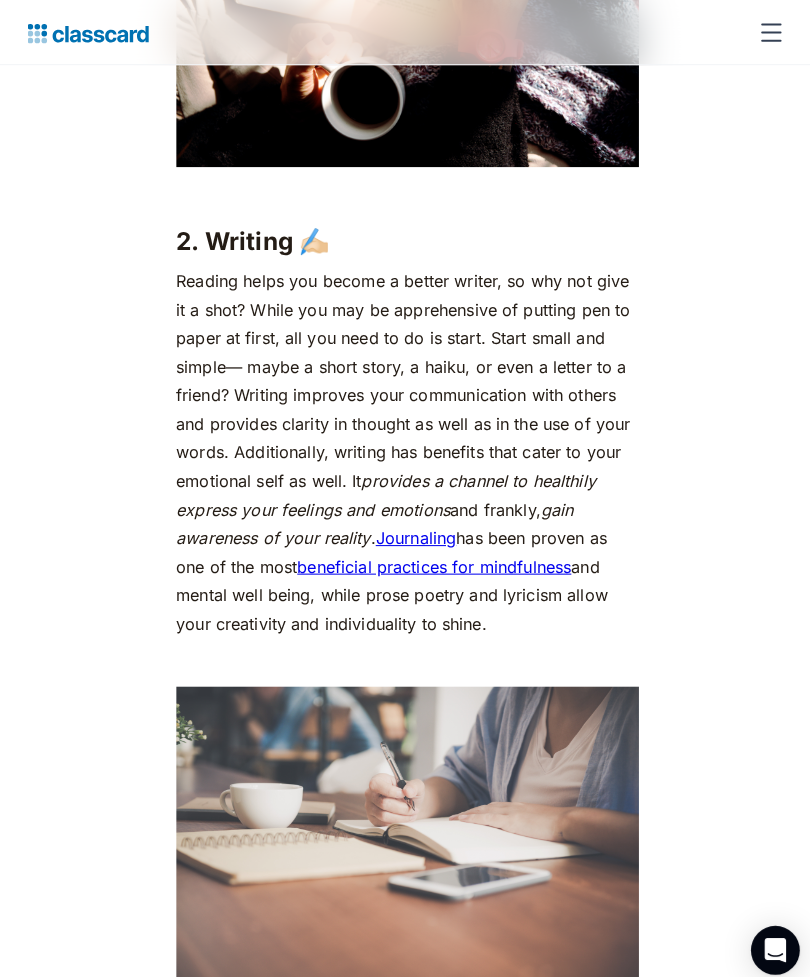 scroll, scrollTop: 3125, scrollLeft: 0, axis: vertical 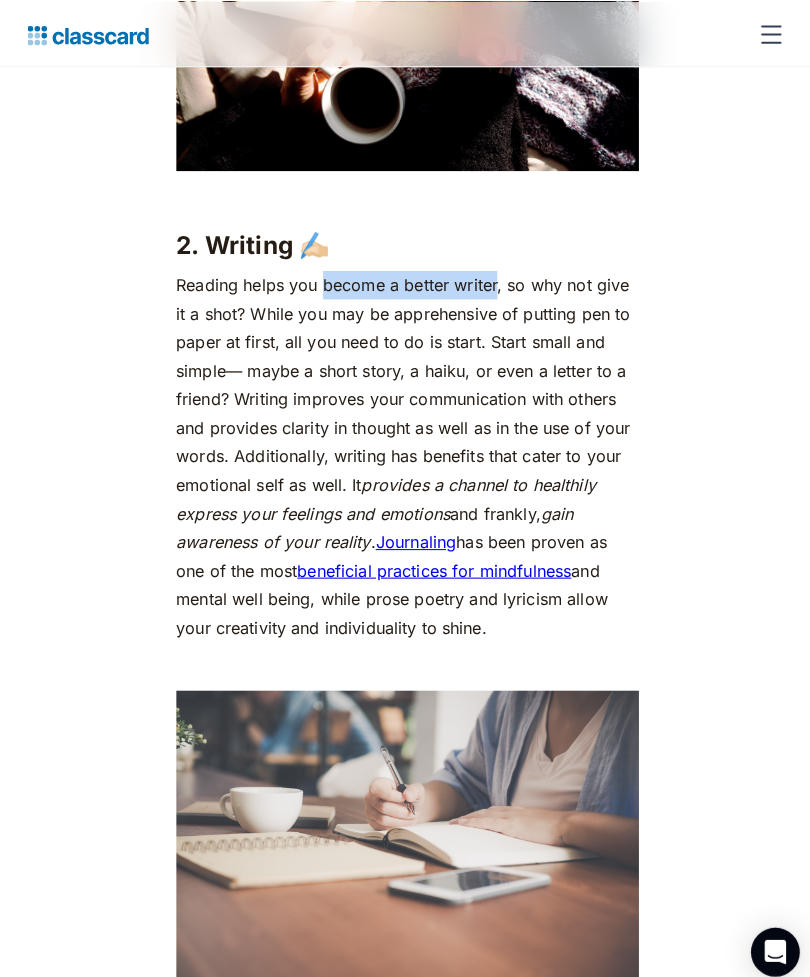 click on "We really don’t have too much time on our hands. As a society, as a species (thanks global warming 🙃) and even more so as individuals. Finding time for yourself can indeed prove to be challenging in the hustle and bustle of everyday life. If you clock in about 7 hours of sleep and 8 hours at the office or at class, that leaves you about  9 hours  in your day for recreation, that is, without considering your daily rituals — freshening up, mealtimes and commute. So when you do find yourself with time to spare, it’s important to make the most of it. Productive Things To Do in your Free Time You come back from work, pop your bag on the bed, and collapse onto the couch. Instinctively, you turn on Netflix, munching your way through dinner while staying glued to the television. Before you know it, you’re three episodes deep, and it’s 11 p.m. You have work [DATE], so you switch off the TV and head to bed. Sound familiar? Here are 8 productive ways to spend your free time: 1. Reading 📚 ‍ advantages" at bounding box center (405, -2831) 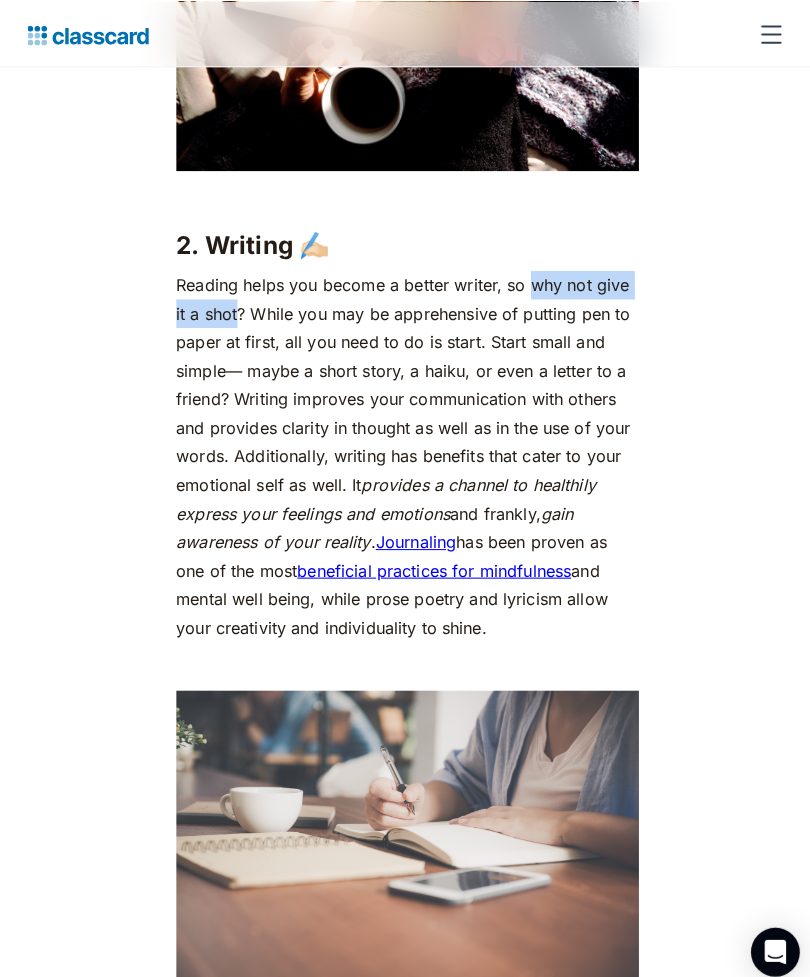 scroll, scrollTop: 3124, scrollLeft: 0, axis: vertical 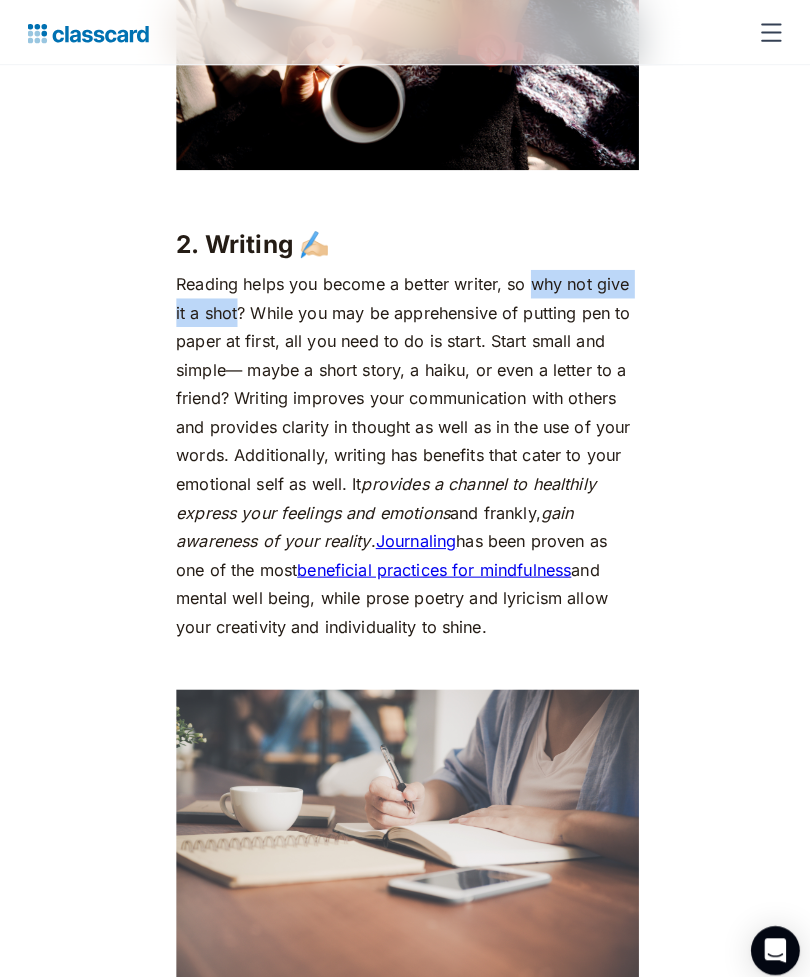 click on "Reading helps you become a better writer, so why not give it a shot? While you may be apprehensive of putting pen to paper at first, all you need to do is start. Start small and simple— maybe a short story, a haiku, or even a letter to a friend? Writing improves your communication with others and provides clarity in thought as well as in the use of your words. Additionally, writing has benefits that cater to your emotional self as well. It  provides a channel to healthily express your feelings and emotions  and frankly,  gain awareness of your reality .  Journaling  has been proven as one of the most  beneficial practices for mindfulness  and mental well being, while prose poetry and lyricism allow your creativity and individuality to shine." at bounding box center (405, 447) 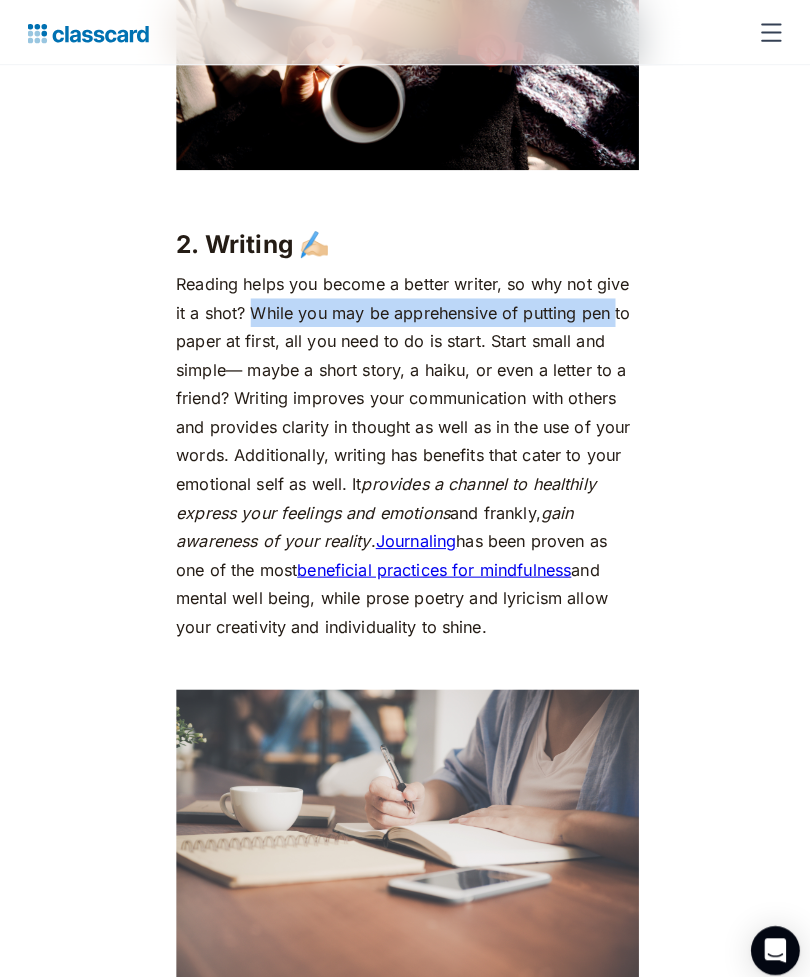 click on "We really don’t have too much time on our hands. As a society, as a species (thanks global warming 🙃) and even more so as individuals. Finding time for yourself can indeed prove to be challenging in the hustle and bustle of everyday life. If you clock in about 7 hours of sleep and 8 hours at the office or at class, that leaves you about  9 hours  in your day for recreation, that is, without considering your daily rituals — freshening up, mealtimes and commute. So when you do find yourself with time to spare, it’s important to make the most of it. Productive Things To Do in your Free Time You come back from work, pop your bag on the bed, and collapse onto the couch. Instinctively, you turn on Netflix, munching your way through dinner while staying glued to the television. Before you know it, you’re three episodes deep, and it’s 11 p.m. You have work [DATE], so you switch off the TV and head to bed. Sound familiar? Here are 8 productive ways to spend your free time: 1. Reading 📚 ‍ advantages" at bounding box center (405, -2830) 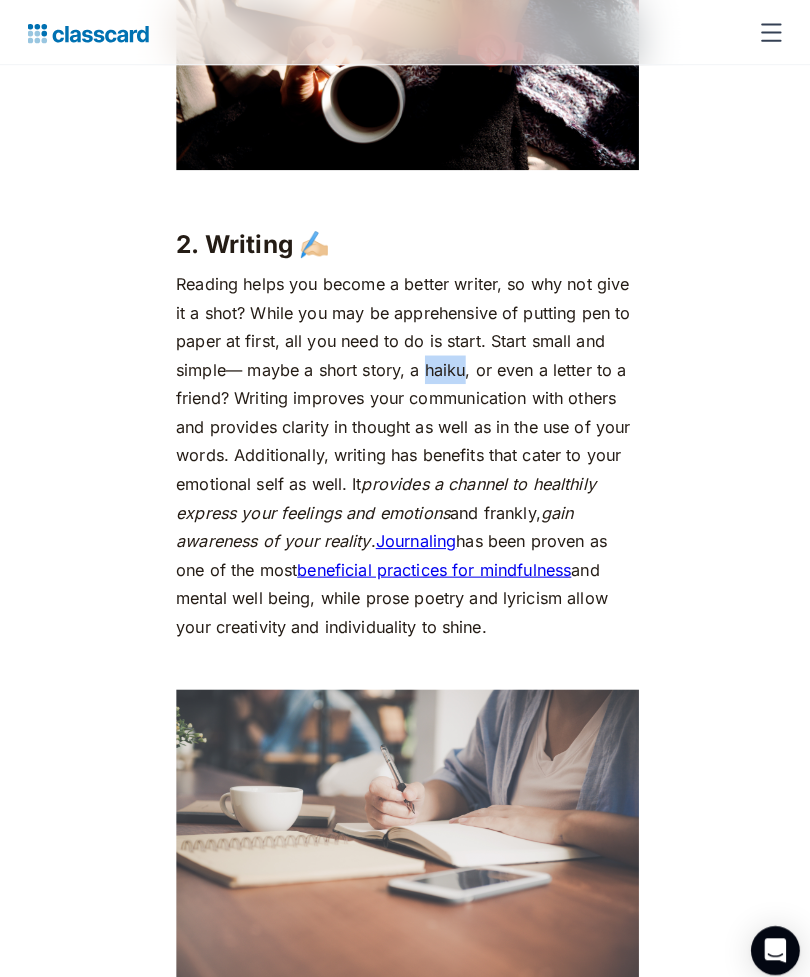 click on "We really don’t have too much time on our hands. As a society, as a species (thanks global warming 🙃) and even more so as individuals. Finding time for yourself can indeed prove to be challenging in the hustle and bustle of everyday life. If you clock in about 7 hours of sleep and 8 hours at the office or at class, that leaves you about  9 hours  in your day for recreation, that is, without considering your daily rituals — freshening up, mealtimes and commute. So when you do find yourself with time to spare, it’s important to make the most of it. Productive Things To Do in your Free Time You come back from work, pop your bag on the bed, and collapse onto the couch. Instinctively, you turn on Netflix, munching your way through dinner while staying glued to the television. Before you know it, you’re three episodes deep, and it’s 11 p.m. You have work [DATE], so you switch off the TV and head to bed. Sound familiar? Here are 8 productive ways to spend your free time: 1. Reading 📚 ‍ advantages" at bounding box center (405, -2830) 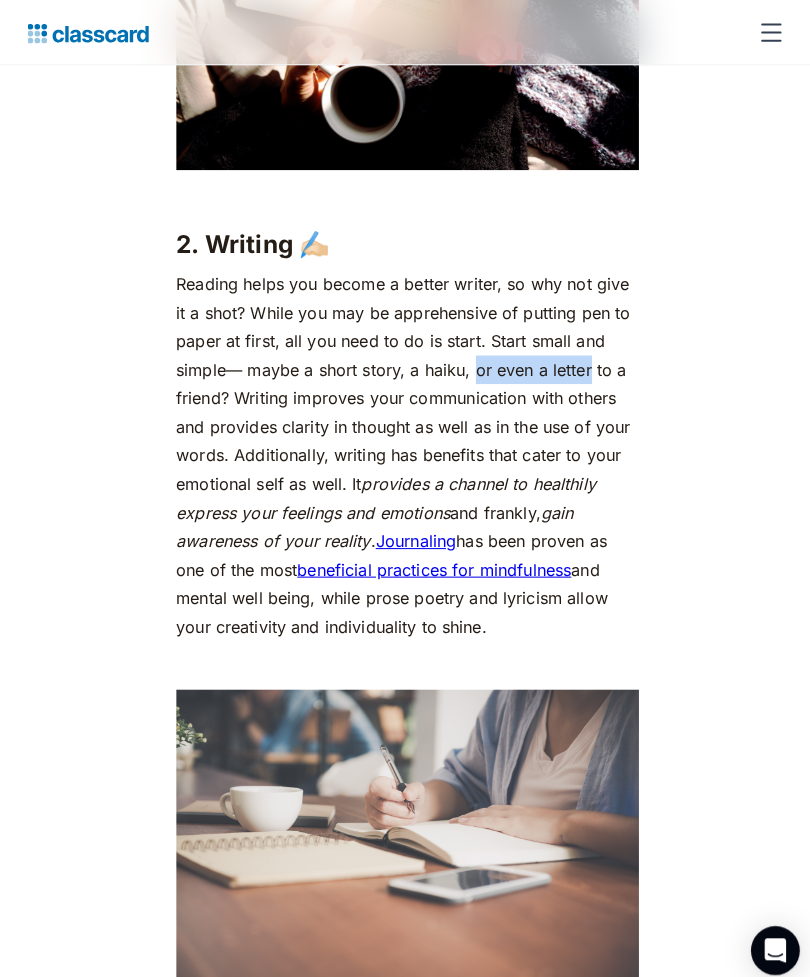 click on "We really don’t have too much time on our hands. As a society, as a species (thanks global warming 🙃) and even more so as individuals. Finding time for yourself can indeed prove to be challenging in the hustle and bustle of everyday life. If you clock in about 7 hours of sleep and 8 hours at the office or at class, that leaves you about  9 hours  in your day for recreation, that is, without considering your daily rituals — freshening up, mealtimes and commute. So when you do find yourself with time to spare, it’s important to make the most of it. Productive Things To Do in your Free Time You come back from work, pop your bag on the bed, and collapse onto the couch. Instinctively, you turn on Netflix, munching your way through dinner while staying glued to the television. Before you know it, you’re three episodes deep, and it’s 11 p.m. You have work [DATE], so you switch off the TV and head to bed. Sound familiar? Here are 8 productive ways to spend your free time: 1. Reading 📚 ‍ advantages" at bounding box center [405, -2830] 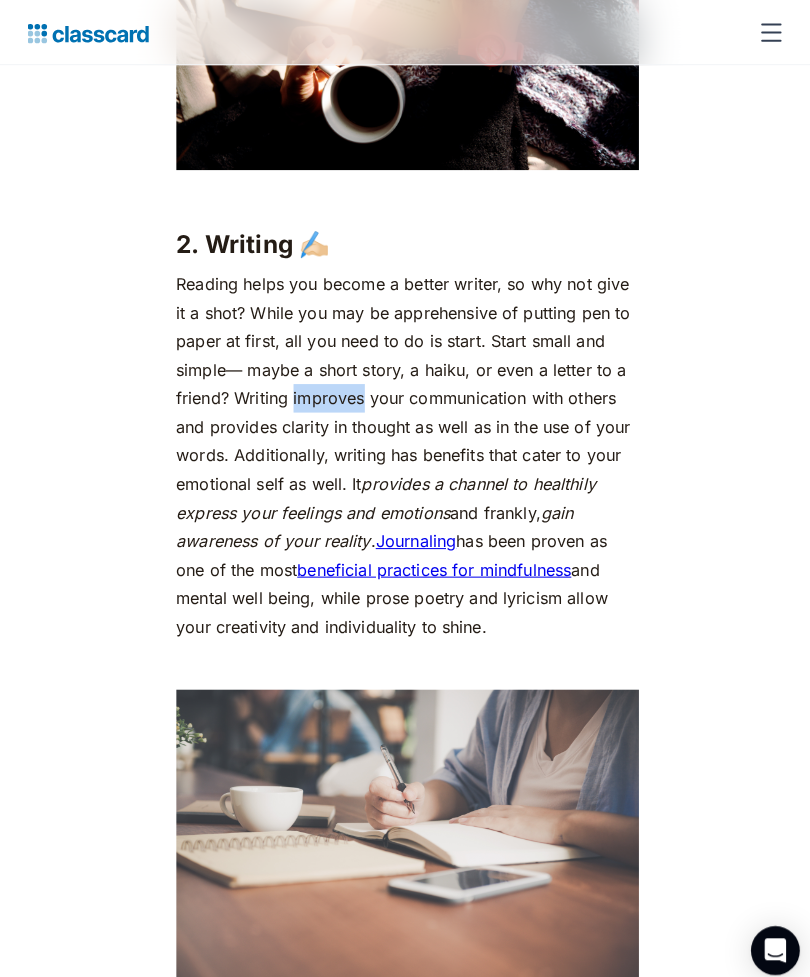 click on "We really don’t have too much time on our hands. As a society, as a species (thanks global warming 🙃) and even more so as individuals. Finding time for yourself can indeed prove to be challenging in the hustle and bustle of everyday life. If you clock in about 7 hours of sleep and 8 hours at the office or at class, that leaves you about  9 hours  in your day for recreation, that is, without considering your daily rituals — freshening up, mealtimes and commute. So when you do find yourself with time to spare, it’s important to make the most of it. Productive Things To Do in your Free Time You come back from work, pop your bag on the bed, and collapse onto the couch. Instinctively, you turn on Netflix, munching your way through dinner while staying glued to the television. Before you know it, you’re three episodes deep, and it’s 11 p.m. You have work [DATE], so you switch off the TV and head to bed. Sound familiar? Here are 8 productive ways to spend your free time: 1. Reading 📚 ‍ advantages" at bounding box center (405, -2830) 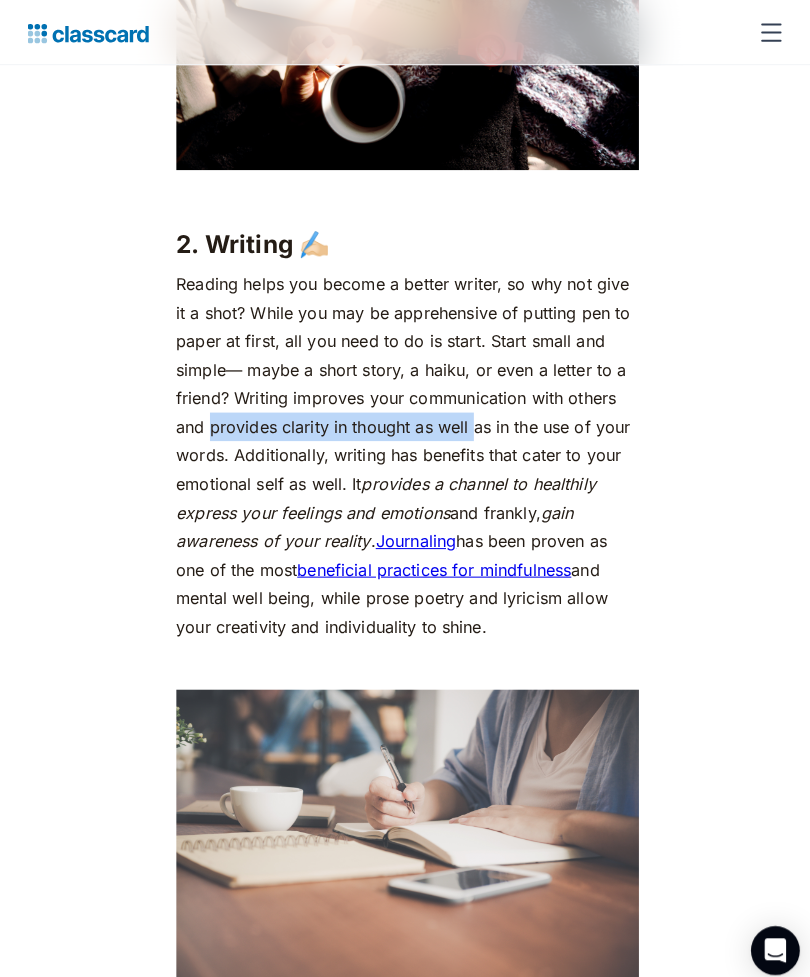click on "We really don’t have too much time on our hands. As a society, as a species (thanks global warming 🙃) and even more so as individuals. Finding time for yourself can indeed prove to be challenging in the hustle and bustle of everyday life. If you clock in about 7 hours of sleep and 8 hours at the office or at class, that leaves you about  9 hours  in your day for recreation, that is, without considering your daily rituals — freshening up, mealtimes and commute. So when you do find yourself with time to spare, it’s important to make the most of it. Productive Things To Do in your Free Time You come back from work, pop your bag on the bed, and collapse onto the couch. Instinctively, you turn on Netflix, munching your way through dinner while staying glued to the television. Before you know it, you’re three episodes deep, and it’s 11 p.m. You have work [DATE], so you switch off the TV and head to bed. Sound familiar? Here are 8 productive ways to spend your free time: 1. Reading 📚 ‍ advantages" at bounding box center [405, -2830] 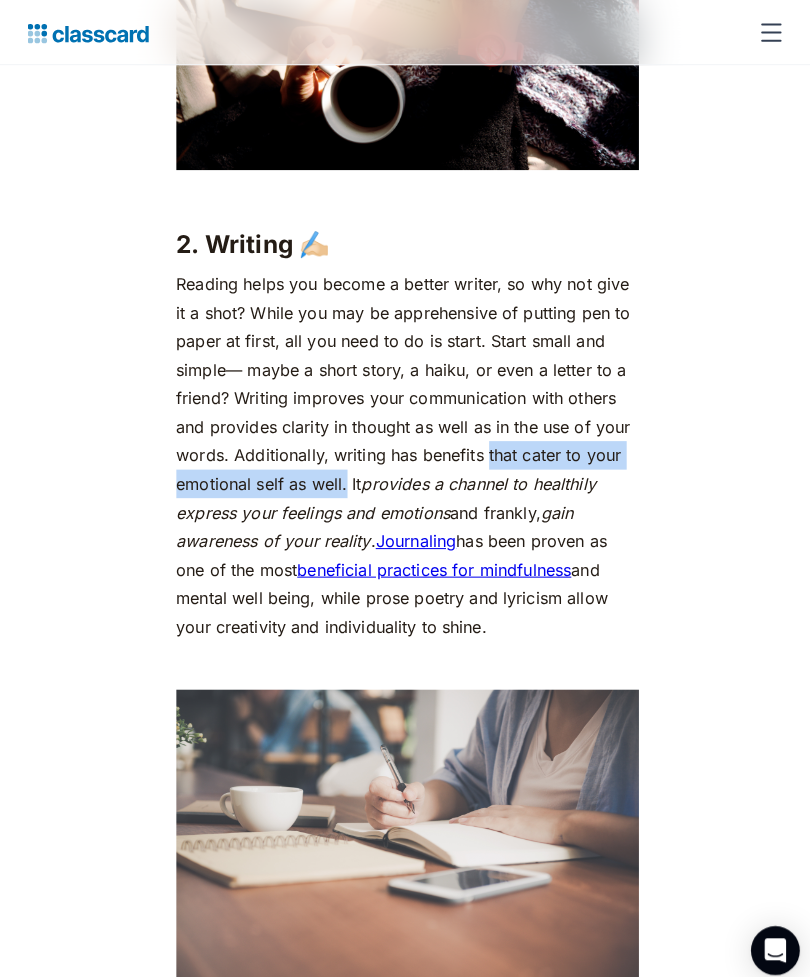 click on "We really don’t have too much time on our hands. As a society, as a species (thanks global warming 🙃) and even more so as individuals. Finding time for yourself can indeed prove to be challenging in the hustle and bustle of everyday life. If you clock in about 7 hours of sleep and 8 hours at the office or at class, that leaves you about  9 hours  in your day for recreation, that is, without considering your daily rituals — freshening up, mealtimes and commute. So when you do find yourself with time to spare, it’s important to make the most of it. Productive Things To Do in your Free Time You come back from work, pop your bag on the bed, and collapse onto the couch. Instinctively, you turn on Netflix, munching your way through dinner while staying glued to the television. Before you know it, you’re three episodes deep, and it’s 11 p.m. You have work [DATE], so you switch off the TV and head to bed. Sound familiar? Here are 8 productive ways to spend your free time: 1. Reading 📚 ‍ advantages" at bounding box center (405, -2830) 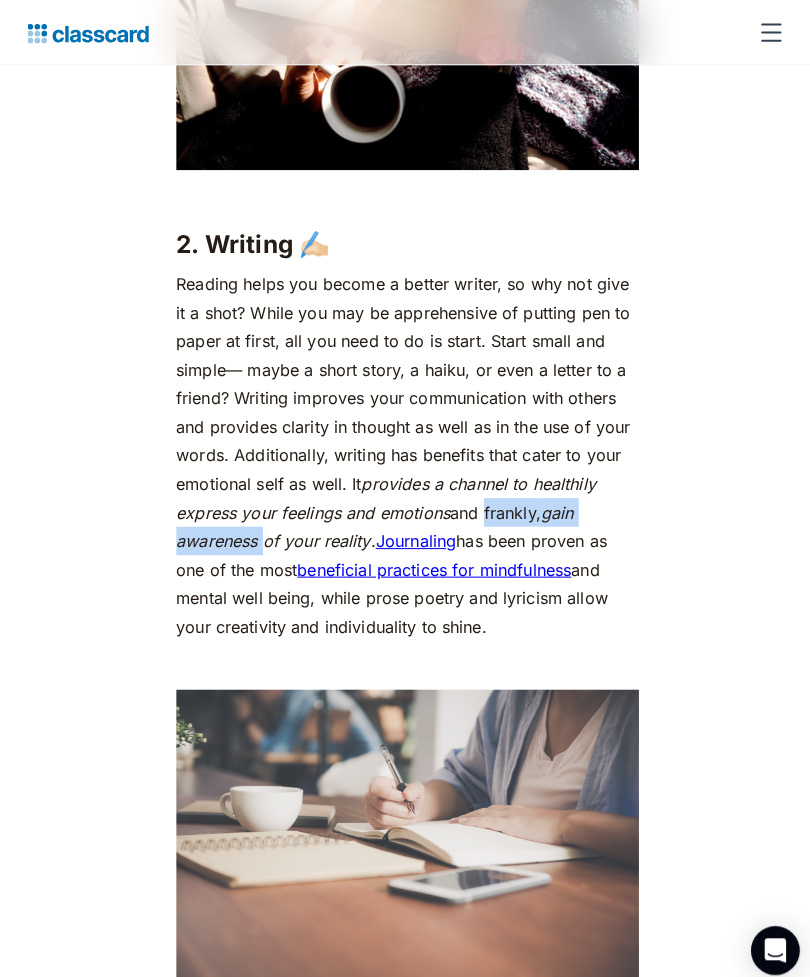click on "Reading helps you become a better writer, so why not give it a shot? While you may be apprehensive of putting pen to paper at first, all you need to do is start. Start small and simple— maybe a short story, a haiku, or even a letter to a friend? Writing improves your communication with others and provides clarity in thought as well as in the use of your words. Additionally, writing has benefits that cater to your emotional self as well. It  provides a channel to healthily express your feelings and emotions  and frankly,  gain awareness of your reality .  Journaling  has been proven as one of the most  beneficial practices for mindfulness  and mental well being, while prose poetry and lyricism allow your creativity and individuality to shine." at bounding box center (405, 447) 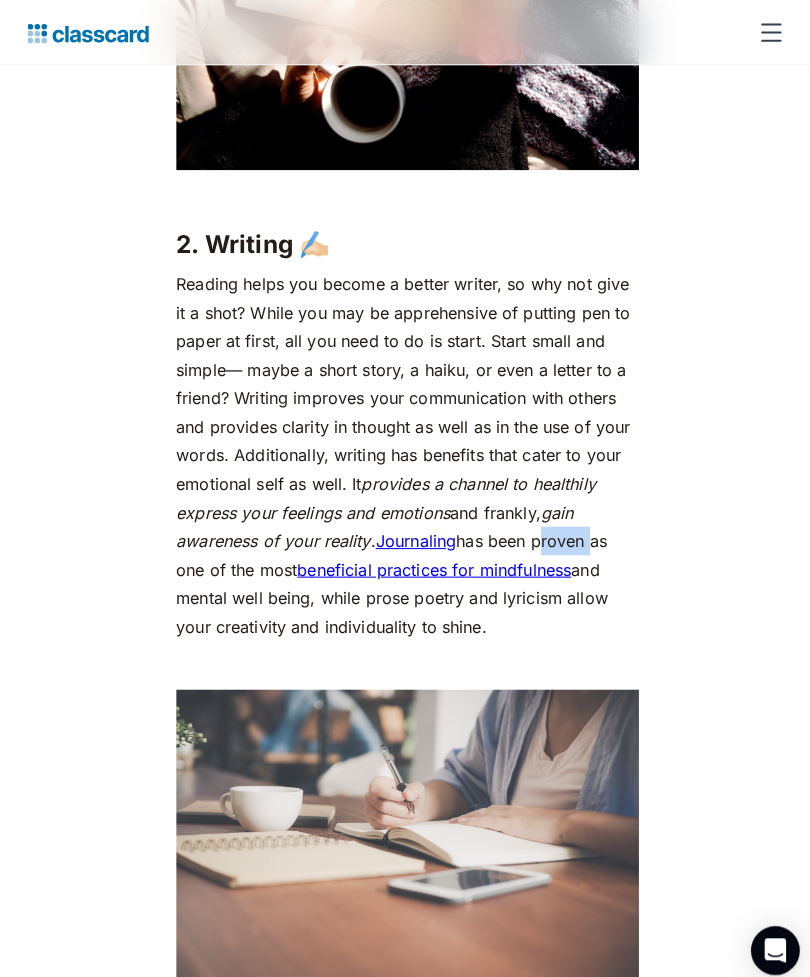 click on "Reading helps you become a better writer, so why not give it a shot? While you may be apprehensive of putting pen to paper at first, all you need to do is start. Start small and simple— maybe a short story, a haiku, or even a letter to a friend? Writing improves your communication with others and provides clarity in thought as well as in the use of your words. Additionally, writing has benefits that cater to your emotional self as well. It  provides a channel to healthily express your feelings and emotions  and frankly,  gain awareness of your reality .  Journaling  has been proven as one of the most  beneficial practices for mindfulness  and mental well being, while prose poetry and lyricism allow your creativity and individuality to shine." at bounding box center (405, 447) 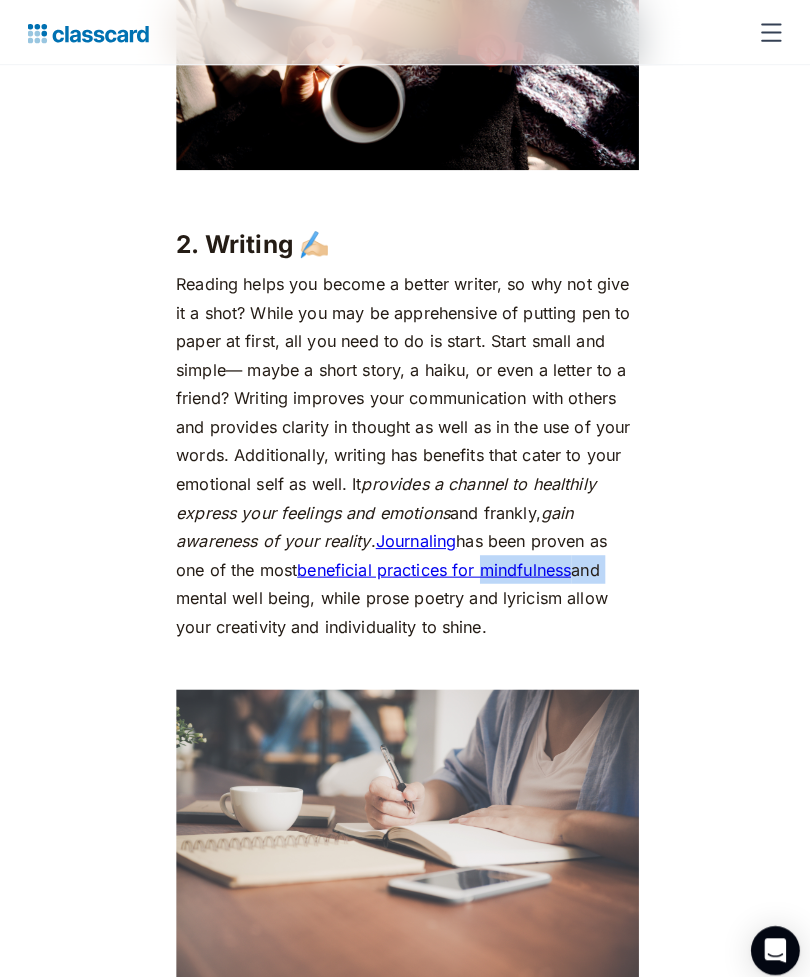 click on "Reading helps you become a better writer, so why not give it a shot? While you may be apprehensive of putting pen to paper at first, all you need to do is start. Start small and simple— maybe a short story, a haiku, or even a letter to a friend? Writing improves your communication with others and provides clarity in thought as well as in the use of your words. Additionally, writing has benefits that cater to your emotional self as well. It  provides a channel to healthily express your feelings and emotions  and frankly,  gain awareness of your reality .  Journaling  has been proven as one of the most  beneficial practices for mindfulness  and mental well being, while prose poetry and lyricism allow your creativity and individuality to shine." at bounding box center (405, 447) 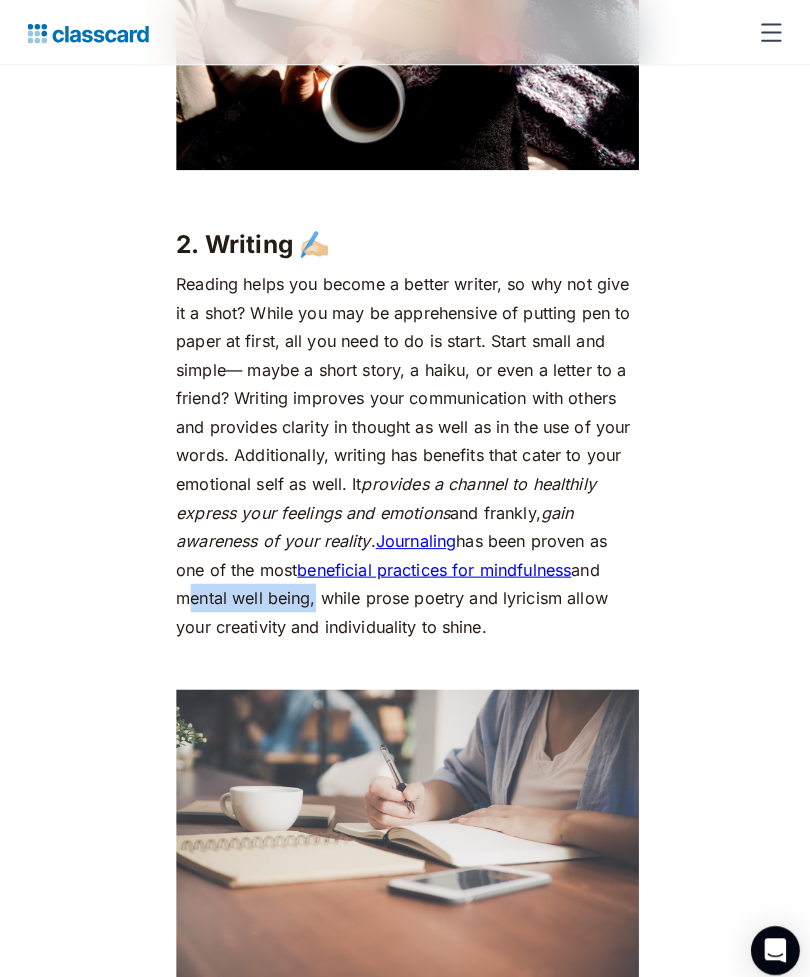 click on "We really don’t have too much time on our hands. As a society, as a species (thanks global warming 🙃) and even more so as individuals. Finding time for yourself can indeed prove to be challenging in the hustle and bustle of everyday life. If you clock in about 7 hours of sleep and 8 hours at the office or at class, that leaves you about  9 hours  in your day for recreation, that is, without considering your daily rituals — freshening up, mealtimes and commute. So when you do find yourself with time to spare, it’s important to make the most of it. Productive Things To Do in your Free Time You come back from work, pop your bag on the bed, and collapse onto the couch. Instinctively, you turn on Netflix, munching your way through dinner while staying glued to the television. Before you know it, you’re three episodes deep, and it’s 11 p.m. You have work [DATE], so you switch off the TV and head to bed. Sound familiar? Here are 8 productive ways to spend your free time: 1. Reading 📚 ‍ advantages" at bounding box center [405, -2830] 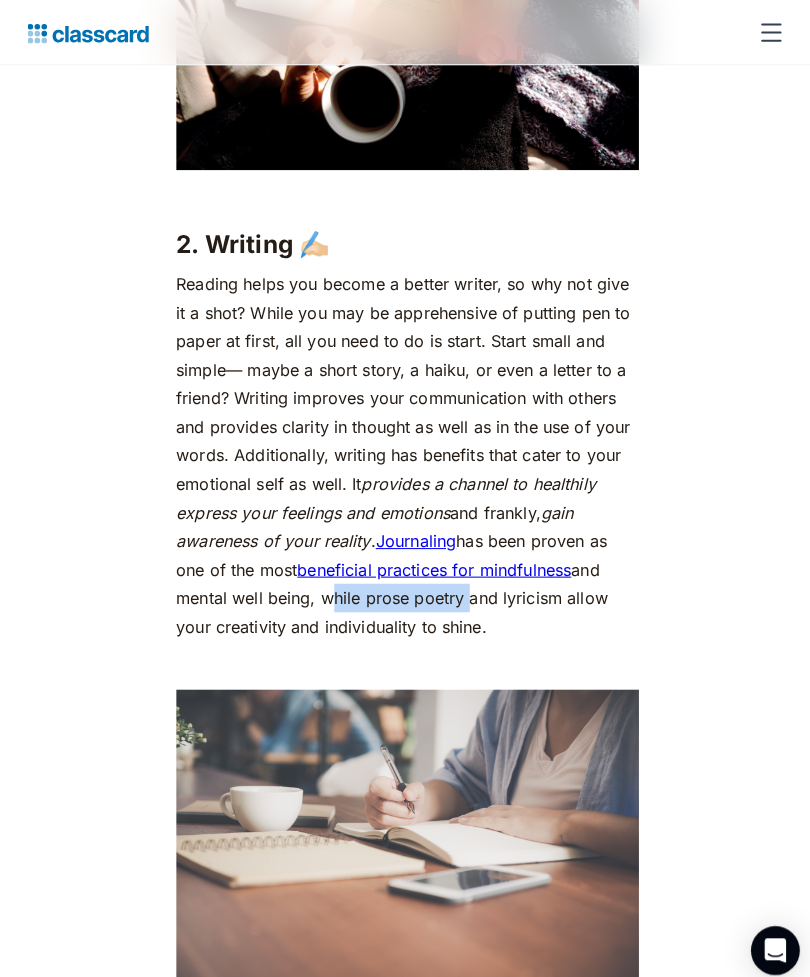 click on "Reading helps you become a better writer, so why not give it a shot? While you may be apprehensive of putting pen to paper at first, all you need to do is start. Start small and simple— maybe a short story, a haiku, or even a letter to a friend? Writing improves your communication with others and provides clarity in thought as well as in the use of your words. Additionally, writing has benefits that cater to your emotional self as well. It  provides a channel to healthily express your feelings and emotions  and frankly,  gain awareness of your reality .  Journaling  has been proven as one of the most  beneficial practices for mindfulness  and mental well being, while prose poetry and lyricism allow your creativity and individuality to shine." at bounding box center (405, 447) 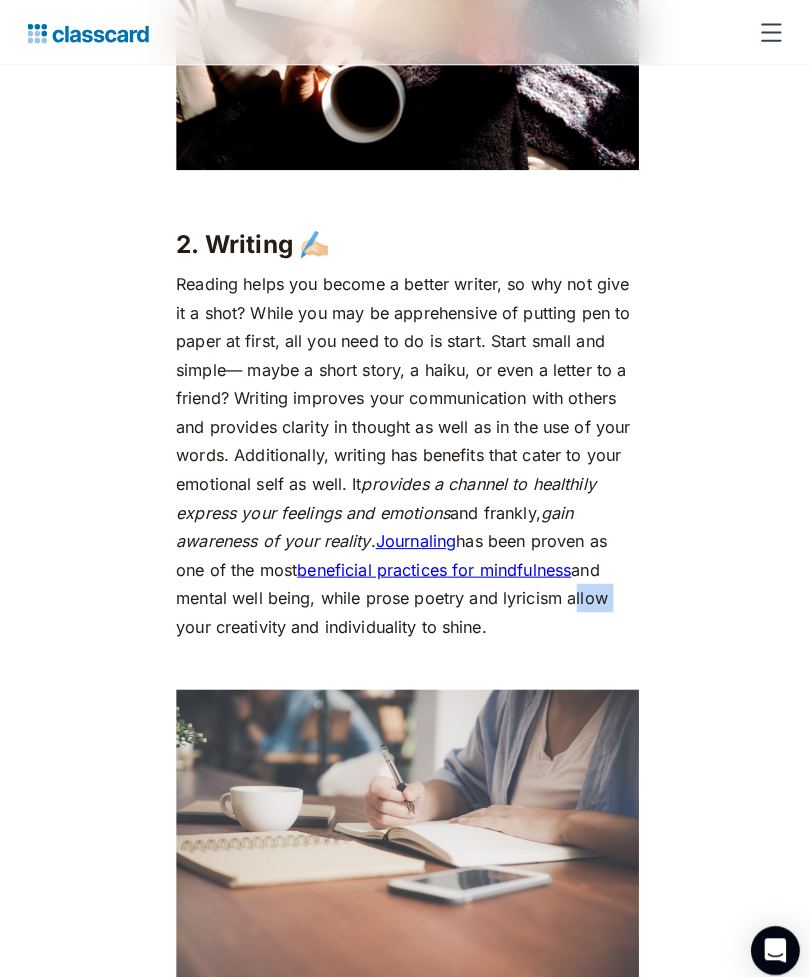 click on "We really don’t have too much time on our hands. As a society, as a species (thanks global warming 🙃) and even more so as individuals. Finding time for yourself can indeed prove to be challenging in the hustle and bustle of everyday life. If you clock in about 7 hours of sleep and 8 hours at the office or at class, that leaves you about  9 hours  in your day for recreation, that is, without considering your daily rituals — freshening up, mealtimes and commute. So when you do find yourself with time to spare, it’s important to make the most of it. Productive Things To Do in your Free Time You come back from work, pop your bag on the bed, and collapse onto the couch. Instinctively, you turn on Netflix, munching your way through dinner while staying glued to the television. Before you know it, you’re three episodes deep, and it’s 11 p.m. You have work [DATE], so you switch off the TV and head to bed. Sound familiar? Here are 8 productive ways to spend your free time: 1. Reading 📚 ‍ advantages" at bounding box center [405, -2830] 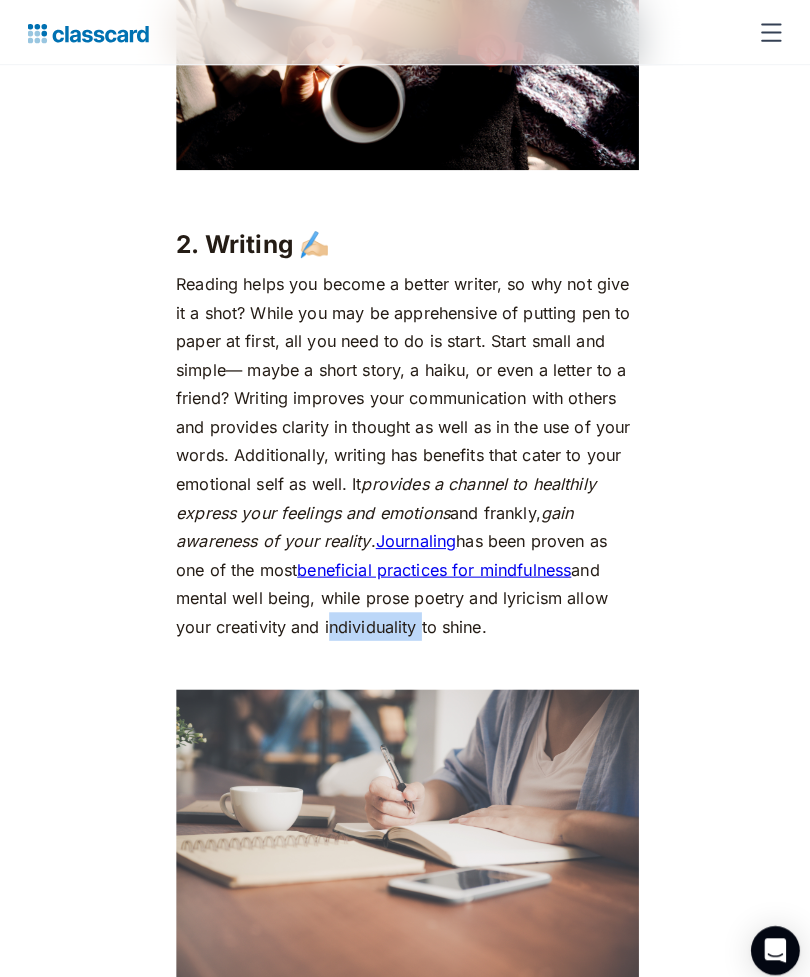 click on "‍" at bounding box center [405, 653] 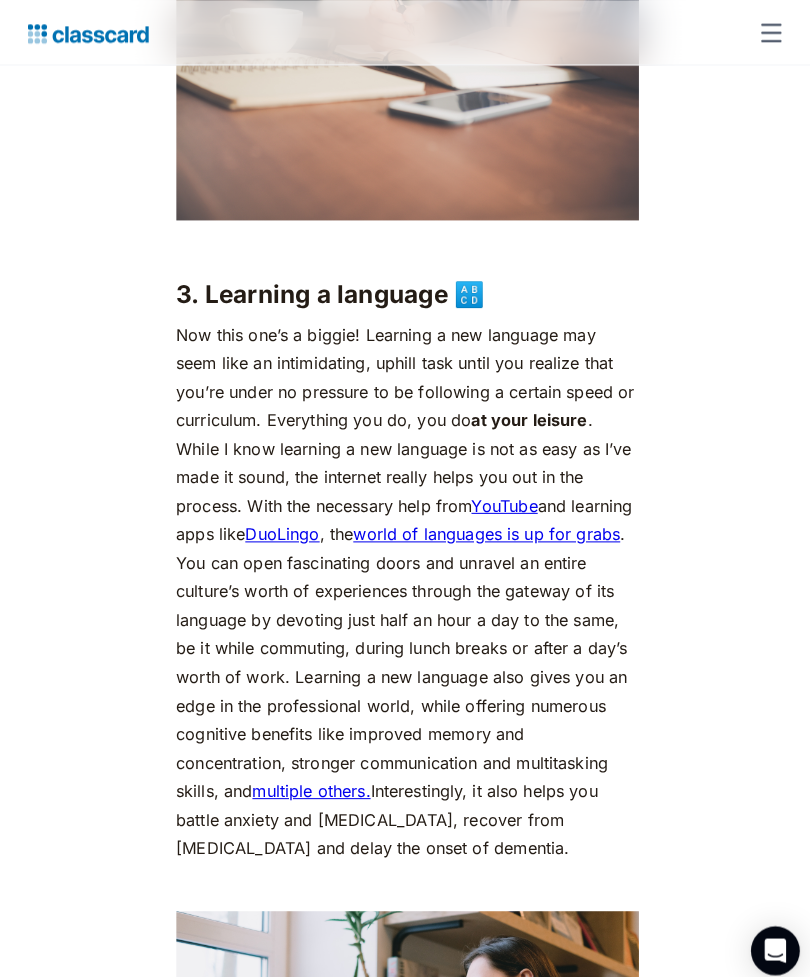scroll, scrollTop: 3887, scrollLeft: 0, axis: vertical 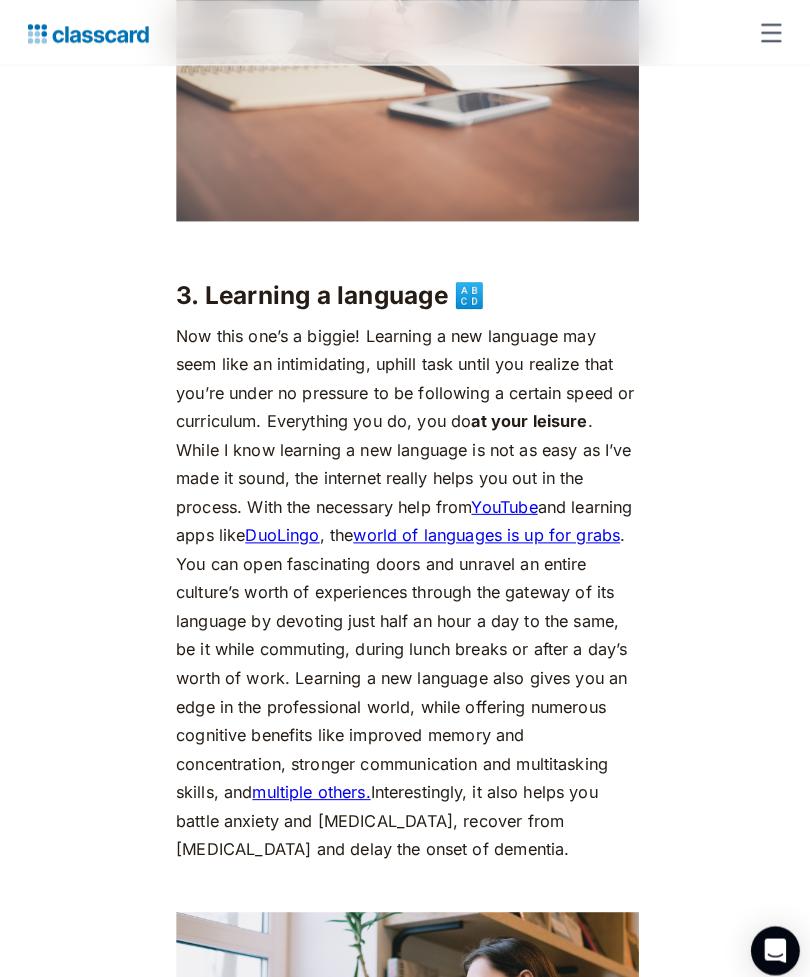 click on "Now this one’s a biggie! Learning a new language may seem like an intimidating, uphill task until you realize that you’re under no pressure to be following a certain speed or curriculum. Everything you do, you do  at your leisure . While I know learning a new language is not as easy as I’ve made it sound, the internet really helps you out in the process. With the necessary help from  YouTube  and learning apps like  DuoLingo , the  world of languages is up for grabs . You can open fascinating doors and unravel an entire culture’s worth of experiences through the gateway of its language by devoting just half an hour a day to the same, be it while commuting, during lunch breaks or after a day’s worth of work. Learning a new language also gives you an edge in the professional world, while offering numerous cognitive benefits like improved memory and concentration, stronger communication and multitasking skills, and  multiple others." at bounding box center [405, 581] 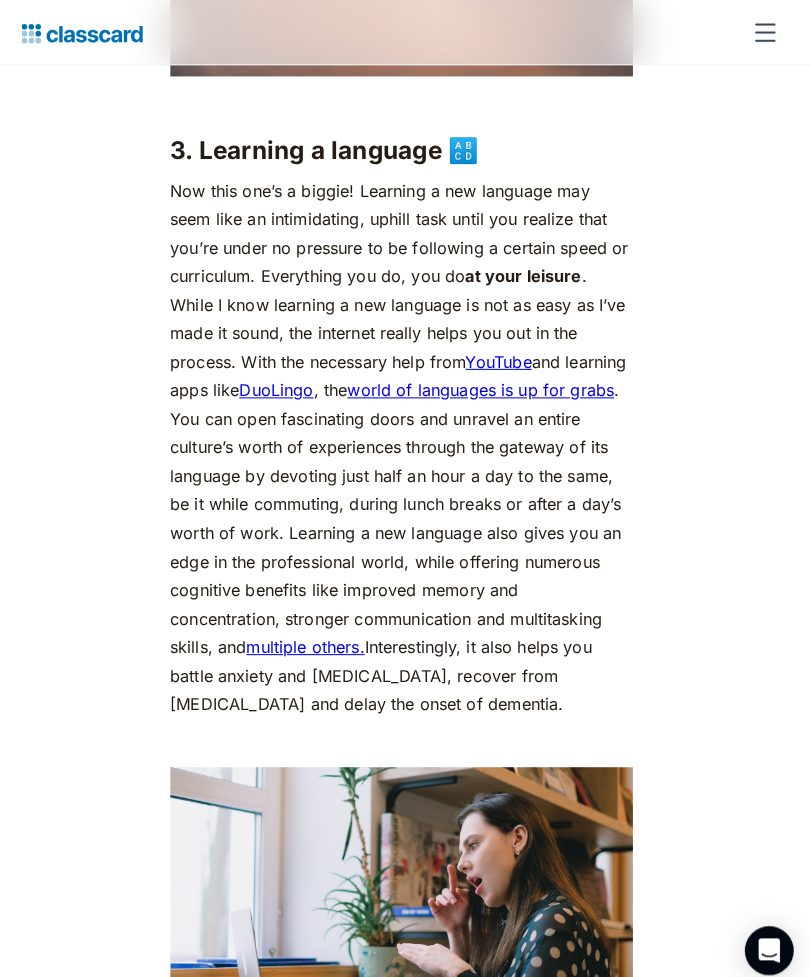 scroll, scrollTop: 4030, scrollLeft: 0, axis: vertical 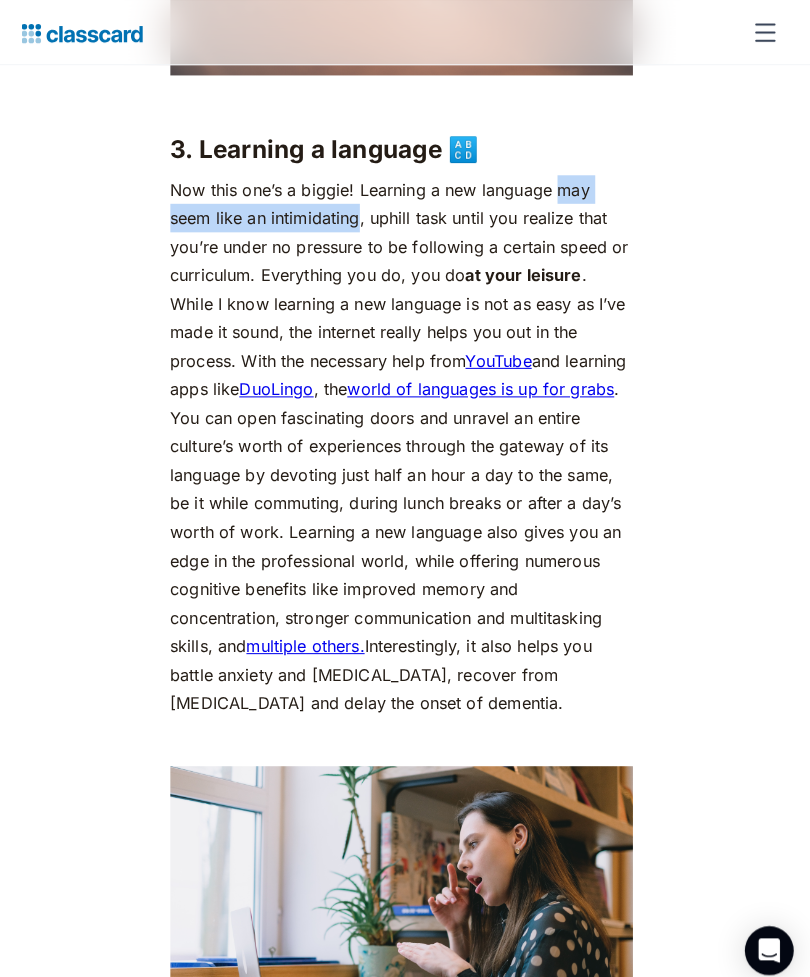 click on "Now this one’s a biggie! Learning a new language may seem like an intimidating, uphill task until you realize that you’re under no pressure to be following a certain speed or curriculum. Everything you do, you do  at your leisure . While I know learning a new language is not as easy as I’ve made it sound, the internet really helps you out in the process. With the necessary help from  YouTube  and learning apps like  DuoLingo , the  world of languages is up for grabs . You can open fascinating doors and unravel an entire culture’s worth of experiences through the gateway of its language by devoting just half an hour a day to the same, be it while commuting, during lunch breaks or after a day’s worth of work. Learning a new language also gives you an edge in the professional world, while offering numerous cognitive benefits like improved memory and concentration, stronger communication and multitasking skills, and  multiple others." at bounding box center [405, 438] 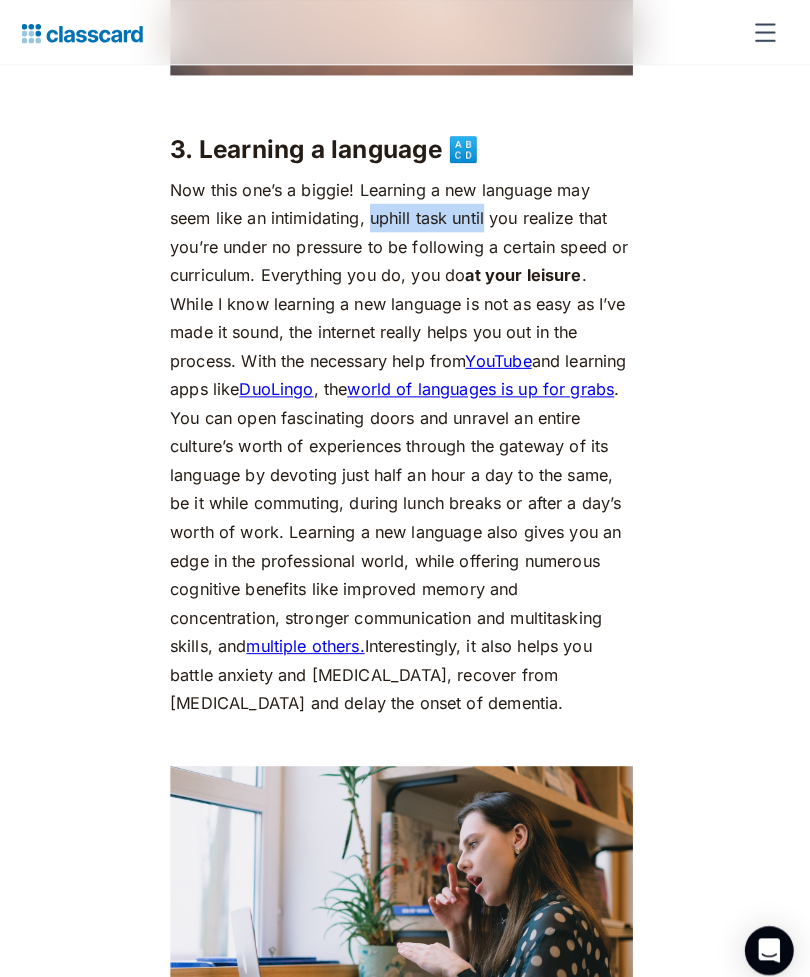 click on "Now this one’s a biggie! Learning a new language may seem like an intimidating, uphill task until you realize that you’re under no pressure to be following a certain speed or curriculum. Everything you do, you do  at your leisure . While I know learning a new language is not as easy as I’ve made it sound, the internet really helps you out in the process. With the necessary help from  YouTube  and learning apps like  DuoLingo , the  world of languages is up for grabs . You can open fascinating doors and unravel an entire culture’s worth of experiences through the gateway of its language by devoting just half an hour a day to the same, be it while commuting, during lunch breaks or after a day’s worth of work. Learning a new language also gives you an edge in the professional world, while offering numerous cognitive benefits like improved memory and concentration, stronger communication and multitasking skills, and  multiple others." at bounding box center (405, 438) 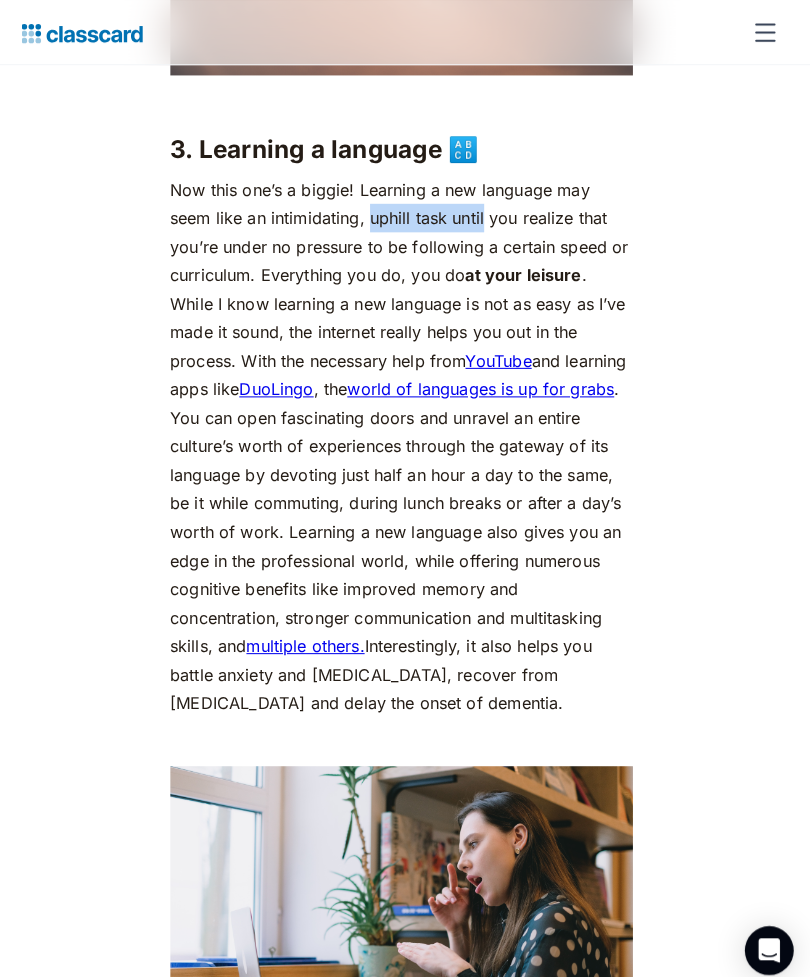 click on "We really don’t have too much time on our hands. As a society, as a species (thanks global warming 🙃) and even more so as individuals. Finding time for yourself can indeed prove to be challenging in the hustle and bustle of everyday life. If you clock in about 7 hours of sleep and 8 hours at the office or at class, that leaves you about  9 hours  in your day for recreation, that is, without considering your daily rituals — freshening up, mealtimes and commute. So when you do find yourself with time to spare, it’s important to make the most of it. Productive Things To Do in your Free Time You come back from work, pop your bag on the bed, and collapse onto the couch. Instinctively, you turn on Netflix, munching your way through dinner while staying glued to the television. Before you know it, you’re three episodes deep, and it’s 11 p.m. You have work [DATE], so you switch off the TV and head to bed. Sound familiar? Here are 8 productive ways to spend your free time: 1. Reading 📚 ‍ advantages" at bounding box center [405, -3736] 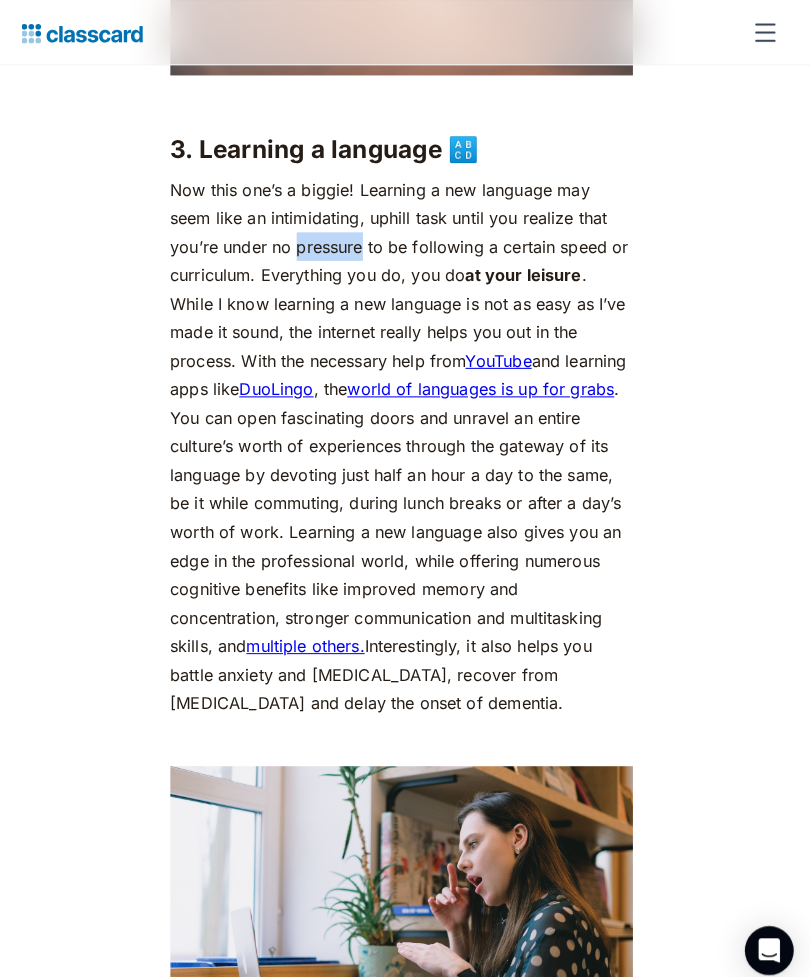 click on "We really don’t have too much time on our hands. As a society, as a species (thanks global warming 🙃) and even more so as individuals. Finding time for yourself can indeed prove to be challenging in the hustle and bustle of everyday life. If you clock in about 7 hours of sleep and 8 hours at the office or at class, that leaves you about  9 hours  in your day for recreation, that is, without considering your daily rituals — freshening up, mealtimes and commute. So when you do find yourself with time to spare, it’s important to make the most of it. Productive Things To Do in your Free Time You come back from work, pop your bag on the bed, and collapse onto the couch. Instinctively, you turn on Netflix, munching your way through dinner while staying glued to the television. Before you know it, you’re three episodes deep, and it’s 11 p.m. You have work [DATE], so you switch off the TV and head to bed. Sound familiar? Here are 8 productive ways to spend your free time: 1. Reading 📚 ‍ advantages" at bounding box center (405, -3736) 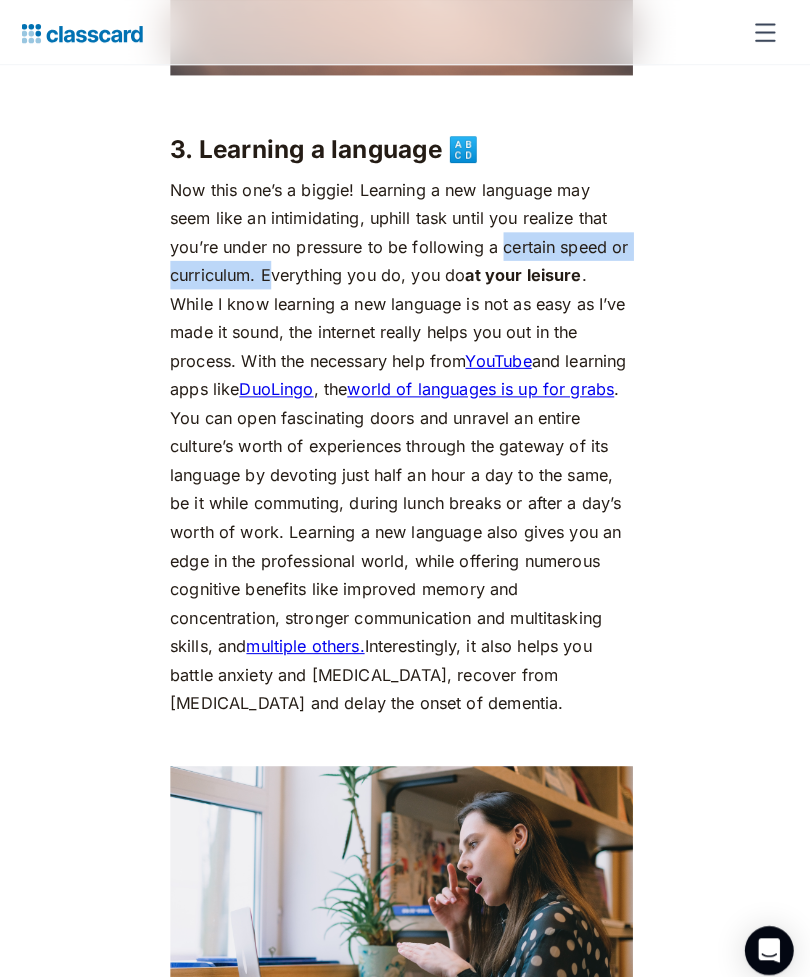 click on "We really don’t have too much time on our hands. As a society, as a species (thanks global warming 🙃) and even more so as individuals. Finding time for yourself can indeed prove to be challenging in the hustle and bustle of everyday life. If you clock in about 7 hours of sleep and 8 hours at the office or at class, that leaves you about  9 hours  in your day for recreation, that is, without considering your daily rituals — freshening up, mealtimes and commute. So when you do find yourself with time to spare, it’s important to make the most of it. Productive Things To Do in your Free Time You come back from work, pop your bag on the bed, and collapse onto the couch. Instinctively, you turn on Netflix, munching your way through dinner while staying glued to the television. Before you know it, you’re three episodes deep, and it’s 11 p.m. You have work [DATE], so you switch off the TV and head to bed. Sound familiar? Here are 8 productive ways to spend your free time: 1. Reading 📚 ‍ advantages" at bounding box center [405, -3736] 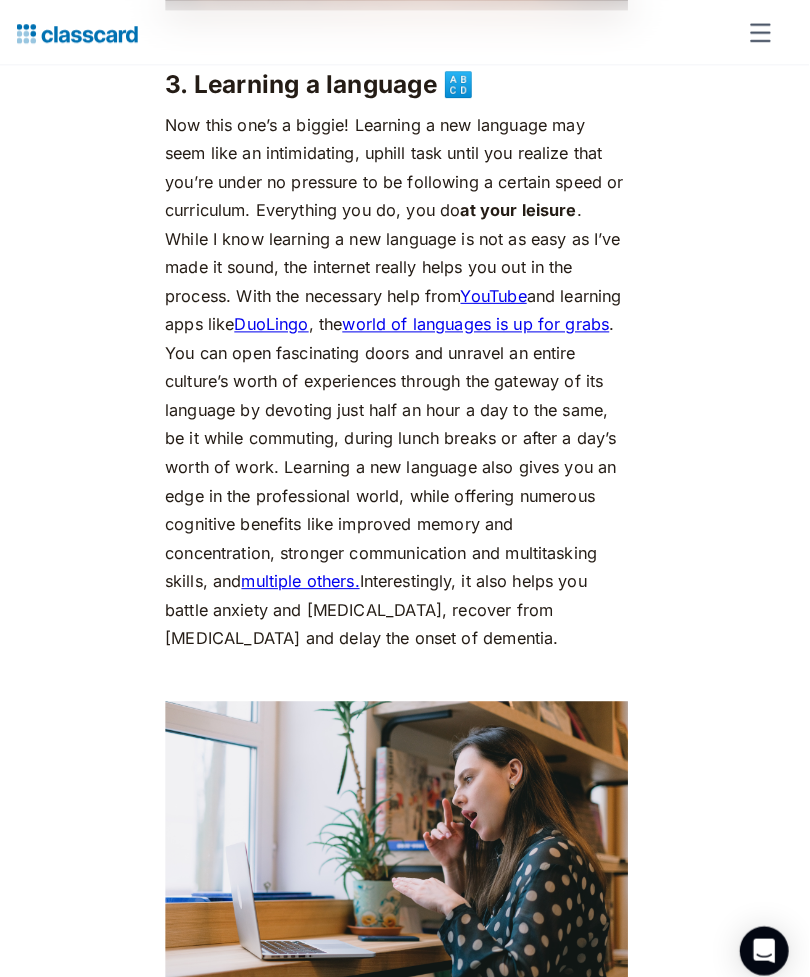 scroll, scrollTop: 4093, scrollLeft: 0, axis: vertical 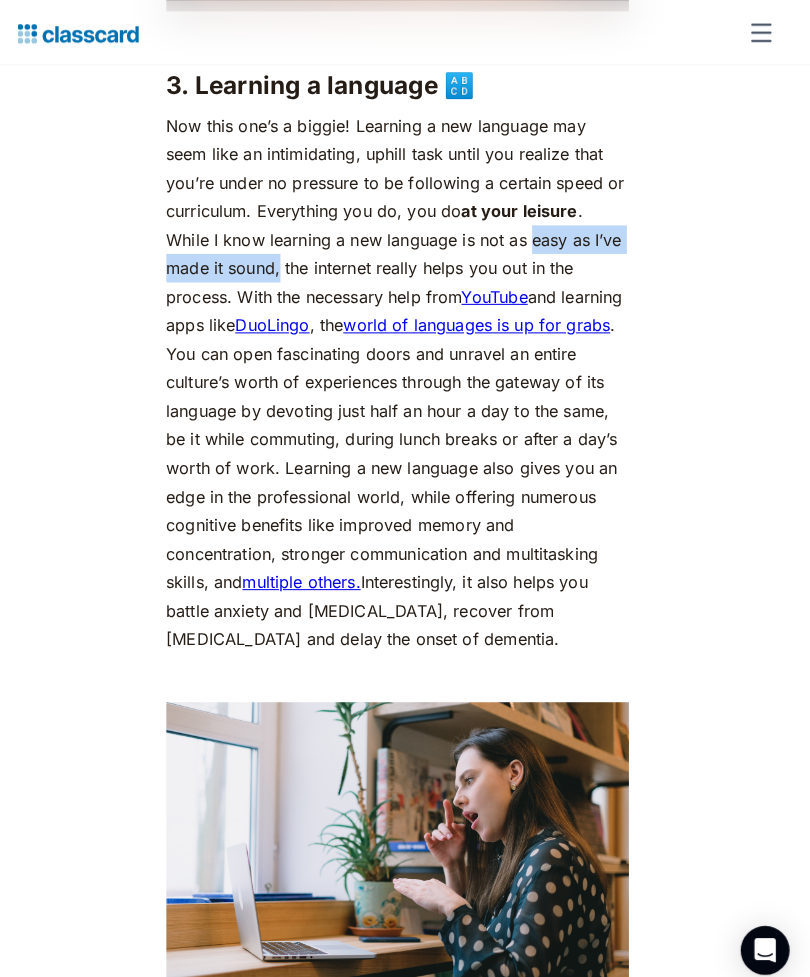 click on "Now this one’s a biggie! Learning a new language may seem like an intimidating, uphill task until you realize that you’re under no pressure to be following a certain speed or curriculum. Everything you do, you do  at your leisure . While I know learning a new language is not as easy as I’ve made it sound, the internet really helps you out in the process. With the necessary help from  YouTube  and learning apps like  DuoLingo , the  world of languages is up for grabs . You can open fascinating doors and unravel an entire culture’s worth of experiences through the gateway of its language by devoting just half an hour a day to the same, be it while commuting, during lunch breaks or after a day’s worth of work. Learning a new language also gives you an edge in the professional world, while offering numerous cognitive benefits like improved memory and concentration, stronger communication and multitasking skills, and  multiple others." at bounding box center (405, 375) 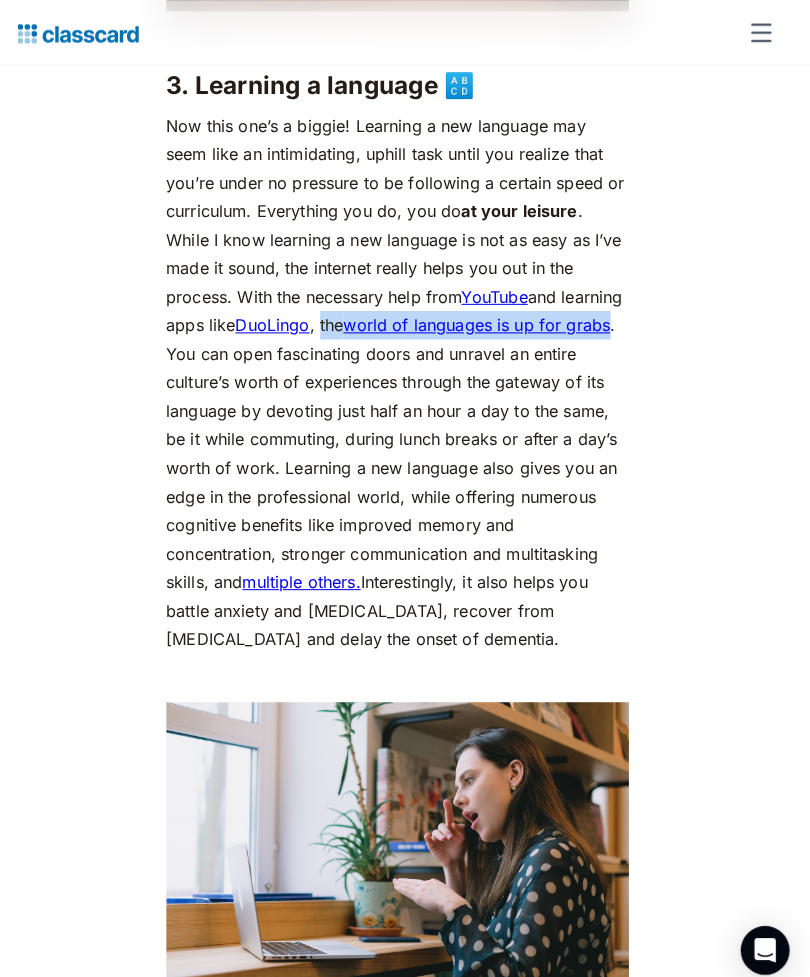 click on "We really don’t have too much time on our hands. As a society, as a species (thanks global warming 🙃) and even more so as individuals. Finding time for yourself can indeed prove to be challenging in the hustle and bustle of everyday life. If you clock in about 7 hours of sleep and 8 hours at the office or at class, that leaves you about  9 hours  in your day for recreation, that is, without considering your daily rituals — freshening up, mealtimes and commute. So when you do find yourself with time to spare, it’s important to make the most of it. Productive Things To Do in your Free Time You come back from work, pop your bag on the bed, and collapse onto the couch. Instinctively, you turn on Netflix, munching your way through dinner while staying glued to the television. Before you know it, you’re three episodes deep, and it’s 11 p.m. You have work [DATE], so you switch off the TV and head to bed. Sound familiar? Here are 8 productive ways to spend your free time: 1. Reading 📚 ‍ advantages" at bounding box center [405, -3799] 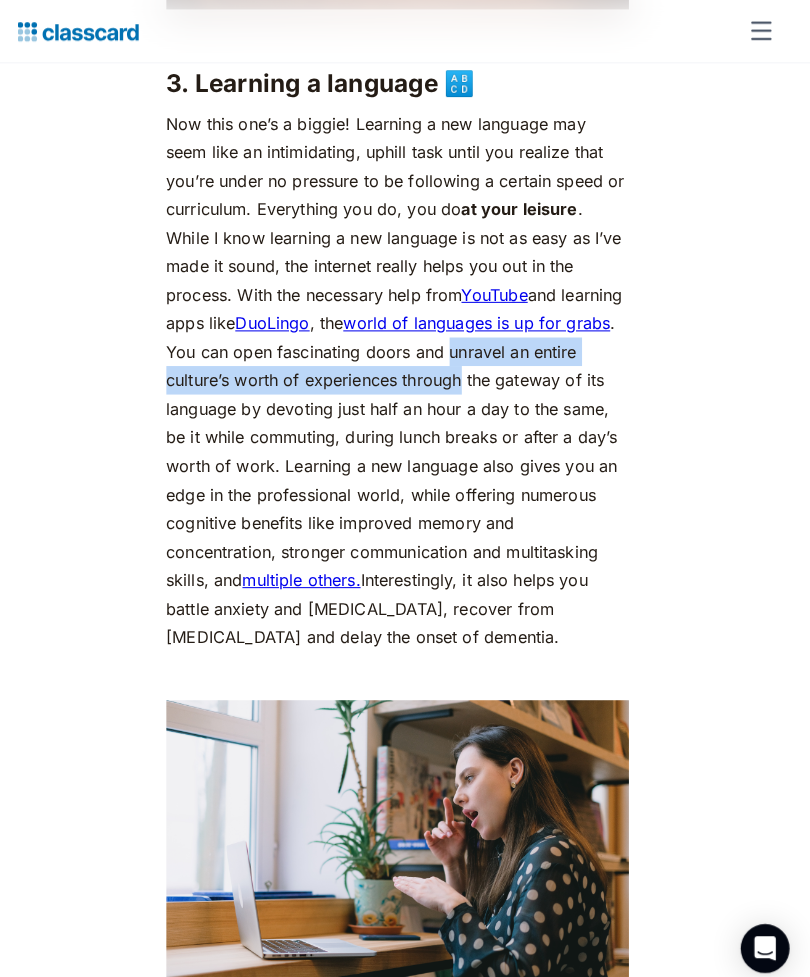 scroll, scrollTop: 4094, scrollLeft: 0, axis: vertical 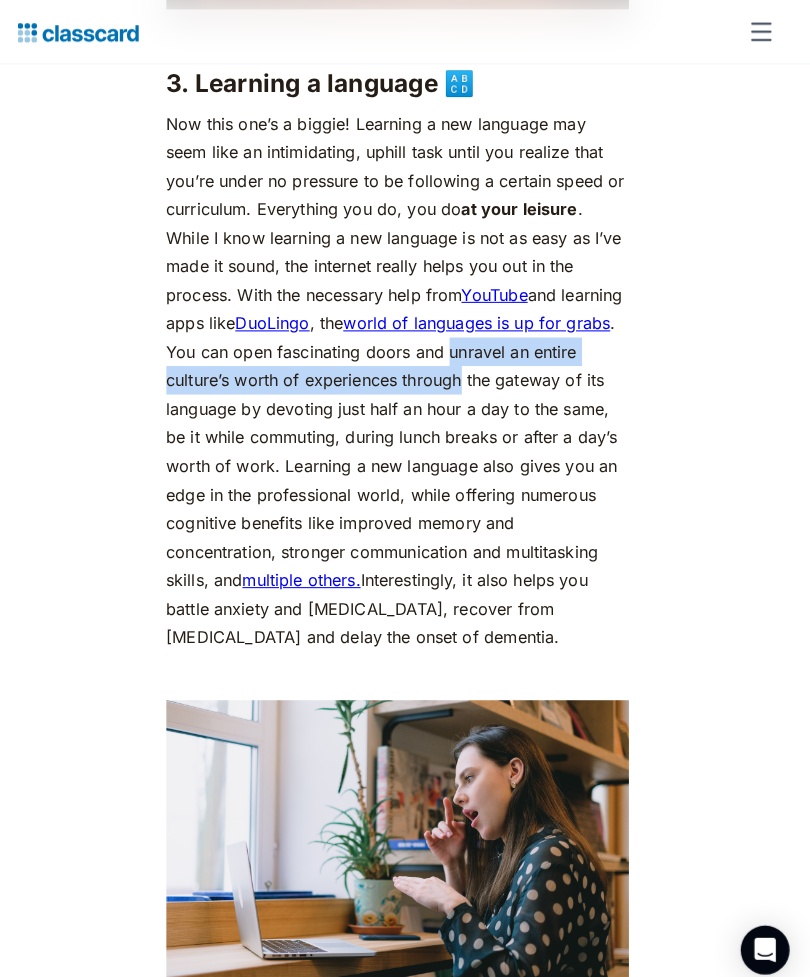 click on "Now this one’s a biggie! Learning a new language may seem like an intimidating, uphill task until you realize that you’re under no pressure to be following a certain speed or curriculum. Everything you do, you do  at your leisure . While I know learning a new language is not as easy as I’ve made it sound, the internet really helps you out in the process. With the necessary help from  YouTube  and learning apps like  DuoLingo , the  world of languages is up for grabs . You can open fascinating doors and unravel an entire culture’s worth of experiences through the gateway of its language by devoting just half an hour a day to the same, be it while commuting, during lunch breaks or after a day’s worth of work. Learning a new language also gives you an edge in the professional world, while offering numerous cognitive benefits like improved memory and concentration, stronger communication and multitasking skills, and  multiple others." at bounding box center [405, 374] 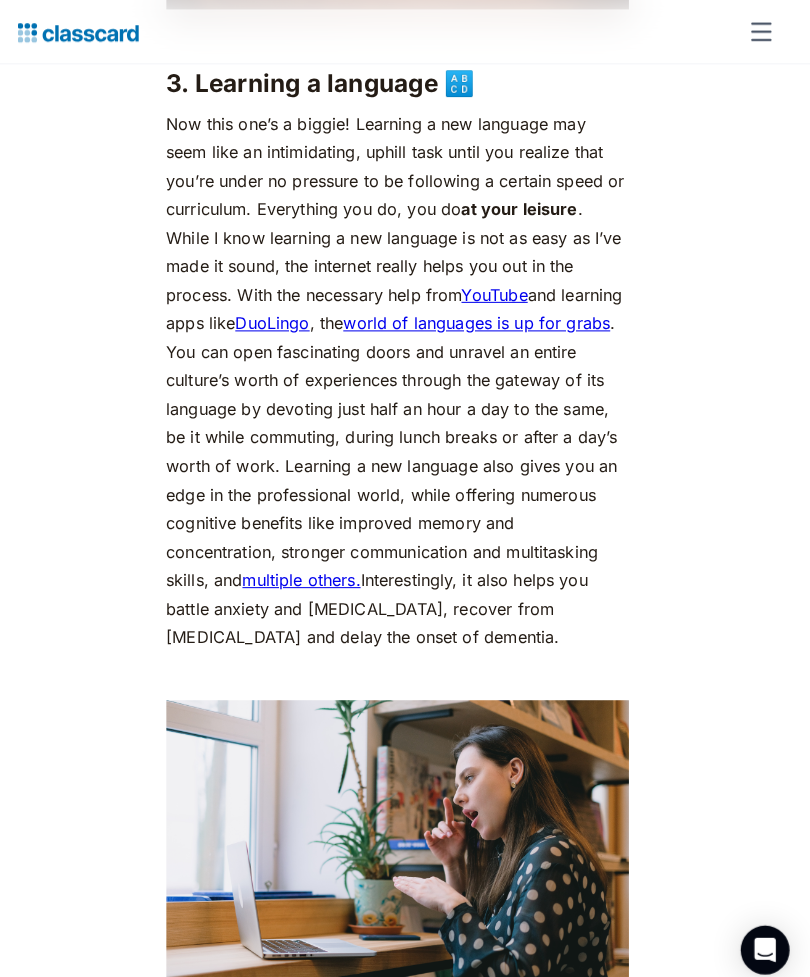 click on "Now this one’s a biggie! Learning a new language may seem like an intimidating, uphill task until you realize that you’re under no pressure to be following a certain speed or curriculum. Everything you do, you do  at your leisure . While I know learning a new language is not as easy as I’ve made it sound, the internet really helps you out in the process. With the necessary help from  YouTube  and learning apps like  DuoLingo , the  world of languages is up for grabs . You can open fascinating doors and unravel an entire culture’s worth of experiences through the gateway of its language by devoting just half an hour a day to the same, be it while commuting, during lunch breaks or after a day’s worth of work. Learning a new language also gives you an edge in the professional world, while offering numerous cognitive benefits like improved memory and concentration, stronger communication and multitasking skills, and  multiple others." at bounding box center (405, 374) 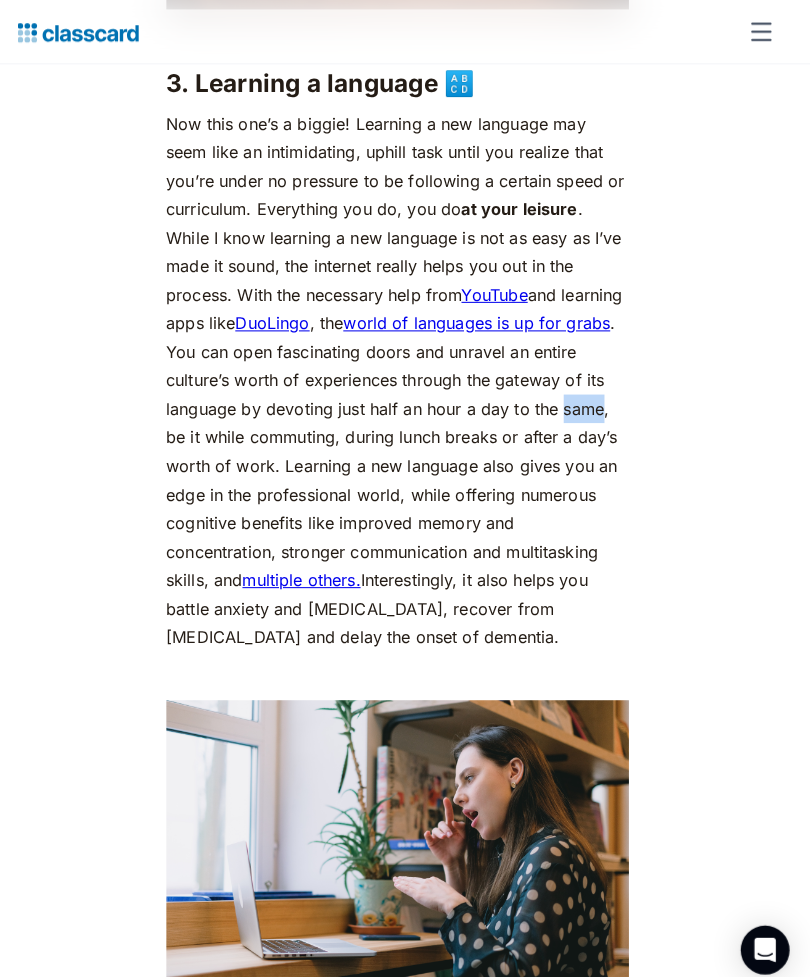 click on "We really don’t have too much time on our hands. As a society, as a species (thanks global warming 🙃) and even more so as individuals. Finding time for yourself can indeed prove to be challenging in the hustle and bustle of everyday life. If you clock in about 7 hours of sleep and 8 hours at the office or at class, that leaves you about  9 hours  in your day for recreation, that is, without considering your daily rituals — freshening up, mealtimes and commute. So when you do find yourself with time to spare, it’s important to make the most of it. Productive Things To Do in your Free Time You come back from work, pop your bag on the bed, and collapse onto the couch. Instinctively, you turn on Netflix, munching your way through dinner while staying glued to the television. Before you know it, you’re three episodes deep, and it’s 11 p.m. You have work [DATE], so you switch off the TV and head to bed. Sound familiar? Here are 8 productive ways to spend your free time: 1. Reading 📚 ‍ advantages" at bounding box center [405, -3800] 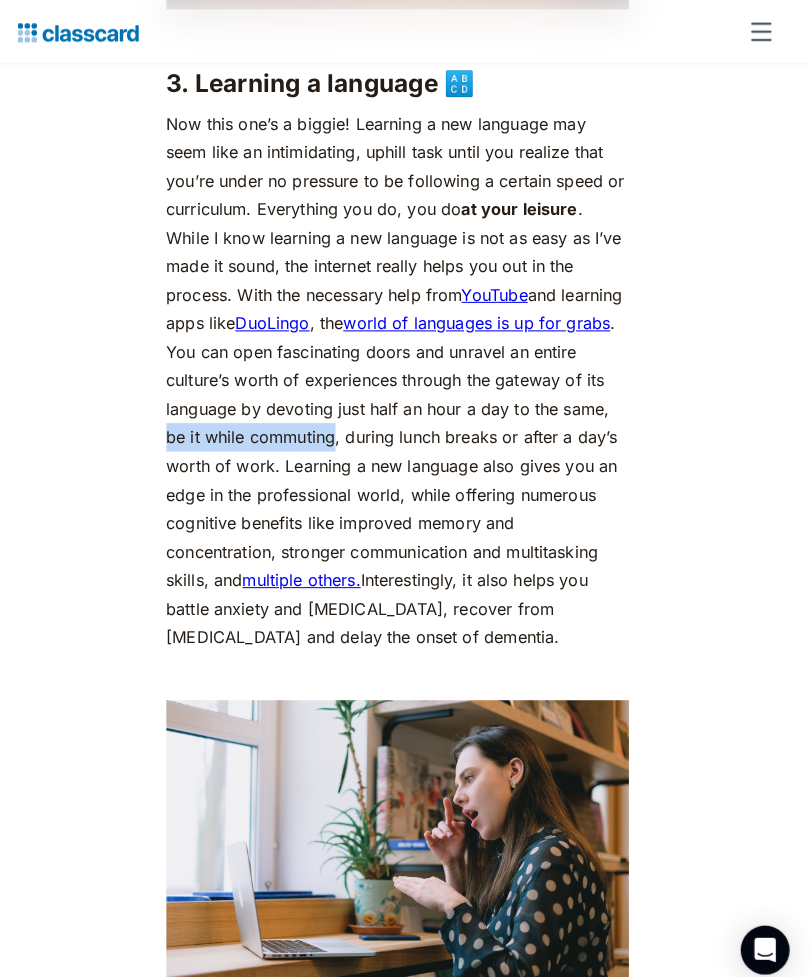 click on "Now this one’s a biggie! Learning a new language may seem like an intimidating, uphill task until you realize that you’re under no pressure to be following a certain speed or curriculum. Everything you do, you do  at your leisure . While I know learning a new language is not as easy as I’ve made it sound, the internet really helps you out in the process. With the necessary help from  YouTube  and learning apps like  DuoLingo , the  world of languages is up for grabs . You can open fascinating doors and unravel an entire culture’s worth of experiences through the gateway of its language by devoting just half an hour a day to the same, be it while commuting, during lunch breaks or after a day’s worth of work. Learning a new language also gives you an edge in the professional world, while offering numerous cognitive benefits like improved memory and concentration, stronger communication and multitasking skills, and  multiple others." at bounding box center (405, 374) 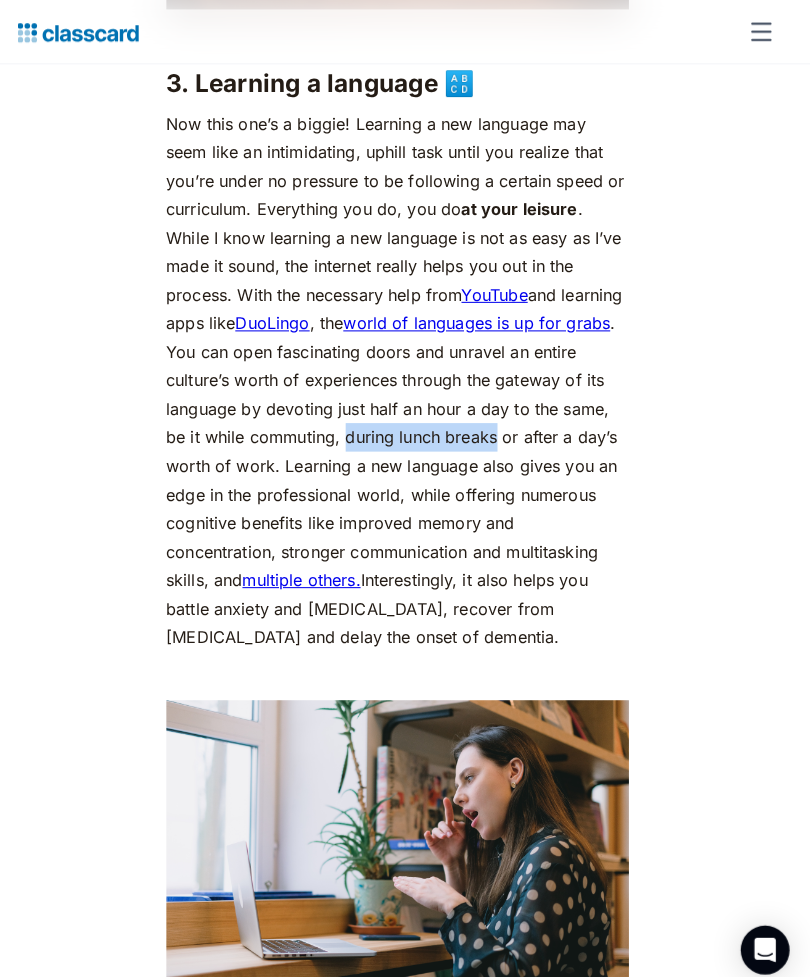 click on "We really don’t have too much time on our hands. As a society, as a species (thanks global warming 🙃) and even more so as individuals. Finding time for yourself can indeed prove to be challenging in the hustle and bustle of everyday life. If you clock in about 7 hours of sleep and 8 hours at the office or at class, that leaves you about  9 hours  in your day for recreation, that is, without considering your daily rituals — freshening up, mealtimes and commute. So when you do find yourself with time to spare, it’s important to make the most of it. Productive Things To Do in your Free Time You come back from work, pop your bag on the bed, and collapse onto the couch. Instinctively, you turn on Netflix, munching your way through dinner while staying glued to the television. Before you know it, you’re three episodes deep, and it’s 11 p.m. You have work [DATE], so you switch off the TV and head to bed. Sound familiar? Here are 8 productive ways to spend your free time: 1. Reading 📚 ‍ advantages" at bounding box center (405, -3800) 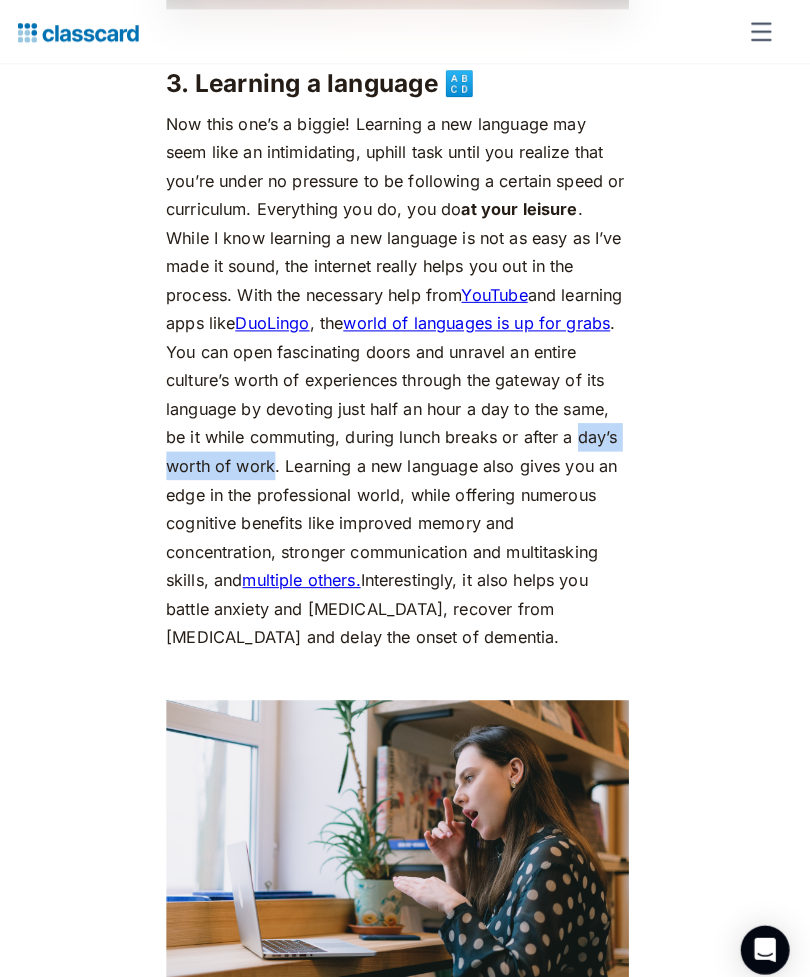 click on "We really don’t have too much time on our hands. As a society, as a species (thanks global warming 🙃) and even more so as individuals. Finding time for yourself can indeed prove to be challenging in the hustle and bustle of everyday life. If you clock in about 7 hours of sleep and 8 hours at the office or at class, that leaves you about  9 hours  in your day for recreation, that is, without considering your daily rituals — freshening up, mealtimes and commute. So when you do find yourself with time to spare, it’s important to make the most of it. Productive Things To Do in your Free Time You come back from work, pop your bag on the bed, and collapse onto the couch. Instinctively, you turn on Netflix, munching your way through dinner while staying glued to the television. Before you know it, you’re three episodes deep, and it’s 11 p.m. You have work [DATE], so you switch off the TV and head to bed. Sound familiar? Here are 8 productive ways to spend your free time: 1. Reading 📚 ‍ advantages" at bounding box center (405, -3800) 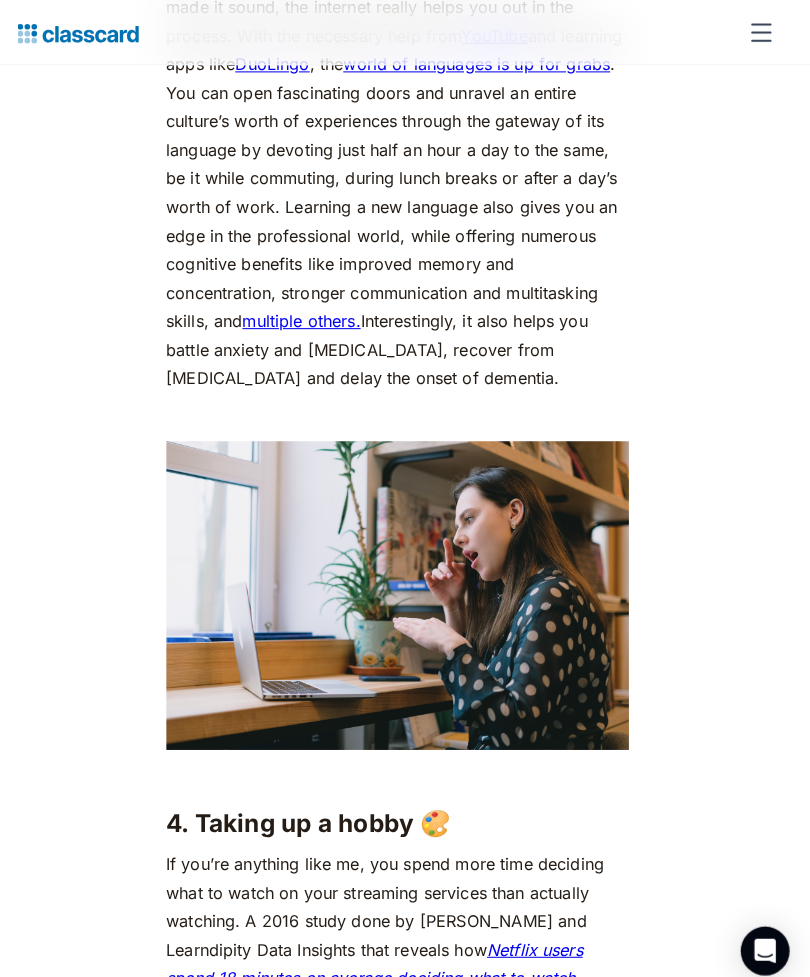 scroll, scrollTop: 4348, scrollLeft: 0, axis: vertical 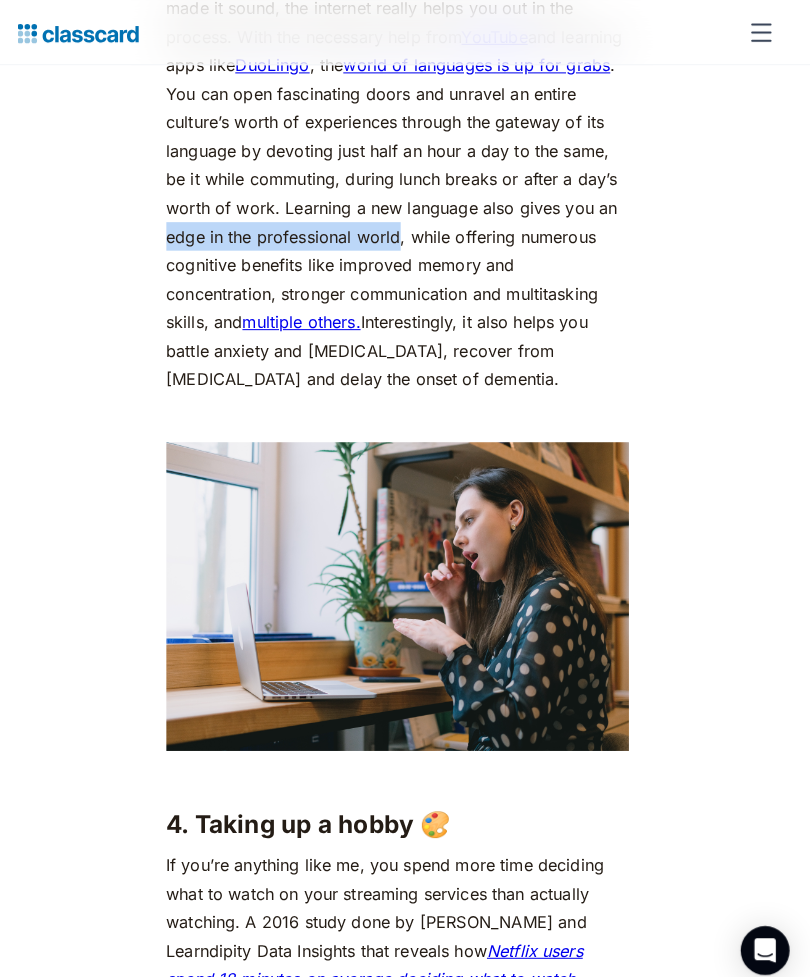 click on "We really don’t have too much time on our hands. As a society, as a species (thanks global warming 🙃) and even more so as individuals. Finding time for yourself can indeed prove to be challenging in the hustle and bustle of everyday life. If you clock in about 7 hours of sleep and 8 hours at the office or at class, that leaves you about  9 hours  in your day for recreation, that is, without considering your daily rituals — freshening up, mealtimes and commute. So when you do find yourself with time to spare, it’s important to make the most of it. Productive Things To Do in your Free Time You come back from work, pop your bag on the bed, and collapse onto the couch. Instinctively, you turn on Netflix, munching your way through dinner while staying glued to the television. Before you know it, you’re three episodes deep, and it’s 11 p.m. You have work [DATE], so you switch off the TV and head to bed. Sound familiar? Here are 8 productive ways to spend your free time: 1. Reading 📚 ‍ advantages" at bounding box center [405, -4054] 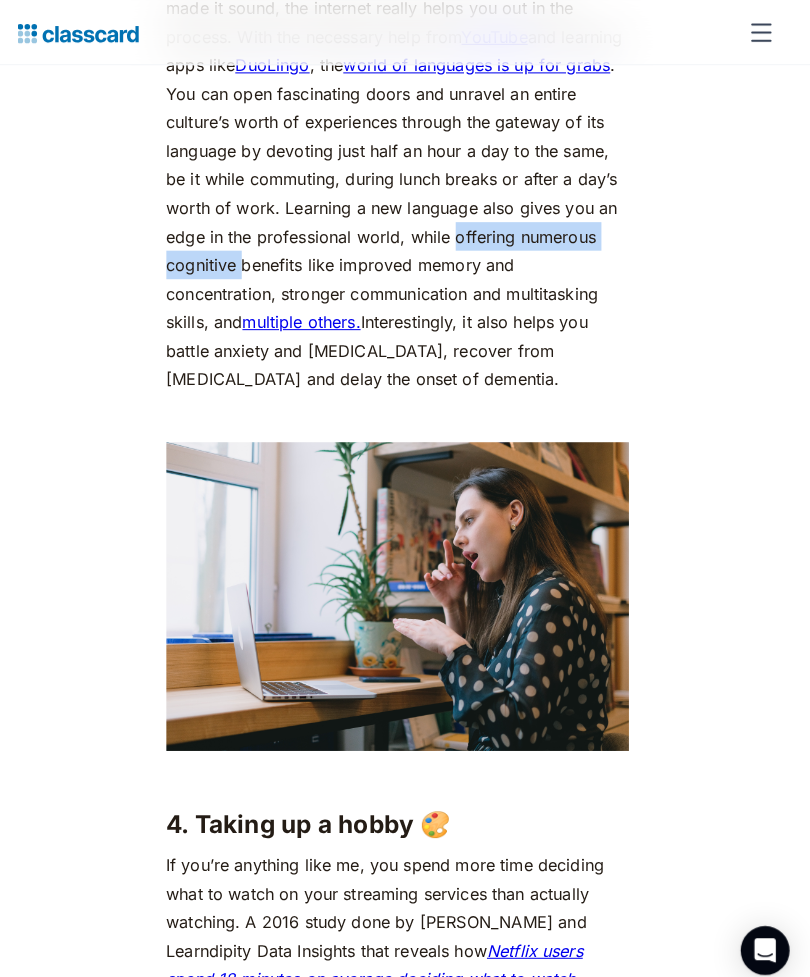 click on "We really don’t have too much time on our hands. As a society, as a species (thanks global warming 🙃) and even more so as individuals. Finding time for yourself can indeed prove to be challenging in the hustle and bustle of everyday life. If you clock in about 7 hours of sleep and 8 hours at the office or at class, that leaves you about  9 hours  in your day for recreation, that is, without considering your daily rituals — freshening up, mealtimes and commute. So when you do find yourself with time to spare, it’s important to make the most of it. Productive Things To Do in your Free Time You come back from work, pop your bag on the bed, and collapse onto the couch. Instinctively, you turn on Netflix, munching your way through dinner while staying glued to the television. Before you know it, you’re three episodes deep, and it’s 11 p.m. You have work [DATE], so you switch off the TV and head to bed. Sound familiar? Here are 8 productive ways to spend your free time: 1. Reading 📚 ‍ advantages" at bounding box center (405, -4054) 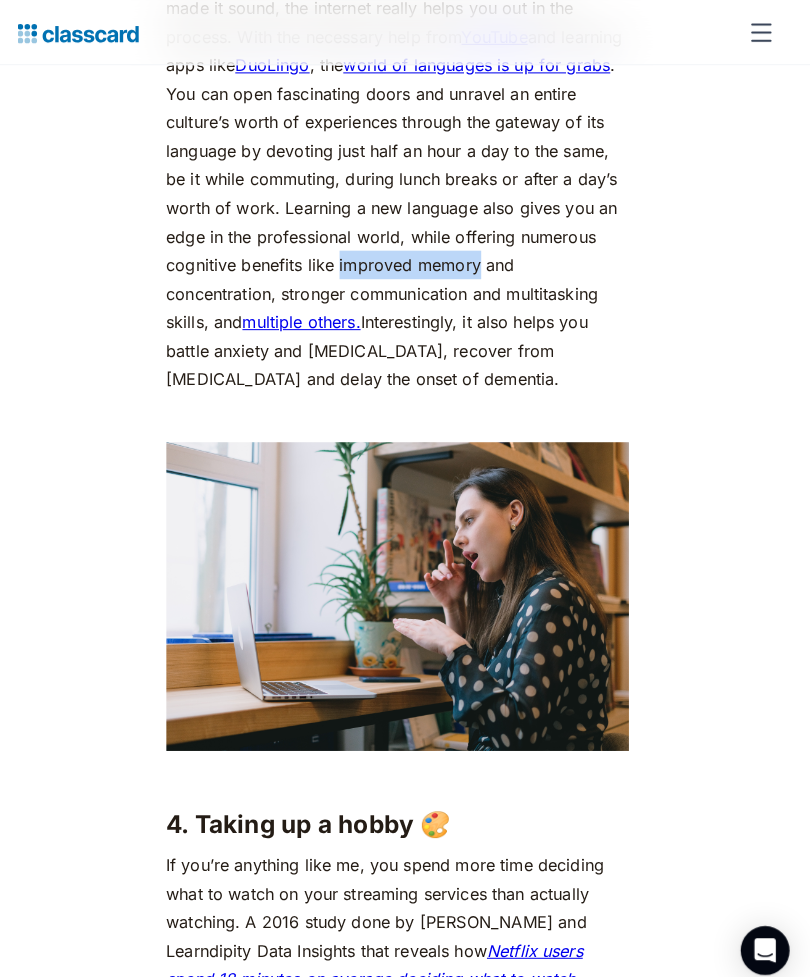 click on "We really don’t have too much time on our hands. As a society, as a species (thanks global warming 🙃) and even more so as individuals. Finding time for yourself can indeed prove to be challenging in the hustle and bustle of everyday life. If you clock in about 7 hours of sleep and 8 hours at the office or at class, that leaves you about  9 hours  in your day for recreation, that is, without considering your daily rituals — freshening up, mealtimes and commute. So when you do find yourself with time to spare, it’s important to make the most of it. Productive Things To Do in your Free Time You come back from work, pop your bag on the bed, and collapse onto the couch. Instinctively, you turn on Netflix, munching your way through dinner while staying glued to the television. Before you know it, you’re three episodes deep, and it’s 11 p.m. You have work [DATE], so you switch off the TV and head to bed. Sound familiar? Here are 8 productive ways to spend your free time: 1. Reading 📚 ‍ advantages" at bounding box center [405, -4054] 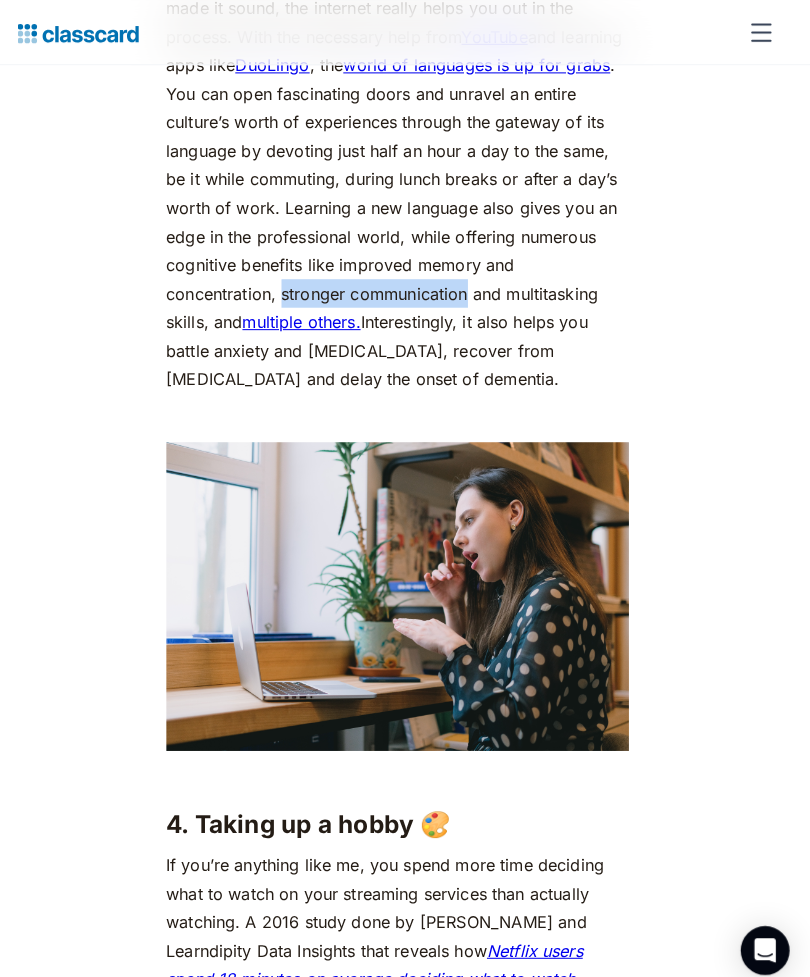 click on "Now this one’s a biggie! Learning a new language may seem like an intimidating, uphill task until you realize that you’re under no pressure to be following a certain speed or curriculum. Everything you do, you do  at your leisure . While I know learning a new language is not as easy as I’ve made it sound, the internet really helps you out in the process. With the necessary help from  YouTube  and learning apps like  DuoLingo , the  world of languages is up for grabs . You can open fascinating doors and unravel an entire culture’s worth of experiences through the gateway of its language by devoting just half an hour a day to the same, be it while commuting, during lunch breaks or after a day’s worth of work. Learning a new language also gives you an edge in the professional world, while offering numerous cognitive benefits like improved memory and concentration, stronger communication and multitasking skills, and  multiple others." at bounding box center [405, 120] 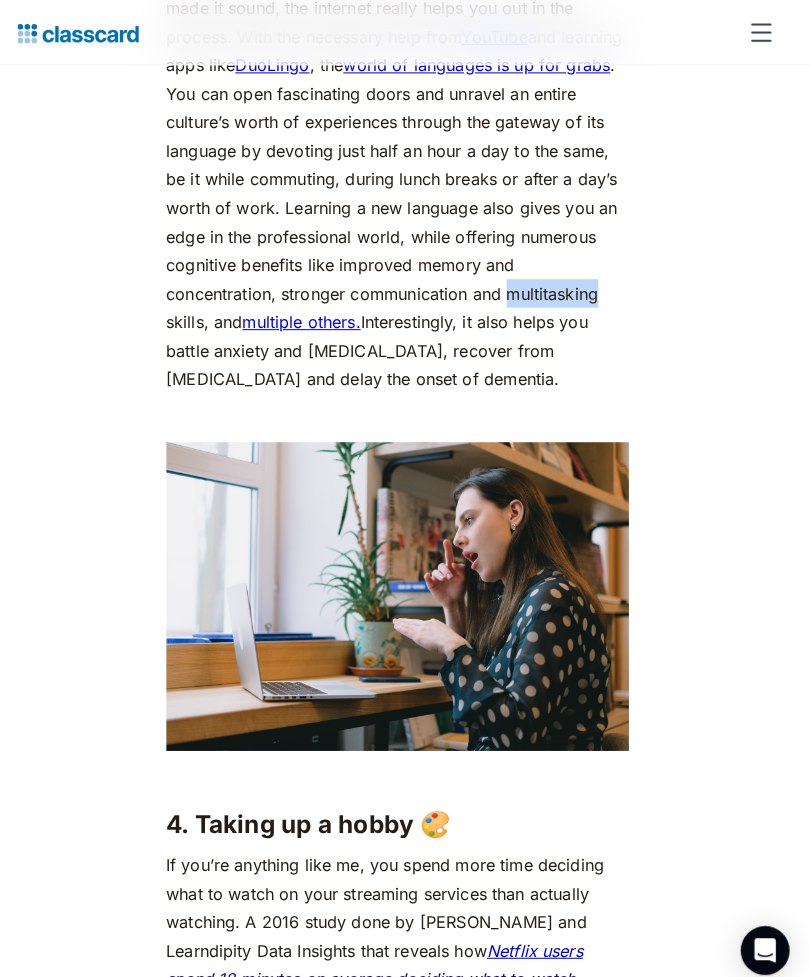 click on "We really don’t have too much time on our hands. As a society, as a species (thanks global warming 🙃) and even more so as individuals. Finding time for yourself can indeed prove to be challenging in the hustle and bustle of everyday life. If you clock in about 7 hours of sleep and 8 hours at the office or at class, that leaves you about  9 hours  in your day for recreation, that is, without considering your daily rituals — freshening up, mealtimes and commute. So when you do find yourself with time to spare, it’s important to make the most of it. Productive Things To Do in your Free Time You come back from work, pop your bag on the bed, and collapse onto the couch. Instinctively, you turn on Netflix, munching your way through dinner while staying glued to the television. Before you know it, you’re three episodes deep, and it’s 11 p.m. You have work [DATE], so you switch off the TV and head to bed. Sound familiar? Here are 8 productive ways to spend your free time: 1. Reading 📚 ‍ advantages" at bounding box center [405, -4054] 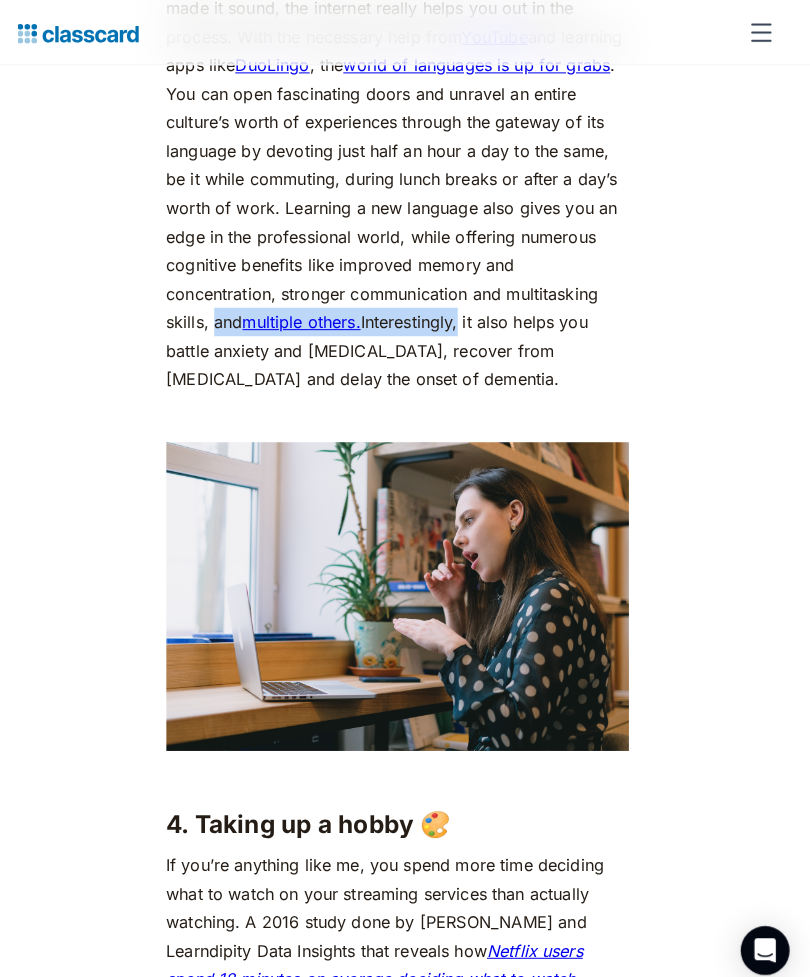 click on "We really don’t have too much time on our hands. As a society, as a species (thanks global warming 🙃) and even more so as individuals. Finding time for yourself can indeed prove to be challenging in the hustle and bustle of everyday life. If you clock in about 7 hours of sleep and 8 hours at the office or at class, that leaves you about  9 hours  in your day for recreation, that is, without considering your daily rituals — freshening up, mealtimes and commute. So when you do find yourself with time to spare, it’s important to make the most of it. Productive Things To Do in your Free Time You come back from work, pop your bag on the bed, and collapse onto the couch. Instinctively, you turn on Netflix, munching your way through dinner while staying glued to the television. Before you know it, you’re three episodes deep, and it’s 11 p.m. You have work [DATE], so you switch off the TV and head to bed. Sound familiar? Here are 8 productive ways to spend your free time: 1. Reading 📚 ‍ advantages" at bounding box center [405, -4054] 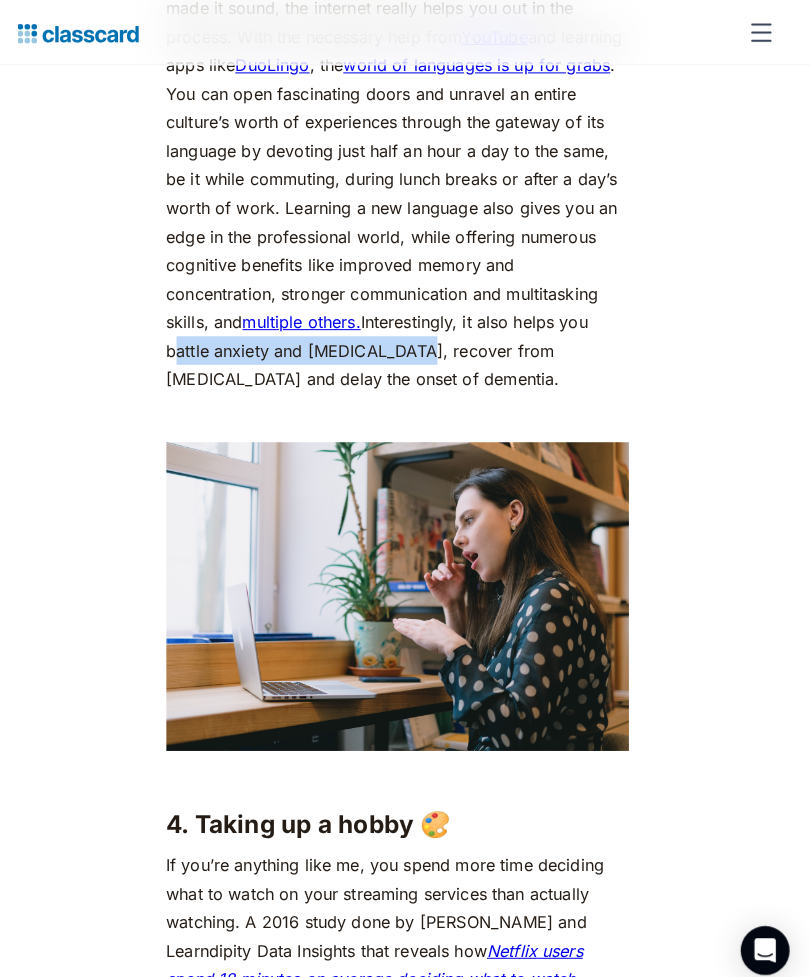 click on "We really don’t have too much time on our hands. As a society, as a species (thanks global warming 🙃) and even more so as individuals. Finding time for yourself can indeed prove to be challenging in the hustle and bustle of everyday life. If you clock in about 7 hours of sleep and 8 hours at the office or at class, that leaves you about  9 hours  in your day for recreation, that is, without considering your daily rituals — freshening up, mealtimes and commute. So when you do find yourself with time to spare, it’s important to make the most of it. Productive Things To Do in your Free Time You come back from work, pop your bag on the bed, and collapse onto the couch. Instinctively, you turn on Netflix, munching your way through dinner while staying glued to the television. Before you know it, you’re three episodes deep, and it’s 11 p.m. You have work [DATE], so you switch off the TV and head to bed. Sound familiar? Here are 8 productive ways to spend your free time: 1. Reading 📚 ‍ advantages" at bounding box center [405, -4054] 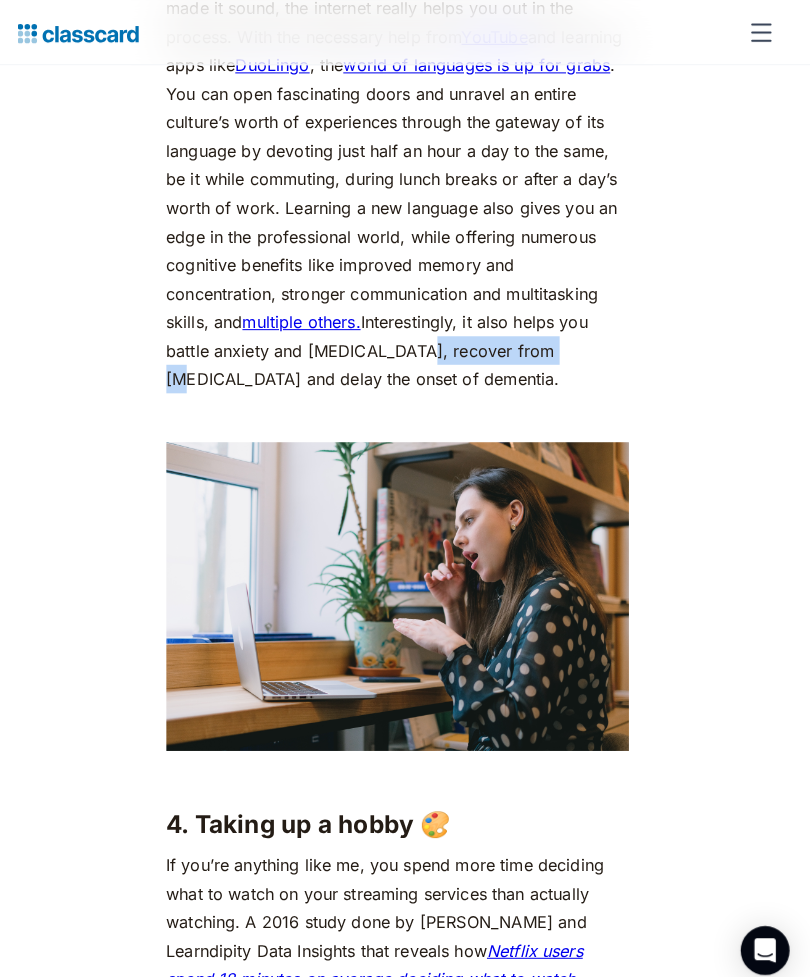 click on "We really don’t have too much time on our hands. As a society, as a species (thanks global warming 🙃) and even more so as individuals. Finding time for yourself can indeed prove to be challenging in the hustle and bustle of everyday life. If you clock in about 7 hours of sleep and 8 hours at the office or at class, that leaves you about  9 hours  in your day for recreation, that is, without considering your daily rituals — freshening up, mealtimes and commute. So when you do find yourself with time to spare, it’s important to make the most of it. Productive Things To Do in your Free Time You come back from work, pop your bag on the bed, and collapse onto the couch. Instinctively, you turn on Netflix, munching your way through dinner while staying glued to the television. Before you know it, you’re three episodes deep, and it’s 11 p.m. You have work [DATE], so you switch off the TV and head to bed. Sound familiar? Here are 8 productive ways to spend your free time: 1. Reading 📚 ‍ advantages" at bounding box center (405, -4054) 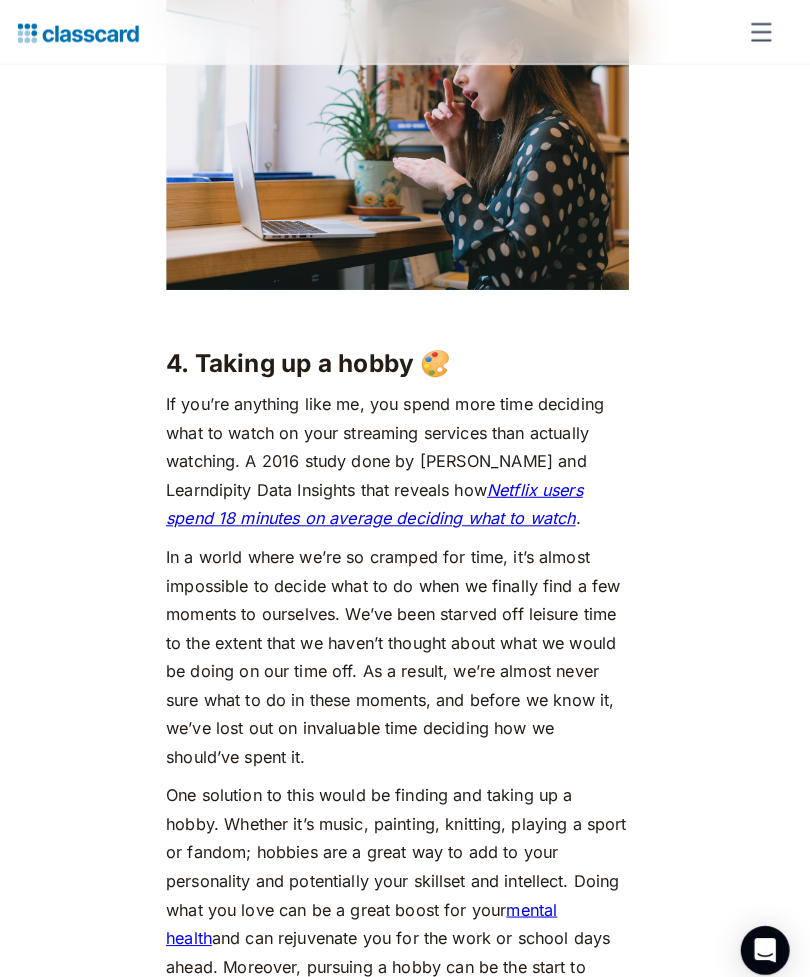scroll, scrollTop: 4801, scrollLeft: 0, axis: vertical 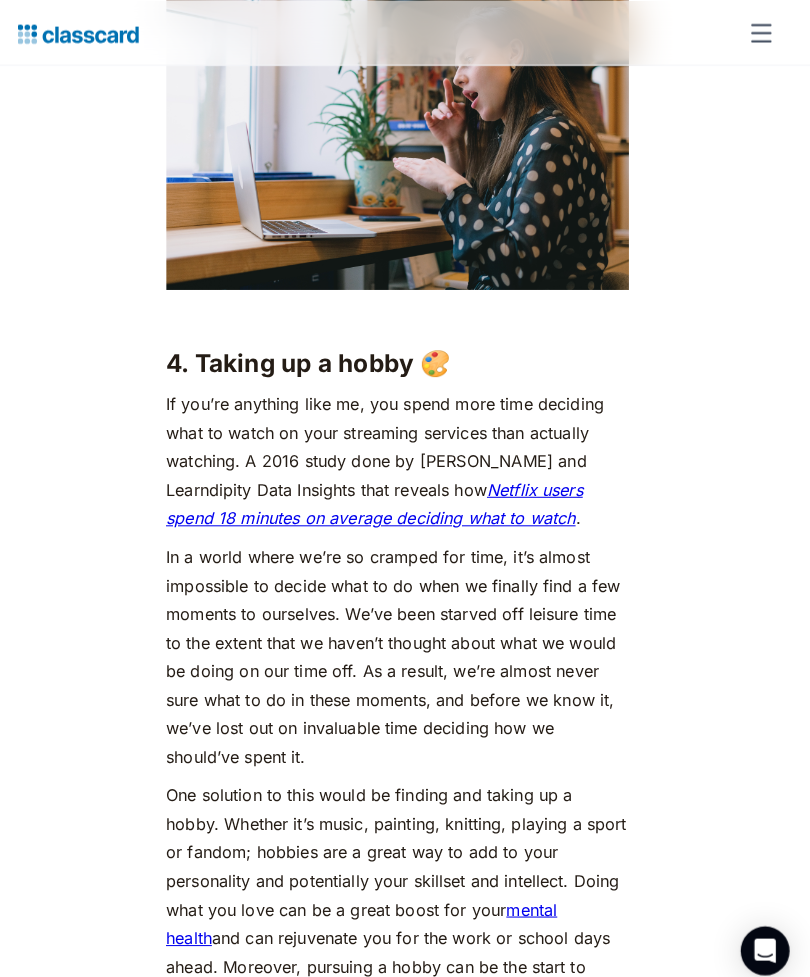 click on "4. Taking up a hobby 🎨" at bounding box center [405, 357] 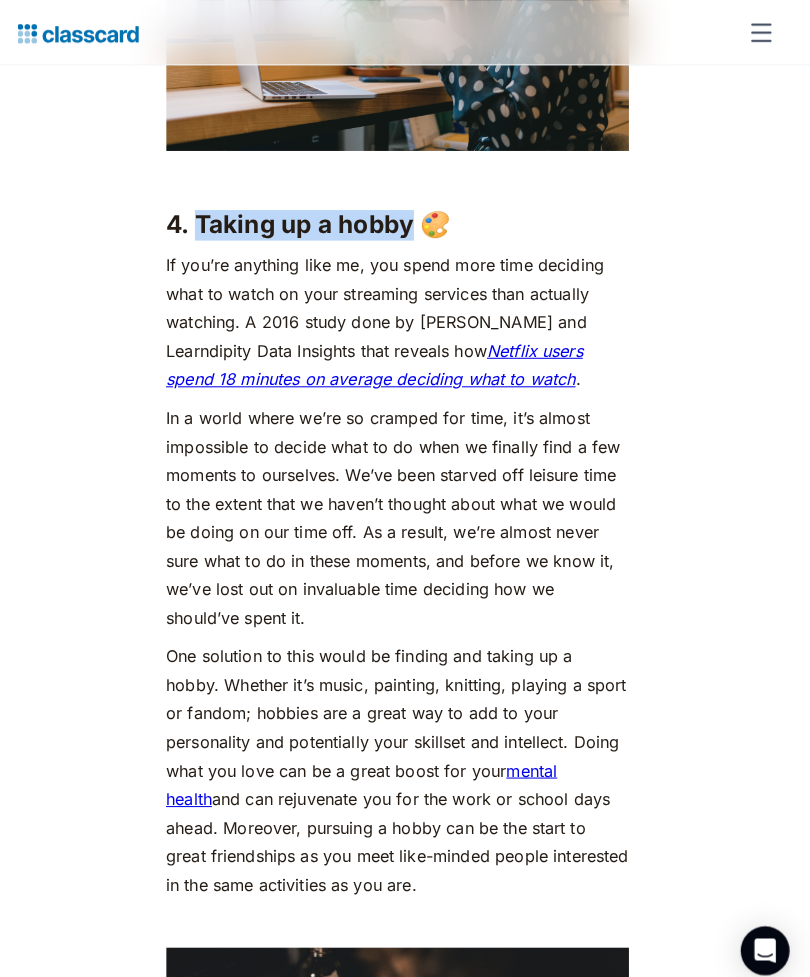 scroll, scrollTop: 4940, scrollLeft: 0, axis: vertical 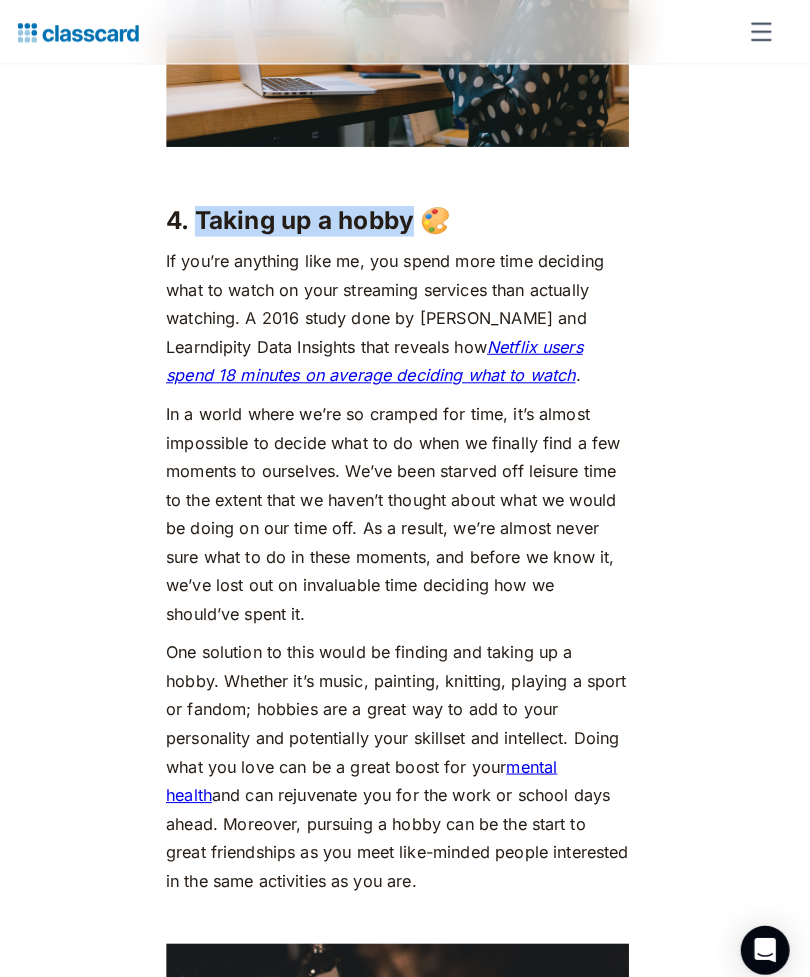 click on "4. Taking up a hobby 🎨" at bounding box center (405, 218) 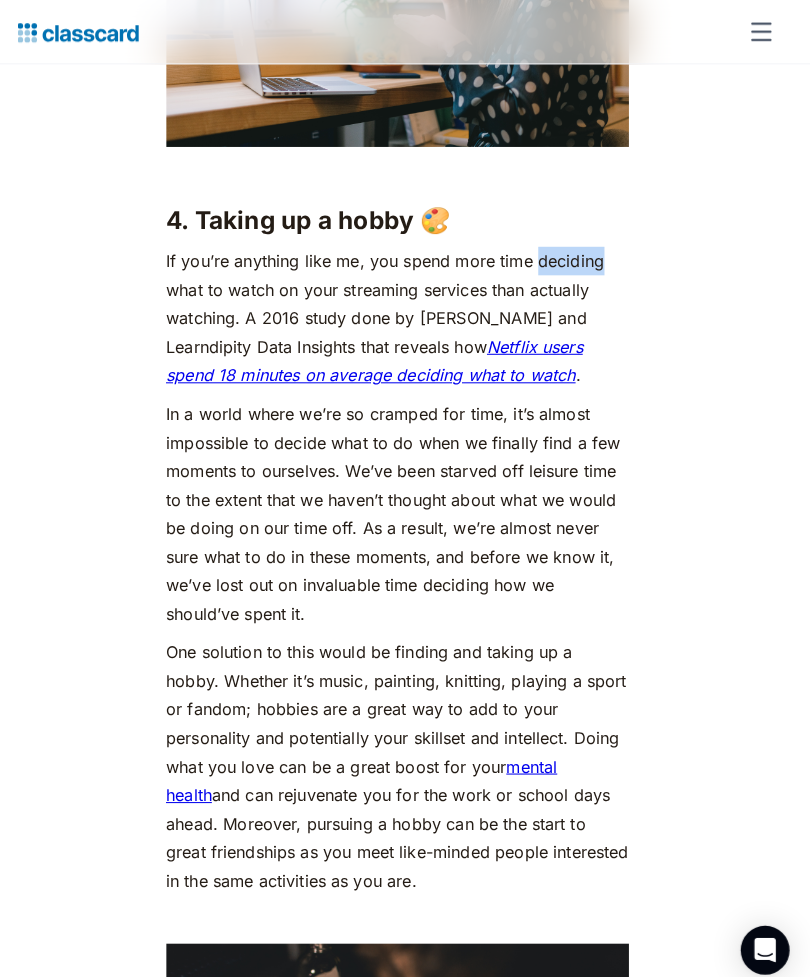 click on "We really don’t have too much time on our hands. As a society, as a species (thanks global warming 🙃) and even more so as individuals. Finding time for yourself can indeed prove to be challenging in the hustle and bustle of everyday life. If you clock in about 7 hours of sleep and 8 hours at the office or at class, that leaves you about  9 hours  in your day for recreation, that is, without considering your daily rituals — freshening up, mealtimes and commute. So when you do find yourself with time to spare, it’s important to make the most of it. Productive Things To Do in your Free Time You come back from work, pop your bag on the bed, and collapse onto the couch. Instinctively, you turn on Netflix, munching your way through dinner while staying glued to the television. Before you know it, you’re three episodes deep, and it’s 11 p.m. You have work [DATE], so you switch off the TV and head to bed. Sound familiar? Here are 8 productive ways to spend your free time: 1. Reading 📚 ‍ advantages" at bounding box center [405, -4646] 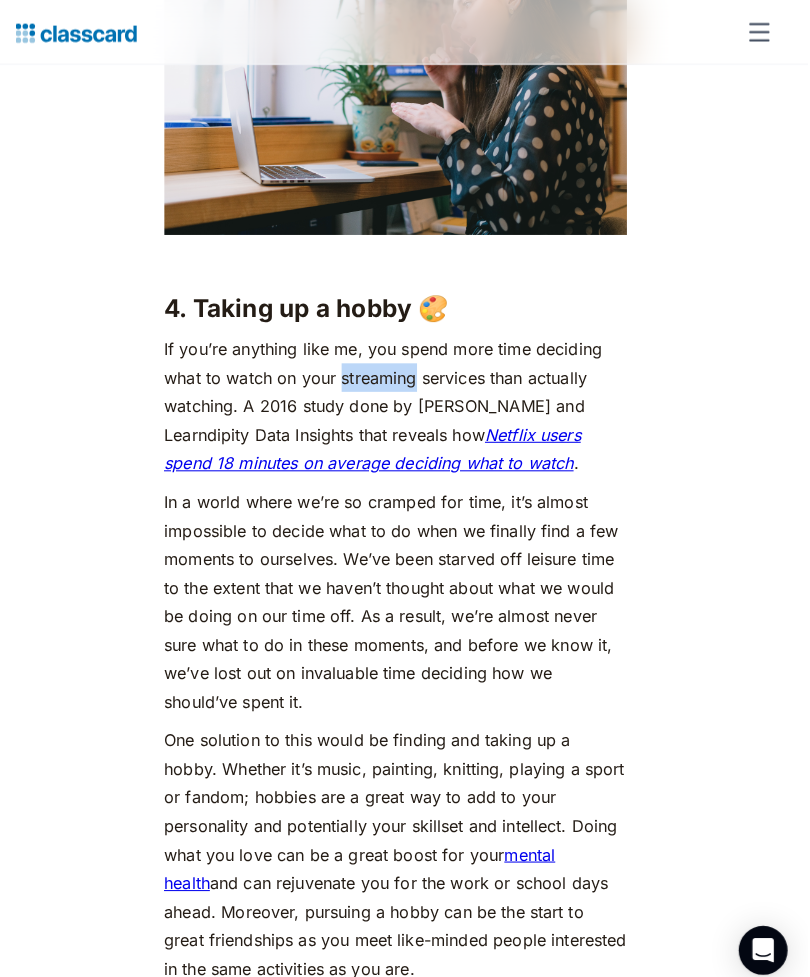 scroll, scrollTop: 4877, scrollLeft: 0, axis: vertical 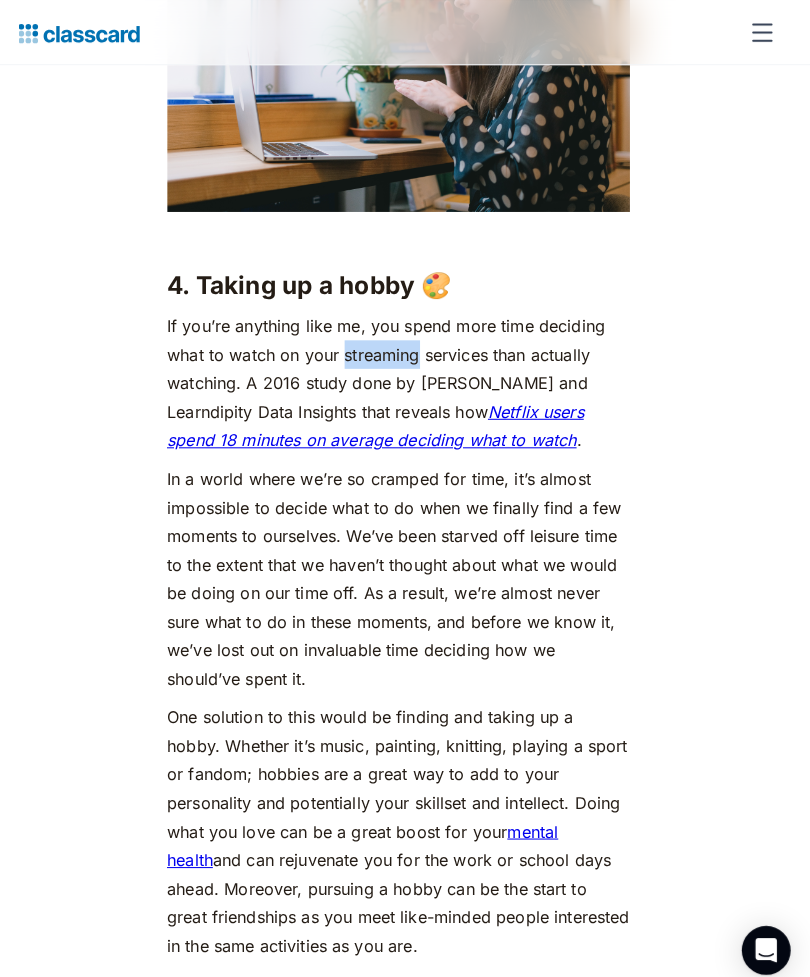 click on "We really don’t have too much time on our hands. As a society, as a species (thanks global warming 🙃) and even more so as individuals. Finding time for yourself can indeed prove to be challenging in the hustle and bustle of everyday life. If you clock in about 7 hours of sleep and 8 hours at the office or at class, that leaves you about  9 hours  in your day for recreation, that is, without considering your daily rituals — freshening up, mealtimes and commute. So when you do find yourself with time to spare, it’s important to make the most of it. Productive Things To Do in your Free Time You come back from work, pop your bag on the bed, and collapse onto the couch. Instinctively, you turn on Netflix, munching your way through dinner while staying glued to the television. Before you know it, you’re three episodes deep, and it’s 11 p.m. You have work [DATE], so you switch off the TV and head to bed. Sound familiar? Here are 8 productive ways to spend your free time: 1. Reading 📚 ‍ advantages" at bounding box center (405, -4583) 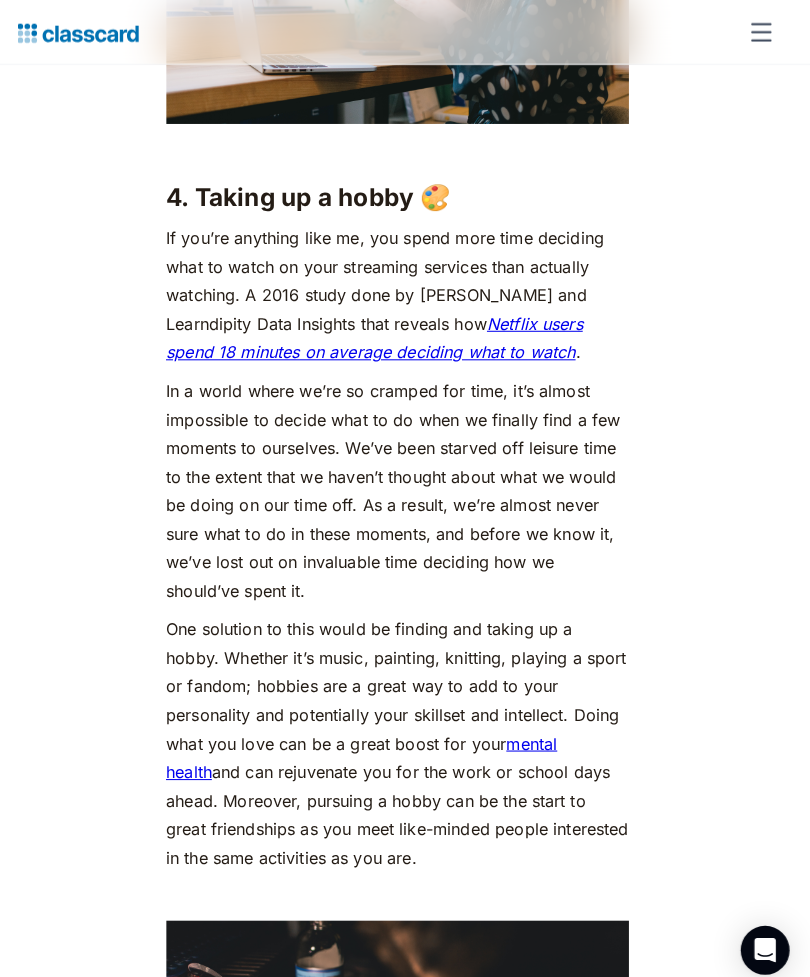 scroll, scrollTop: 4968, scrollLeft: 0, axis: vertical 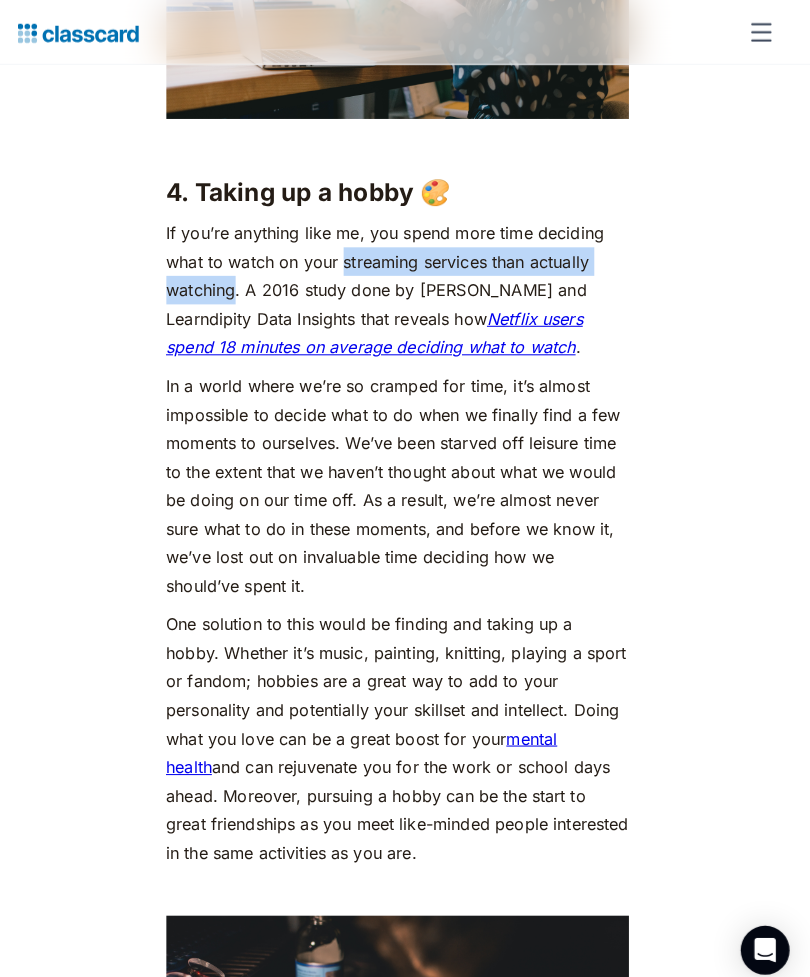 click on "We really don’t have too much time on our hands. As a society, as a species (thanks global warming 🙃) and even more so as individuals. Finding time for yourself can indeed prove to be challenging in the hustle and bustle of everyday life. If you clock in about 7 hours of sleep and 8 hours at the office or at class, that leaves you about  9 hours  in your day for recreation, that is, without considering your daily rituals — freshening up, mealtimes and commute. So when you do find yourself with time to spare, it’s important to make the most of it. Productive Things To Do in your Free Time You come back from work, pop your bag on the bed, and collapse onto the couch. Instinctively, you turn on Netflix, munching your way through dinner while staying glued to the television. Before you know it, you’re three episodes deep, and it’s 11 p.m. You have work [DATE], so you switch off the TV and head to bed. Sound familiar? Here are 8 productive ways to spend your free time: 1. Reading 📚 ‍ advantages" at bounding box center (405, -4674) 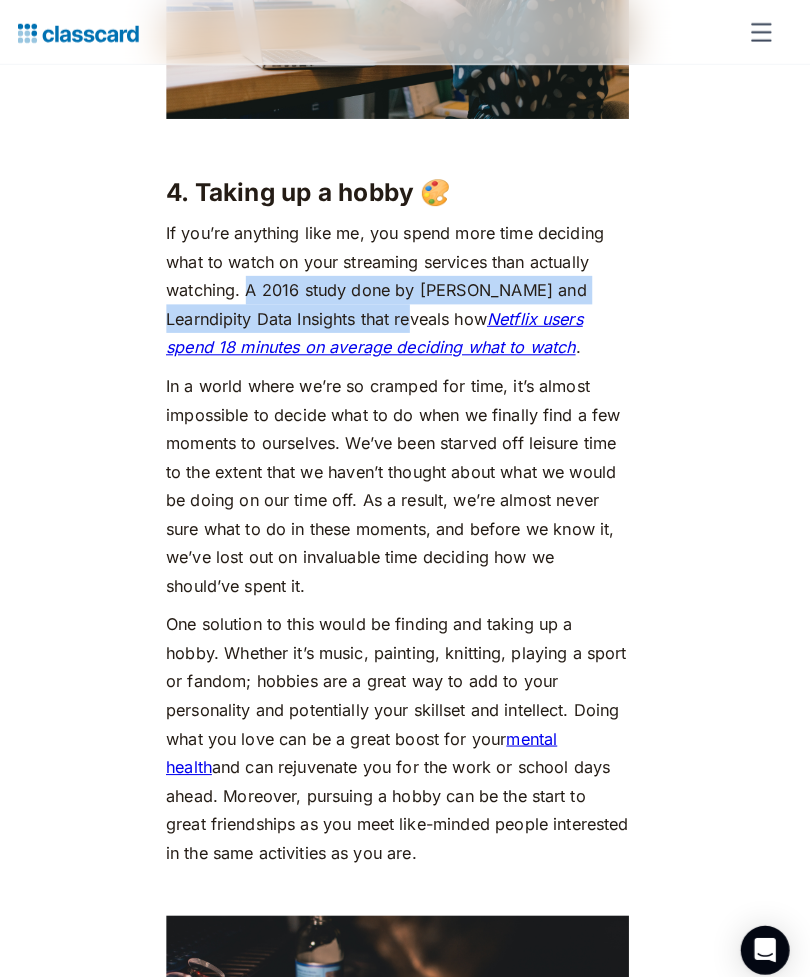 click on "We really don’t have too much time on our hands. As a society, as a species (thanks global warming 🙃) and even more so as individuals. Finding time for yourself can indeed prove to be challenging in the hustle and bustle of everyday life. If you clock in about 7 hours of sleep and 8 hours at the office or at class, that leaves you about  9 hours  in your day for recreation, that is, without considering your daily rituals — freshening up, mealtimes and commute. So when you do find yourself with time to spare, it’s important to make the most of it. Productive Things To Do in your Free Time You come back from work, pop your bag on the bed, and collapse onto the couch. Instinctively, you turn on Netflix, munching your way through dinner while staying glued to the television. Before you know it, you’re three episodes deep, and it’s 11 p.m. You have work [DATE], so you switch off the TV and head to bed. Sound familiar? Here are 8 productive ways to spend your free time: 1. Reading 📚 ‍ advantages" at bounding box center [405, -4674] 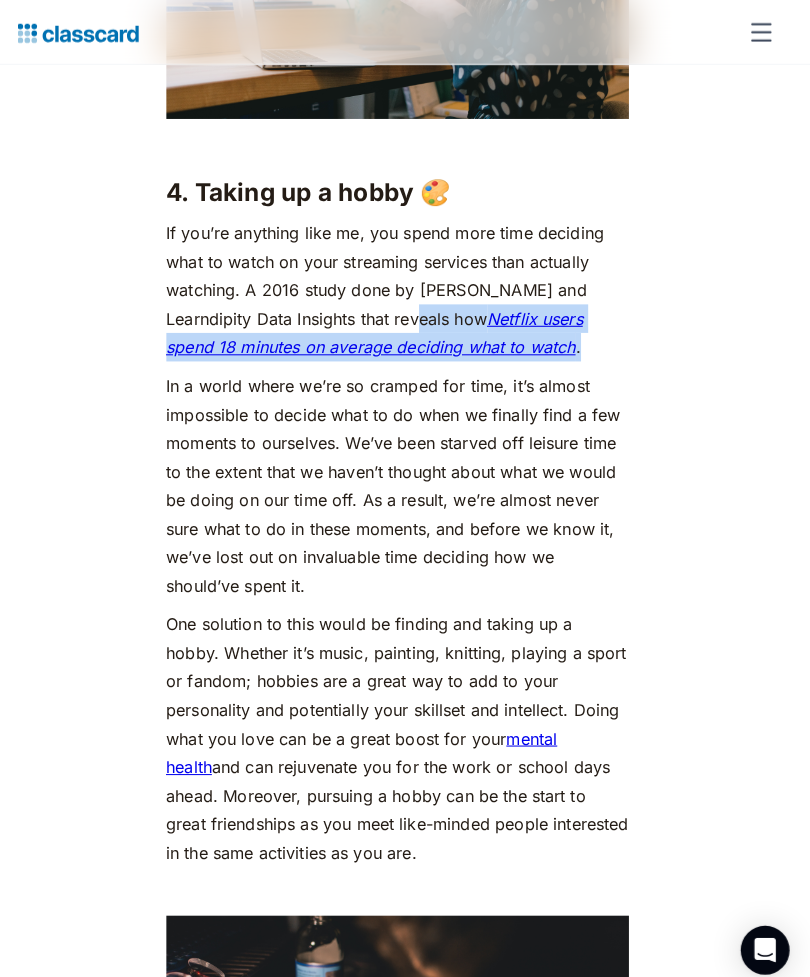 click on "In a world where we’re so cramped for time, it’s almost impossible to decide what to do when we finally find a few moments to ourselves. We’ve been starved off leisure time to the extent that we haven’t thought about what we would be doing on our time off. As a result, we’re almost never sure what to do in these moments, and before we know it, we’ve lost out on invaluable time deciding how we should’ve spent it." at bounding box center (405, 477) 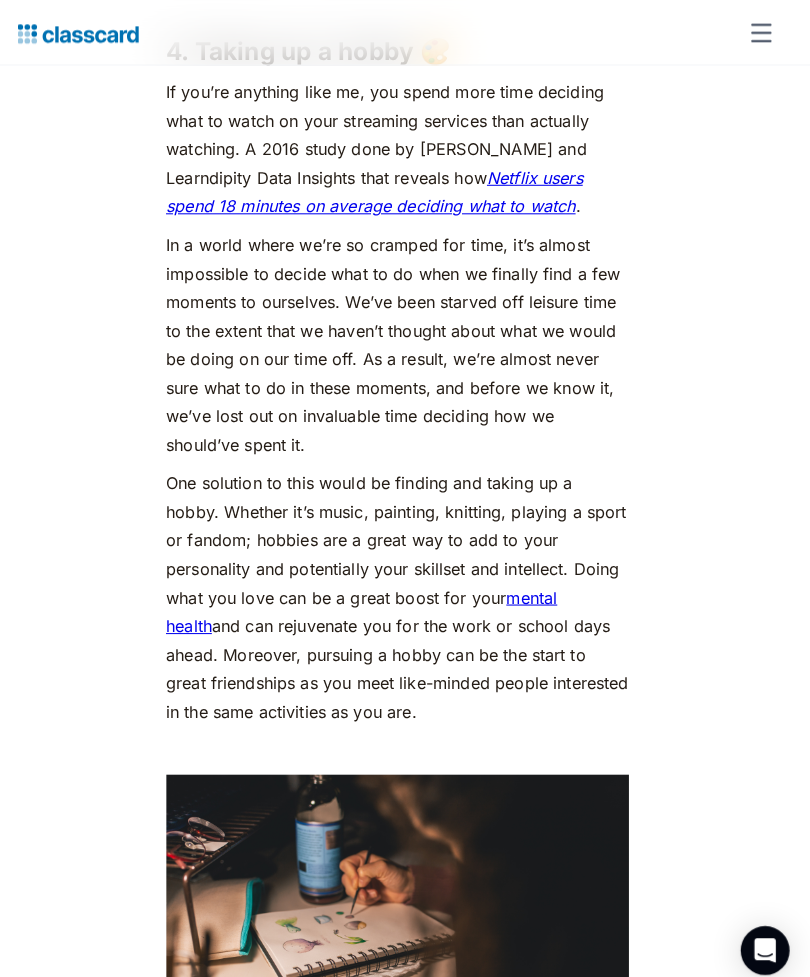 scroll, scrollTop: 5108, scrollLeft: 0, axis: vertical 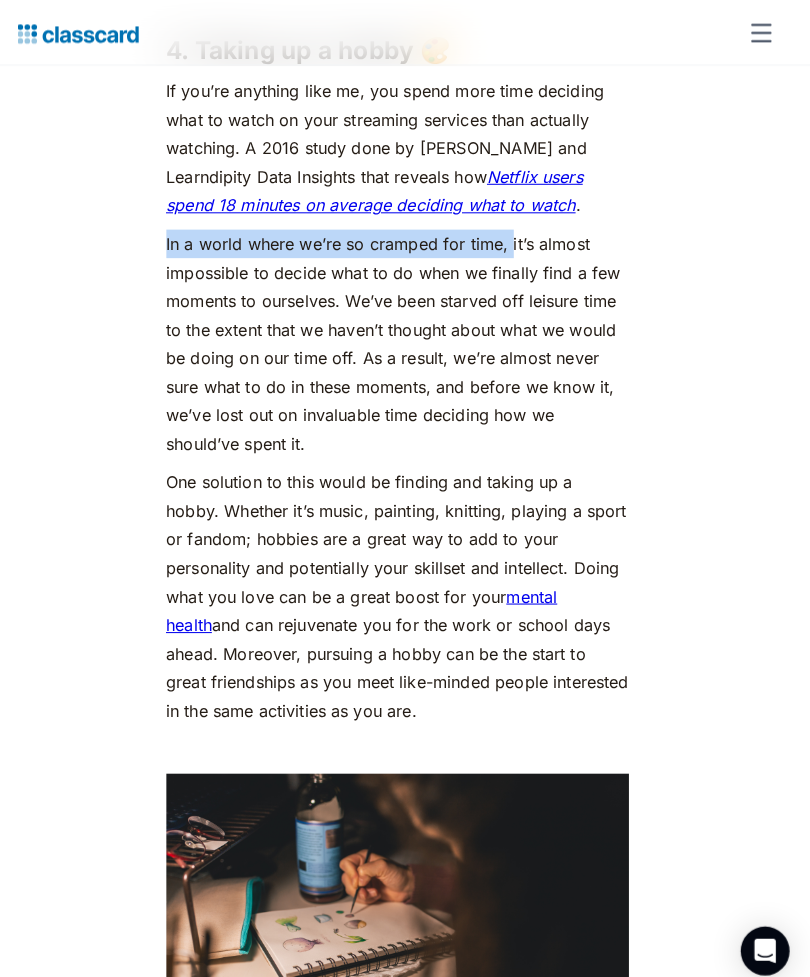 click on "We really don’t have too much time on our hands. As a society, as a species (thanks global warming 🙃) and even more so as individuals. Finding time for yourself can indeed prove to be challenging in the hustle and bustle of everyday life. If you clock in about 7 hours of sleep and 8 hours at the office or at class, that leaves you about  9 hours  in your day for recreation, that is, without considering your daily rituals — freshening up, mealtimes and commute. So when you do find yourself with time to spare, it’s important to make the most of it. Productive Things To Do in your Free Time You come back from work, pop your bag on the bed, and collapse onto the couch. Instinctively, you turn on Netflix, munching your way through dinner while staying glued to the television. Before you know it, you’re three episodes deep, and it’s 11 p.m. You have work [DATE], so you switch off the TV and head to bed. Sound familiar? Here are 8 productive ways to spend your free time: 1. Reading 📚 ‍ advantages" at bounding box center (405, -4814) 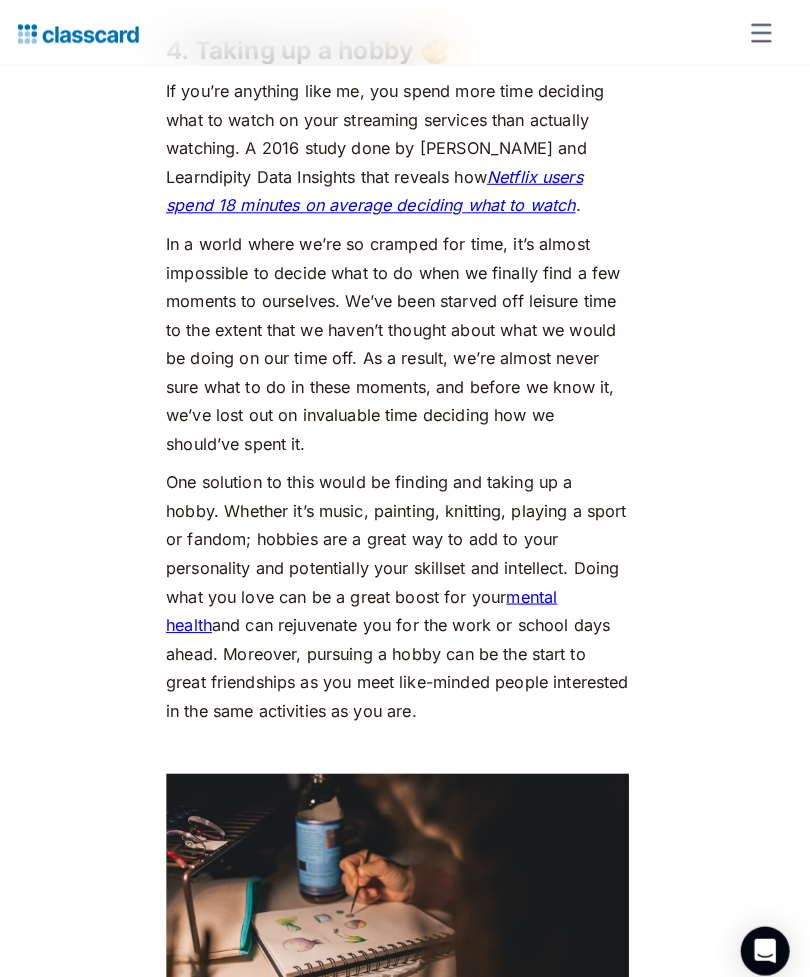 scroll, scrollTop: 5108, scrollLeft: 0, axis: vertical 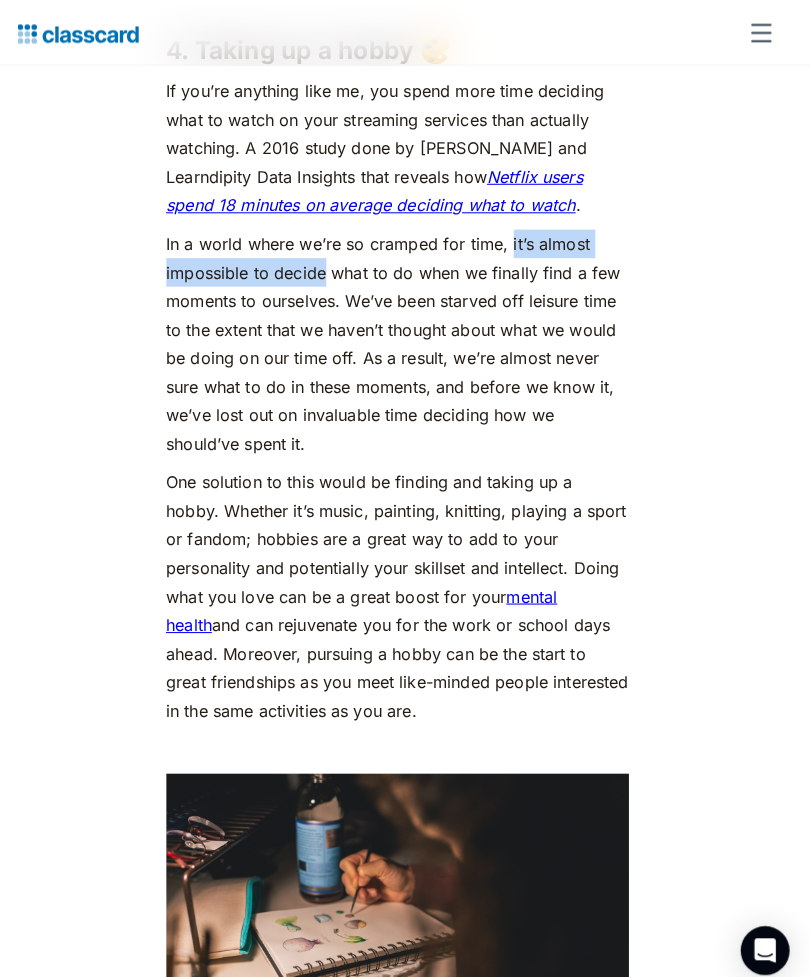 click on "We really don’t have too much time on our hands. As a society, as a species (thanks global warming 🙃) and even more so as individuals. Finding time for yourself can indeed prove to be challenging in the hustle and bustle of everyday life. If you clock in about 7 hours of sleep and 8 hours at the office or at class, that leaves you about  9 hours  in your day for recreation, that is, without considering your daily rituals — freshening up, mealtimes and commute. So when you do find yourself with time to spare, it’s important to make the most of it. Productive Things To Do in your Free Time You come back from work, pop your bag on the bed, and collapse onto the couch. Instinctively, you turn on Netflix, munching your way through dinner while staying glued to the television. Before you know it, you’re three episodes deep, and it’s 11 p.m. You have work [DATE], so you switch off the TV and head to bed. Sound familiar? Here are 8 productive ways to spend your free time: 1. Reading 📚 ‍ advantages" at bounding box center (405, -4814) 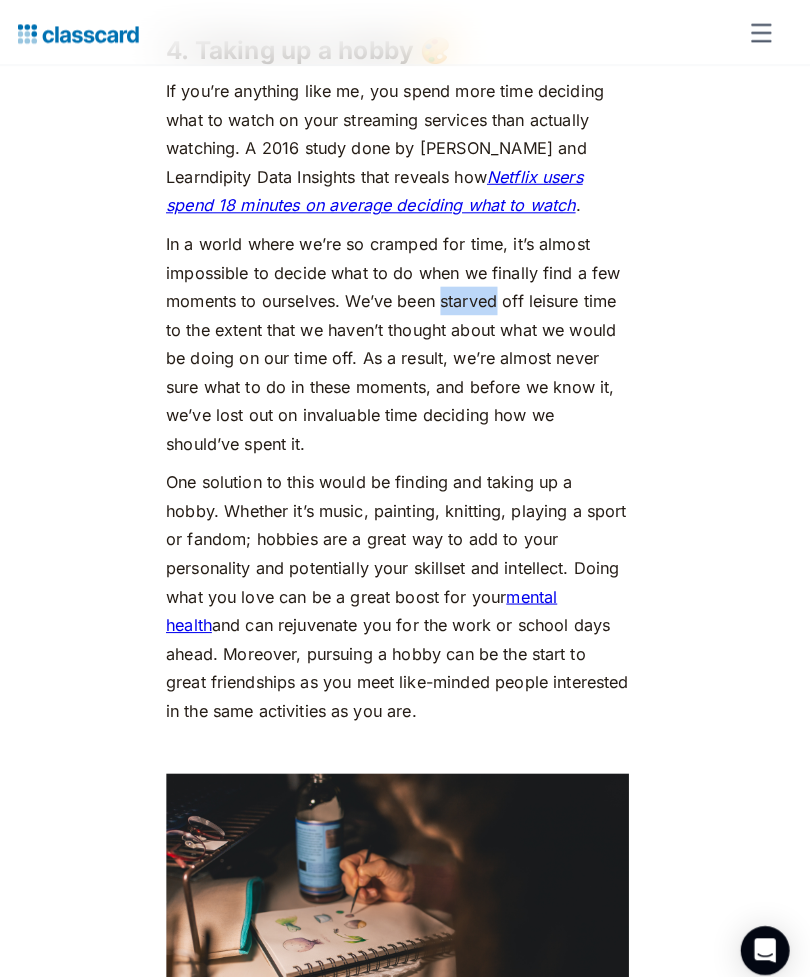click on "We really don’t have too much time on our hands. As a society, as a species (thanks global warming 🙃) and even more so as individuals. Finding time for yourself can indeed prove to be challenging in the hustle and bustle of everyday life. If you clock in about 7 hours of sleep and 8 hours at the office or at class, that leaves you about  9 hours  in your day for recreation, that is, without considering your daily rituals — freshening up, mealtimes and commute. So when you do find yourself with time to spare, it’s important to make the most of it. Productive Things To Do in your Free Time You come back from work, pop your bag on the bed, and collapse onto the couch. Instinctively, you turn on Netflix, munching your way through dinner while staying glued to the television. Before you know it, you’re three episodes deep, and it’s 11 p.m. You have work [DATE], so you switch off the TV and head to bed. Sound familiar? Here are 8 productive ways to spend your free time: 1. Reading 📚 ‍ advantages" at bounding box center (405, -4814) 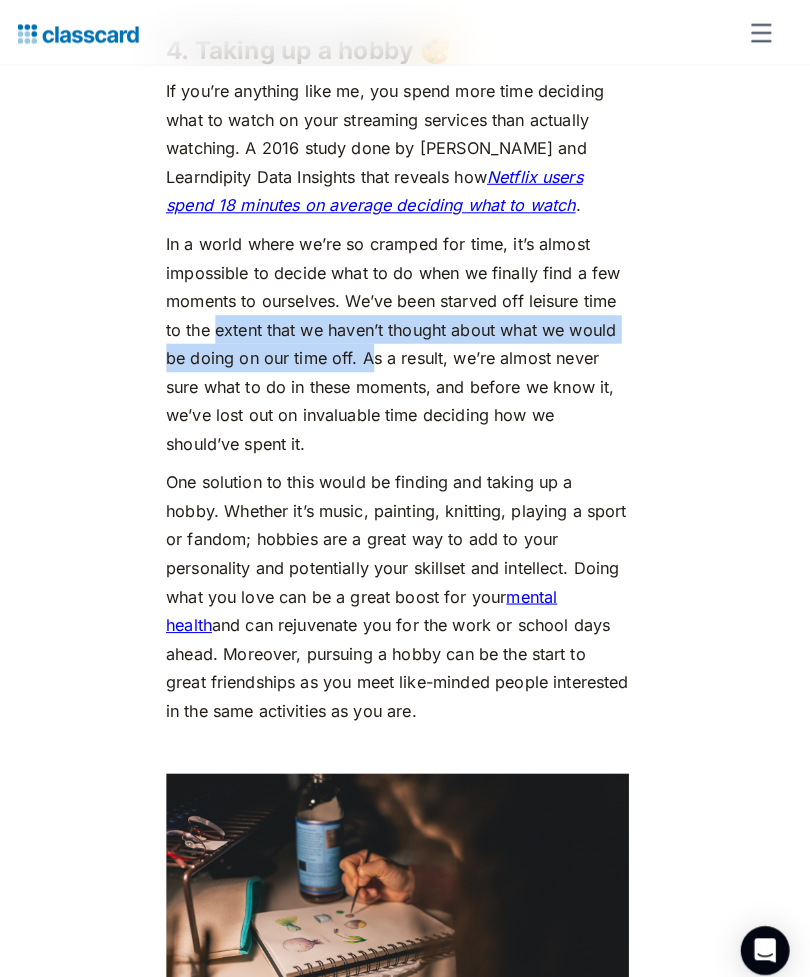click on "We really don’t have too much time on our hands. As a society, as a species (thanks global warming 🙃) and even more so as individuals. Finding time for yourself can indeed prove to be challenging in the hustle and bustle of everyday life. If you clock in about 7 hours of sleep and 8 hours at the office or at class, that leaves you about  9 hours  in your day for recreation, that is, without considering your daily rituals — freshening up, mealtimes and commute. So when you do find yourself with time to spare, it’s important to make the most of it. Productive Things To Do in your Free Time You come back from work, pop your bag on the bed, and collapse onto the couch. Instinctively, you turn on Netflix, munching your way through dinner while staying glued to the television. Before you know it, you’re three episodes deep, and it’s 11 p.m. You have work [DATE], so you switch off the TV and head to bed. Sound familiar? Here are 8 productive ways to spend your free time: 1. Reading 📚 ‍ advantages" at bounding box center (405, -4814) 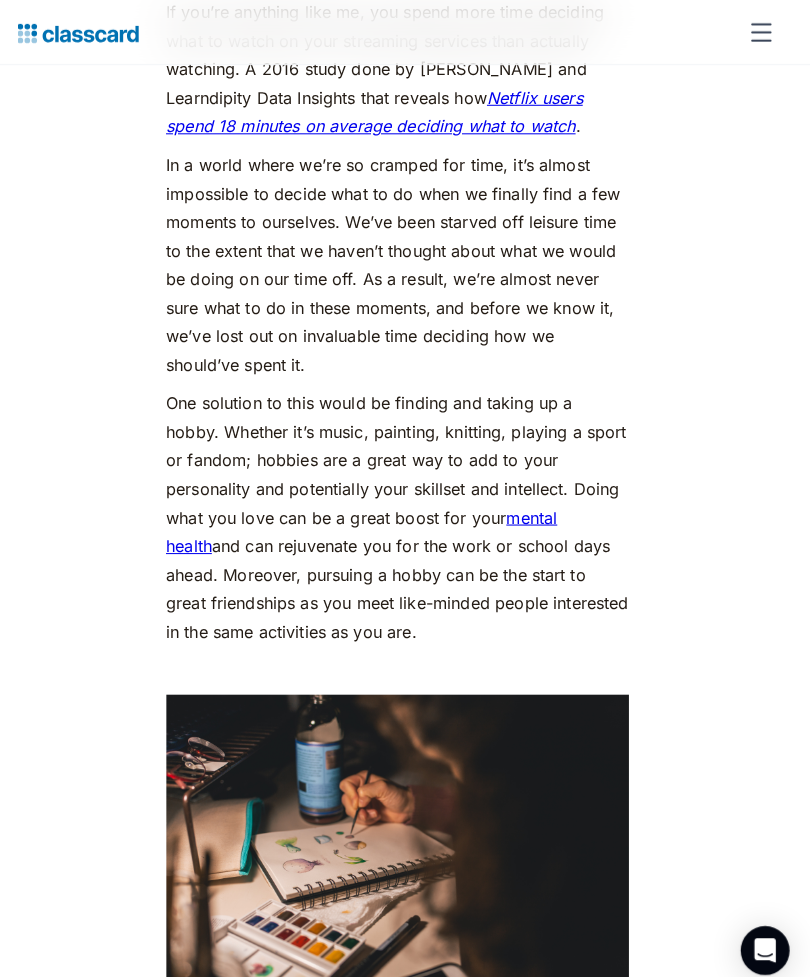scroll, scrollTop: 5188, scrollLeft: 0, axis: vertical 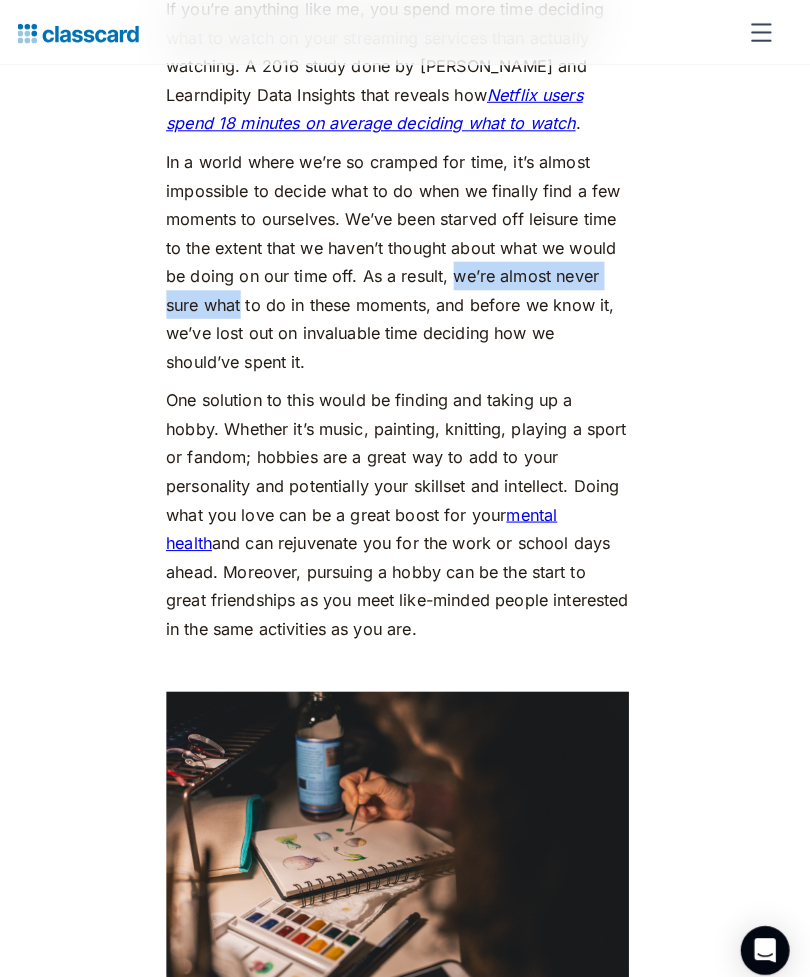 click on "We really don’t have too much time on our hands. As a society, as a species (thanks global warming 🙃) and even more so as individuals. Finding time for yourself can indeed prove to be challenging in the hustle and bustle of everyday life. If you clock in about 7 hours of sleep and 8 hours at the office or at class, that leaves you about  9 hours  in your day for recreation, that is, without considering your daily rituals — freshening up, mealtimes and commute. So when you do find yourself with time to spare, it’s important to make the most of it. Productive Things To Do in your Free Time You come back from work, pop your bag on the bed, and collapse onto the couch. Instinctively, you turn on Netflix, munching your way through dinner while staying glued to the television. Before you know it, you’re three episodes deep, and it’s 11 p.m. You have work [DATE], so you switch off the TV and head to bed. Sound familiar? Here are 8 productive ways to spend your free time: 1. Reading 📚 ‍ advantages" at bounding box center (405, -4894) 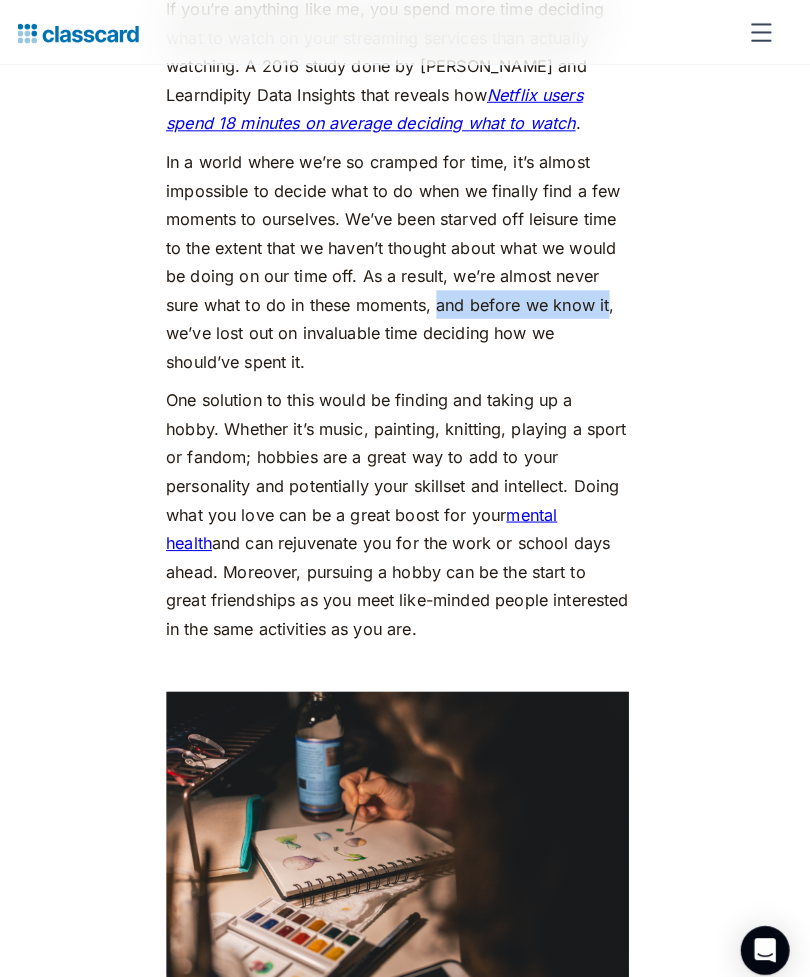 click on "We really don’t have too much time on our hands. As a society, as a species (thanks global warming 🙃) and even more so as individuals. Finding time for yourself can indeed prove to be challenging in the hustle and bustle of everyday life. If you clock in about 7 hours of sleep and 8 hours at the office or at class, that leaves you about  9 hours  in your day for recreation, that is, without considering your daily rituals — freshening up, mealtimes and commute. So when you do find yourself with time to spare, it’s important to make the most of it. Productive Things To Do in your Free Time You come back from work, pop your bag on the bed, and collapse onto the couch. Instinctively, you turn on Netflix, munching your way through dinner while staying glued to the television. Before you know it, you’re three episodes deep, and it’s 11 p.m. You have work [DATE], so you switch off the TV and head to bed. Sound familiar? Here are 8 productive ways to spend your free time: 1. Reading 📚 ‍ advantages" at bounding box center [405, -4894] 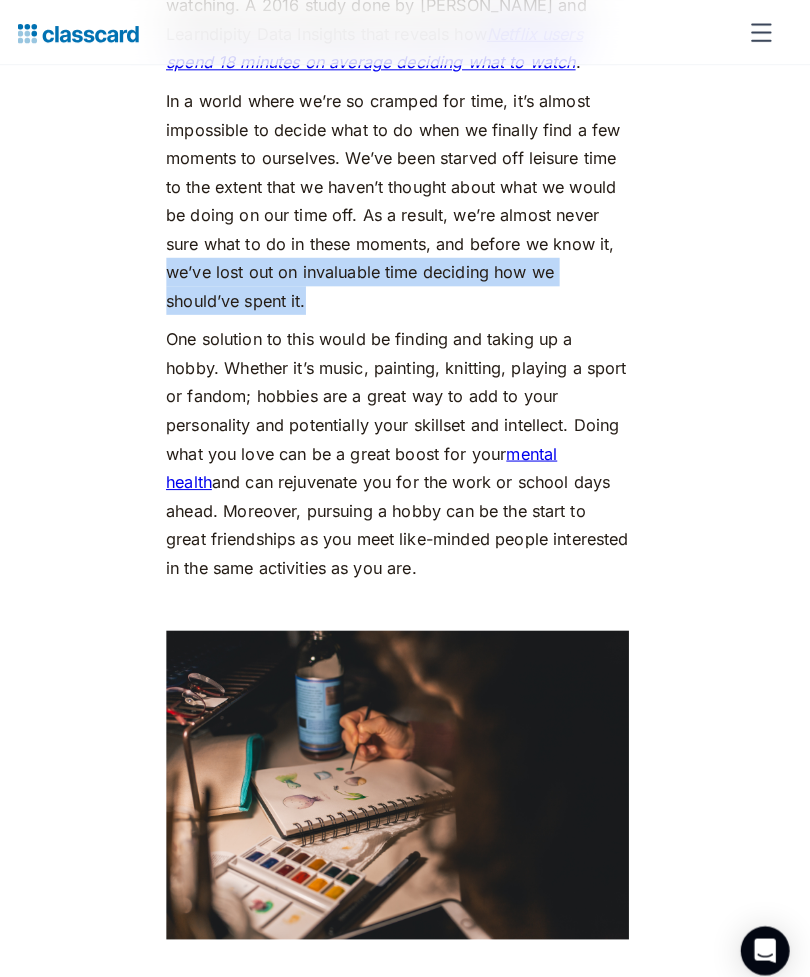 scroll, scrollTop: 5364, scrollLeft: 0, axis: vertical 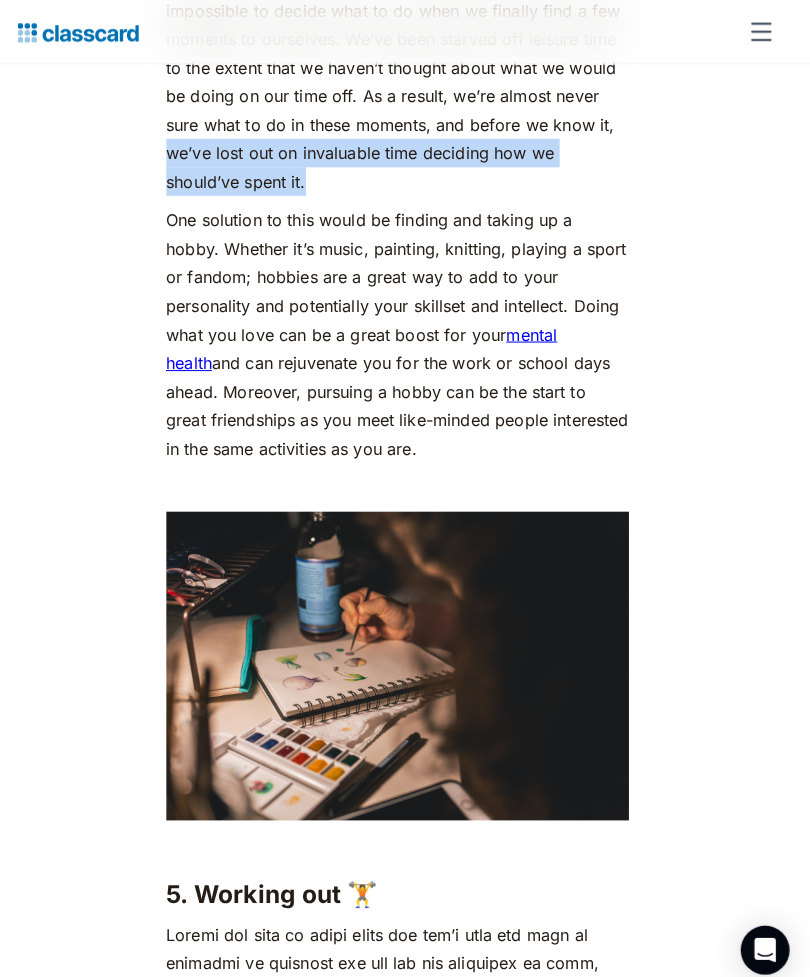 click on "We really don’t have too much time on our hands. As a society, as a species (thanks global warming 🙃) and even more so as individuals. Finding time for yourself can indeed prove to be challenging in the hustle and bustle of everyday life. If you clock in about 7 hours of sleep and 8 hours at the office or at class, that leaves you about  9 hours  in your day for recreation, that is, without considering your daily rituals — freshening up, mealtimes and commute. So when you do find yourself with time to spare, it’s important to make the most of it. Productive Things To Do in your Free Time You come back from work, pop your bag on the bed, and collapse onto the couch. Instinctively, you turn on Netflix, munching your way through dinner while staying glued to the television. Before you know it, you’re three episodes deep, and it’s 11 p.m. You have work [DATE], so you switch off the TV and head to bed. Sound familiar? Here are 8 productive ways to spend your free time: 1. Reading 📚 ‍ advantages" at bounding box center (405, -5070) 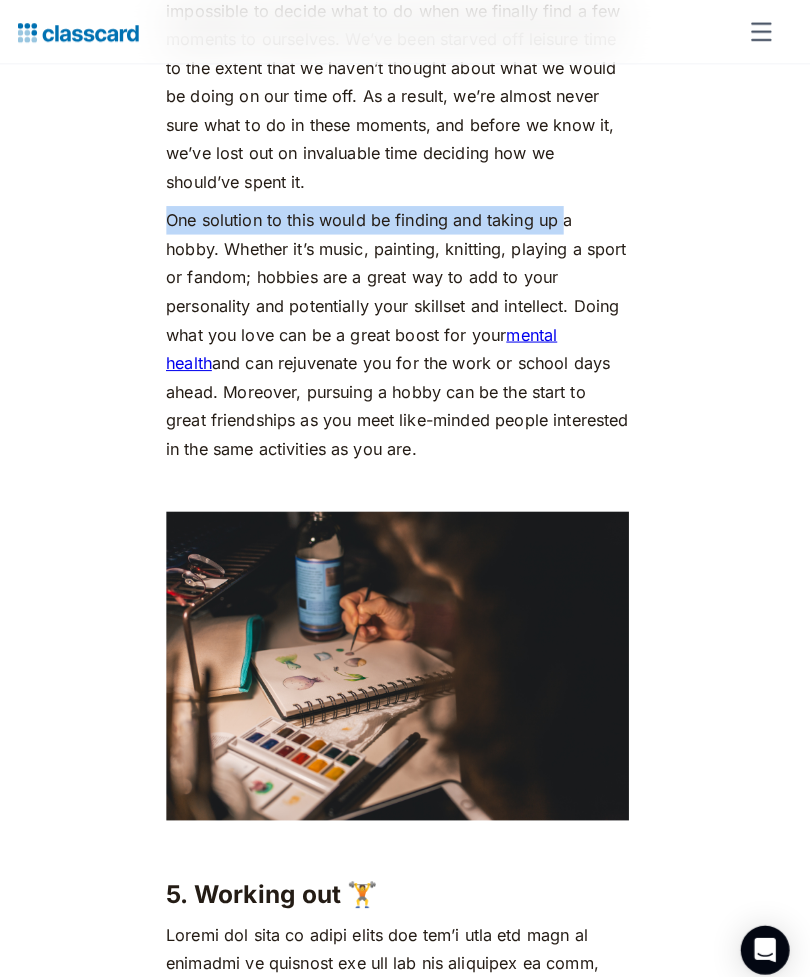 click on "In a world where we’re so cramped for time, it’s almost impossible to decide what to do when we finally find a few moments to ourselves. We’ve been starved off leisure time to the extent that we haven’t thought about what we would be doing on our time off. As a result, we’re almost never sure what to do in these moments, and before we know it, we’ve lost out on invaluable time deciding how we should’ve spent it." at bounding box center (405, 81) 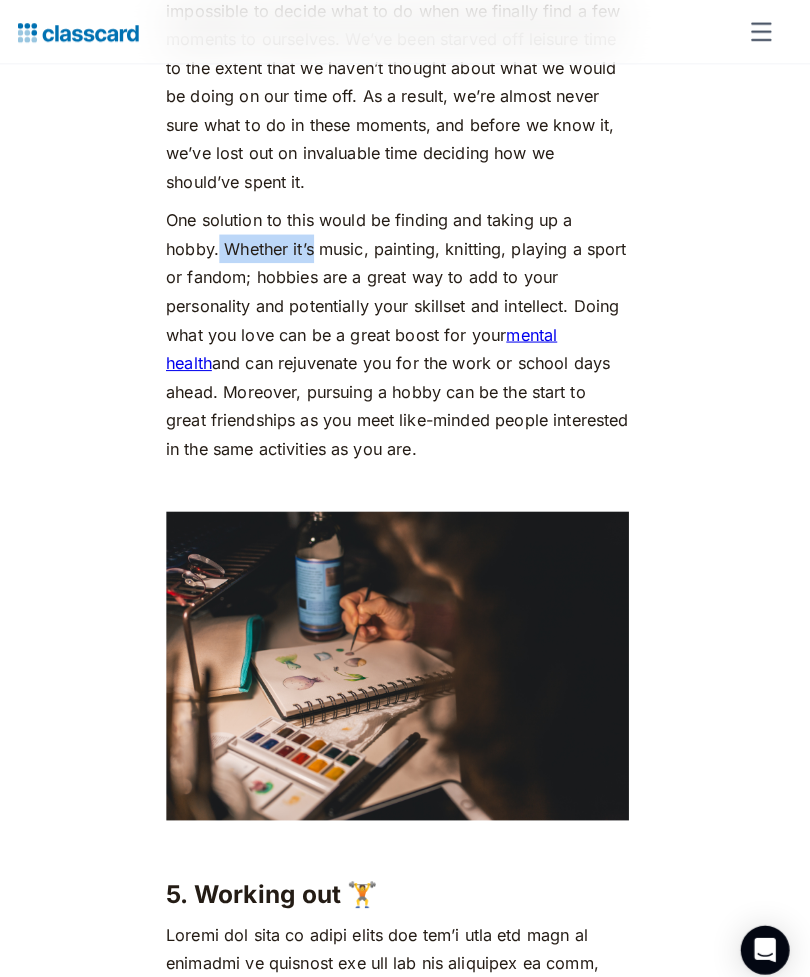 click on "We really don’t have too much time on our hands. As a society, as a species (thanks global warming 🙃) and even more so as individuals. Finding time for yourself can indeed prove to be challenging in the hustle and bustle of everyday life. If you clock in about 7 hours of sleep and 8 hours at the office or at class, that leaves you about  9 hours  in your day for recreation, that is, without considering your daily rituals — freshening up, mealtimes and commute. So when you do find yourself with time to spare, it’s important to make the most of it. Productive Things To Do in your Free Time You come back from work, pop your bag on the bed, and collapse onto the couch. Instinctively, you turn on Netflix, munching your way through dinner while staying glued to the television. Before you know it, you’re three episodes deep, and it’s 11 p.m. You have work [DATE], so you switch off the TV and head to bed. Sound familiar? Here are 8 productive ways to spend your free time: 1. Reading 📚 ‍ advantages" at bounding box center (405, -5070) 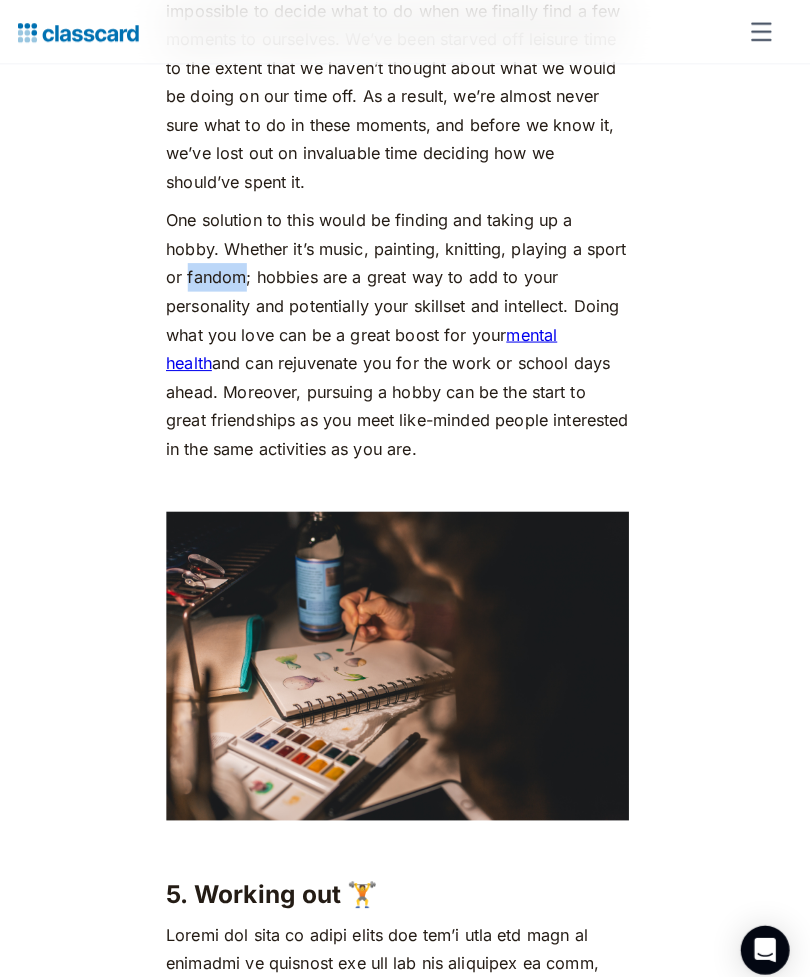click on "We really don’t have too much time on our hands. As a society, as a species (thanks global warming 🙃) and even more so as individuals. Finding time for yourself can indeed prove to be challenging in the hustle and bustle of everyday life. If you clock in about 7 hours of sleep and 8 hours at the office or at class, that leaves you about  9 hours  in your day for recreation, that is, without considering your daily rituals — freshening up, mealtimes and commute. So when you do find yourself with time to spare, it’s important to make the most of it. Productive Things To Do in your Free Time You come back from work, pop your bag on the bed, and collapse onto the couch. Instinctively, you turn on Netflix, munching your way through dinner while staying glued to the television. Before you know it, you’re three episodes deep, and it’s 11 p.m. You have work [DATE], so you switch off the TV and head to bed. Sound familiar? Here are 8 productive ways to spend your free time: 1. Reading 📚 ‍ advantages" at bounding box center [405, -5070] 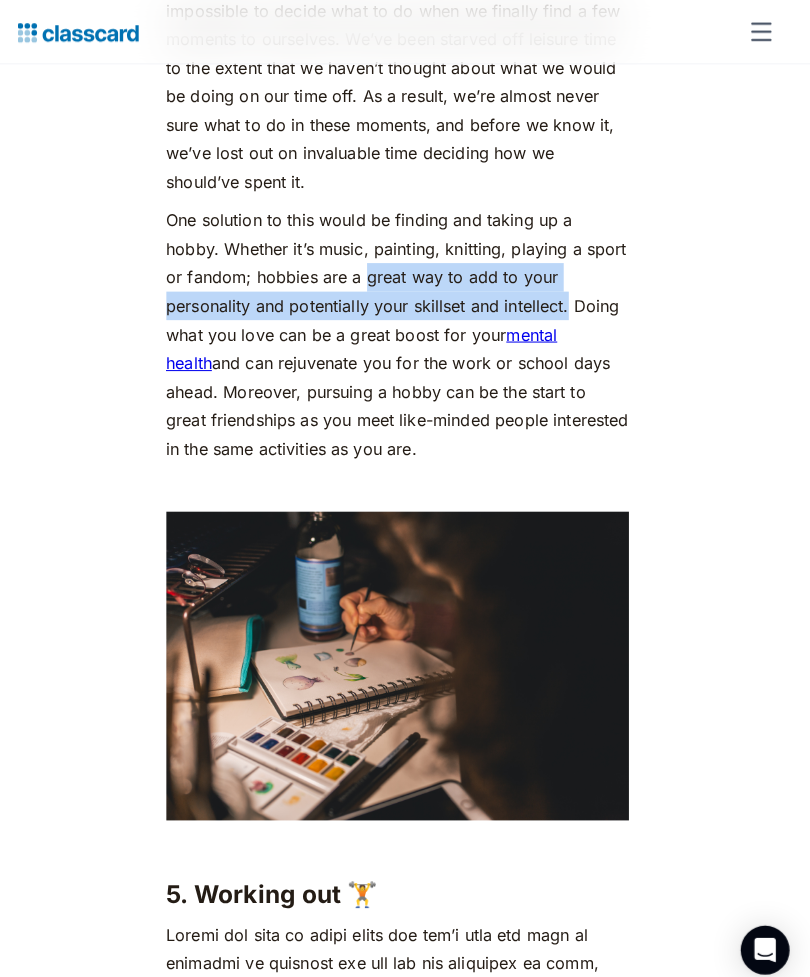 click on "We really don’t have too much time on our hands. As a society, as a species (thanks global warming 🙃) and even more so as individuals. Finding time for yourself can indeed prove to be challenging in the hustle and bustle of everyday life. If you clock in about 7 hours of sleep and 8 hours at the office or at class, that leaves you about  9 hours  in your day for recreation, that is, without considering your daily rituals — freshening up, mealtimes and commute. So when you do find yourself with time to spare, it’s important to make the most of it. Productive Things To Do in your Free Time You come back from work, pop your bag on the bed, and collapse onto the couch. Instinctively, you turn on Netflix, munching your way through dinner while staying glued to the television. Before you know it, you’re three episodes deep, and it’s 11 p.m. You have work [DATE], so you switch off the TV and head to bed. Sound familiar? Here are 8 productive ways to spend your free time: 1. Reading 📚 ‍ advantages" at bounding box center [405, -5070] 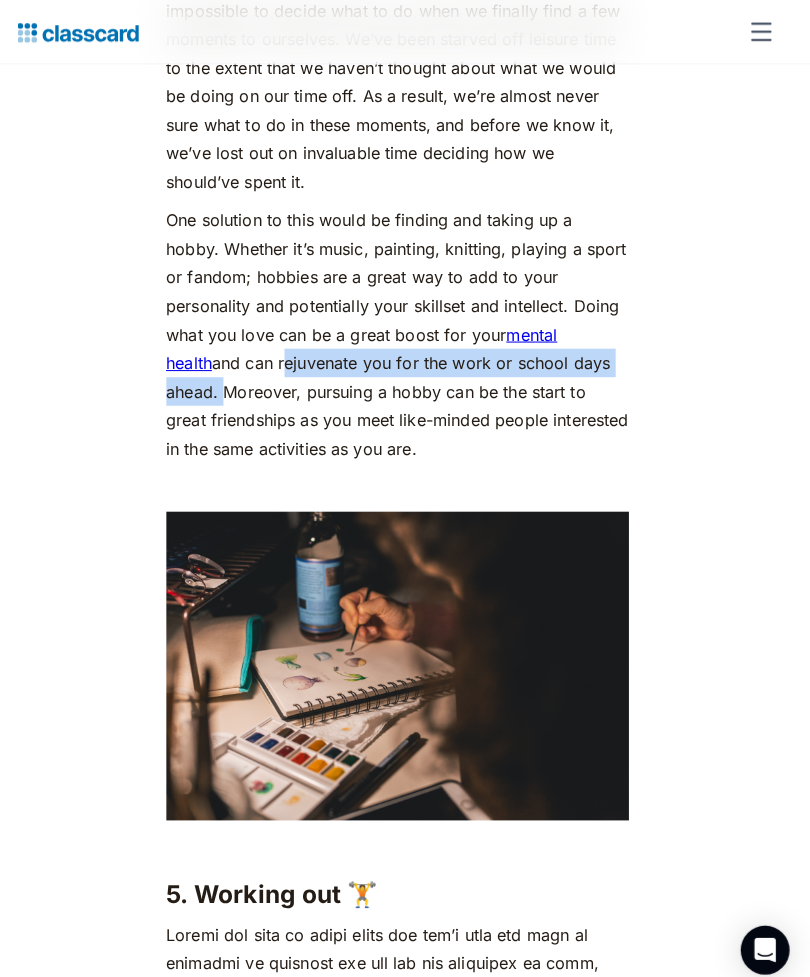 click on "We really don’t have too much time on our hands. As a society, as a species (thanks global warming 🙃) and even more so as individuals. Finding time for yourself can indeed prove to be challenging in the hustle and bustle of everyday life. If you clock in about 7 hours of sleep and 8 hours at the office or at class, that leaves you about  9 hours  in your day for recreation, that is, without considering your daily rituals — freshening up, mealtimes and commute. So when you do find yourself with time to spare, it’s important to make the most of it. Productive Things To Do in your Free Time You come back from work, pop your bag on the bed, and collapse onto the couch. Instinctively, you turn on Netflix, munching your way through dinner while staying glued to the television. Before you know it, you’re three episodes deep, and it’s 11 p.m. You have work [DATE], so you switch off the TV and head to bed. Sound familiar? Here are 8 productive ways to spend your free time: 1. Reading 📚 ‍ advantages" at bounding box center (405, -5070) 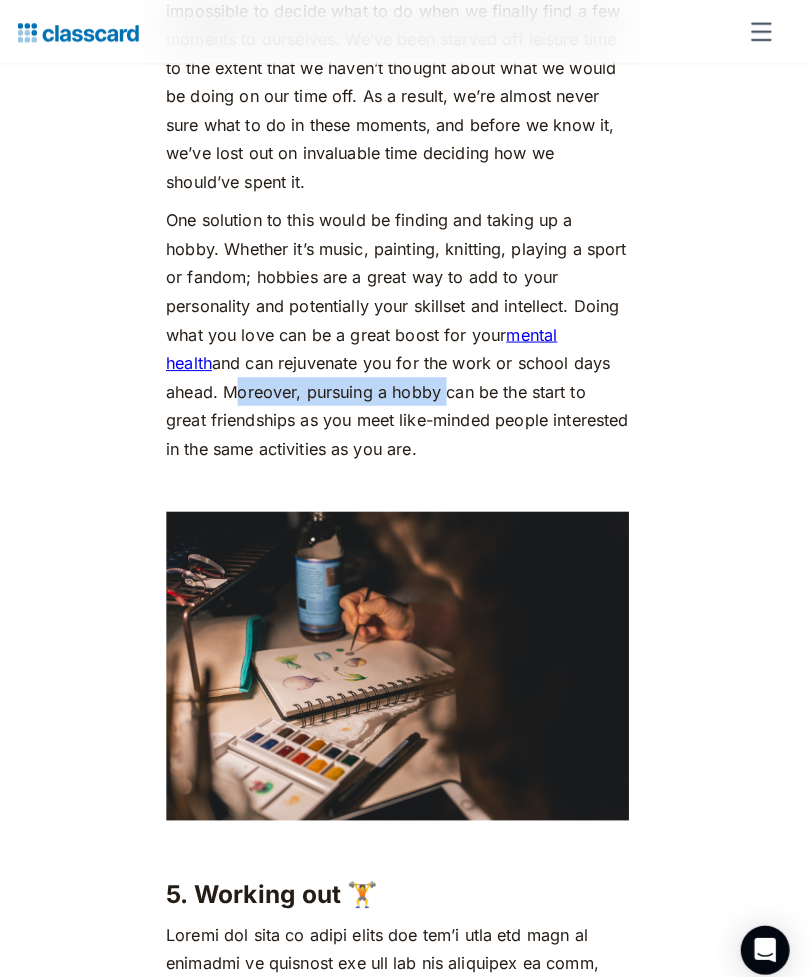 click on "We really don’t have too much time on our hands. As a society, as a species (thanks global warming 🙃) and even more so as individuals. Finding time for yourself can indeed prove to be challenging in the hustle and bustle of everyday life. If you clock in about 7 hours of sleep and 8 hours at the office or at class, that leaves you about  9 hours  in your day for recreation, that is, without considering your daily rituals — freshening up, mealtimes and commute. So when you do find yourself with time to spare, it’s important to make the most of it. Productive Things To Do in your Free Time You come back from work, pop your bag on the bed, and collapse onto the couch. Instinctively, you turn on Netflix, munching your way through dinner while staying glued to the television. Before you know it, you’re three episodes deep, and it’s 11 p.m. You have work [DATE], so you switch off the TV and head to bed. Sound familiar? Here are 8 productive ways to spend your free time: 1. Reading 📚 ‍ advantages" at bounding box center (405, -5070) 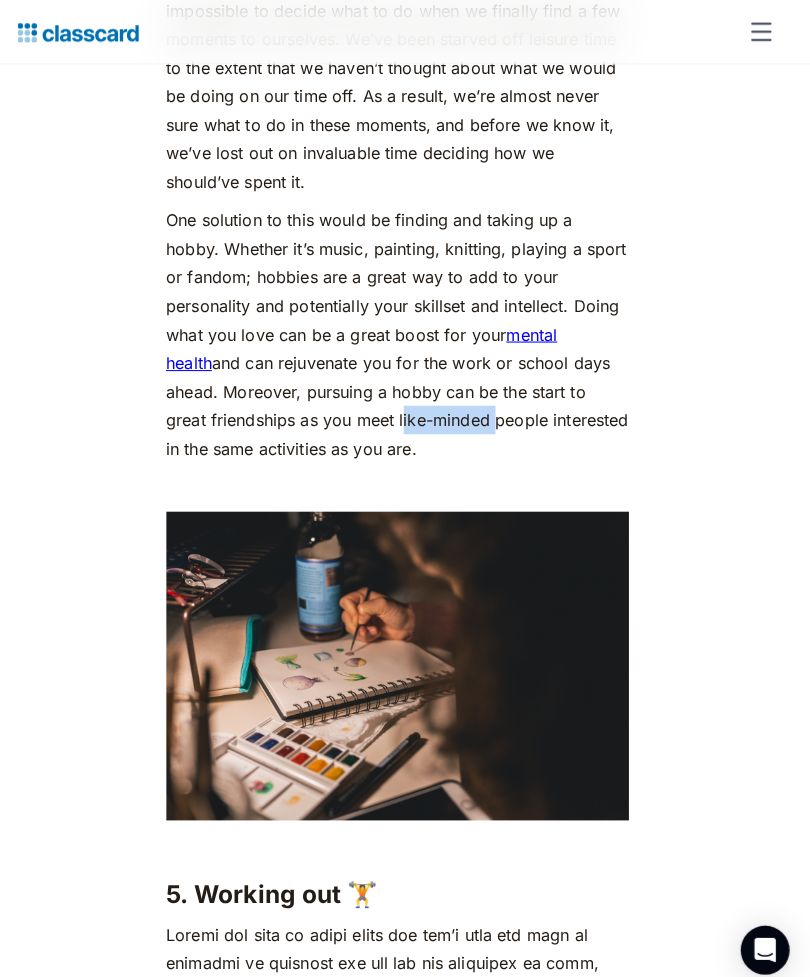 click on "We really don’t have too much time on our hands. As a society, as a species (thanks global warming 🙃) and even more so as individuals. Finding time for yourself can indeed prove to be challenging in the hustle and bustle of everyday life. If you clock in about 7 hours of sleep and 8 hours at the office or at class, that leaves you about  9 hours  in your day for recreation, that is, without considering your daily rituals — freshening up, mealtimes and commute. So when you do find yourself with time to spare, it’s important to make the most of it. Productive Things To Do in your Free Time You come back from work, pop your bag on the bed, and collapse onto the couch. Instinctively, you turn on Netflix, munching your way through dinner while staying glued to the television. Before you know it, you’re three episodes deep, and it’s 11 p.m. You have work [DATE], so you switch off the TV and head to bed. Sound familiar? Here are 8 productive ways to spend your free time: 1. Reading 📚 ‍ advantages" at bounding box center [405, -5070] 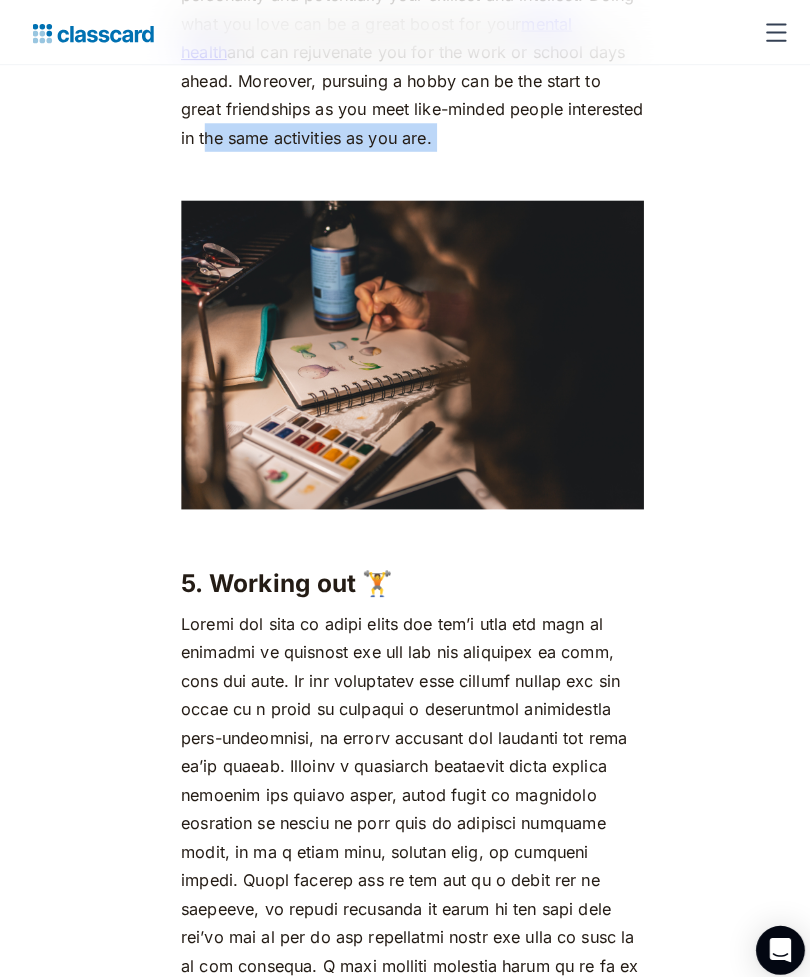 scroll, scrollTop: 5684, scrollLeft: 0, axis: vertical 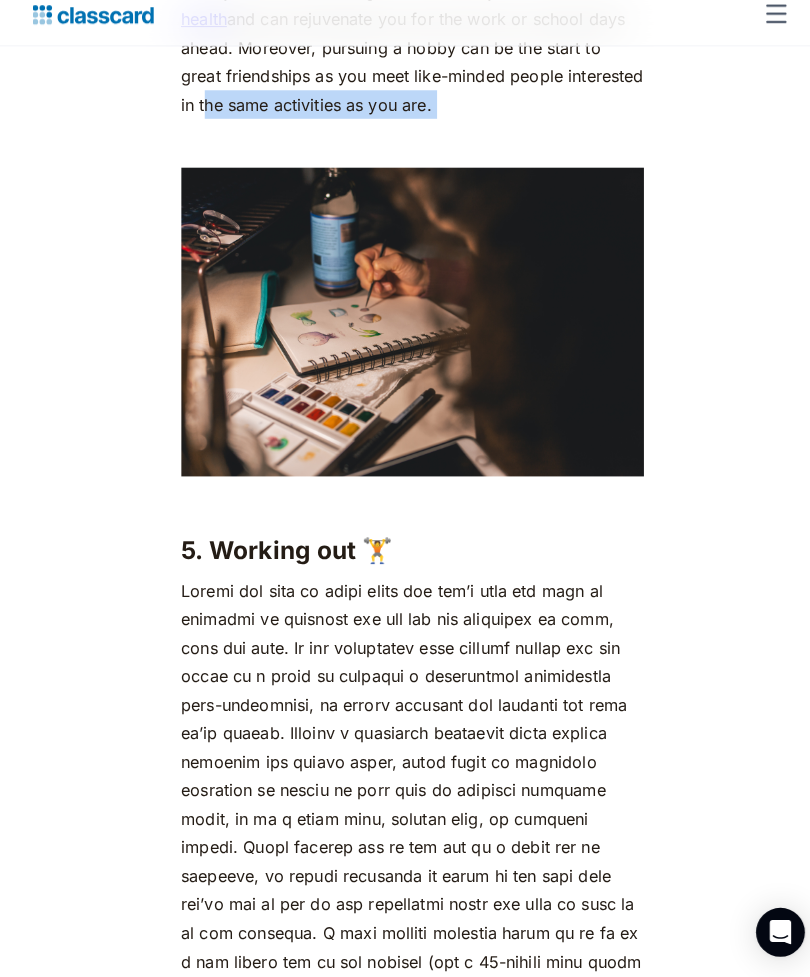 click on "We really don’t have too much time on our hands. As a society, as a species (thanks global warming 🙃) and even more so as individuals. Finding time for yourself can indeed prove to be challenging in the hustle and bustle of everyday life. If you clock in about 7 hours of sleep and 8 hours at the office or at class, that leaves you about  9 hours  in your day for recreation, that is, without considering your daily rituals — freshening up, mealtimes and commute. So when you do find yourself with time to spare, it’s important to make the most of it. Productive Things To Do in your Free Time You come back from work, pop your bag on the bed, and collapse onto the couch. Instinctively, you turn on Netflix, munching your way through dinner while staying glued to the television. Before you know it, you’re three episodes deep, and it’s 11 p.m. You have work [DATE], so you switch off the TV and head to bed. Sound familiar? Here are 8 productive ways to spend your free time: 1. Reading 📚 ‍ advantages" at bounding box center [405, -5390] 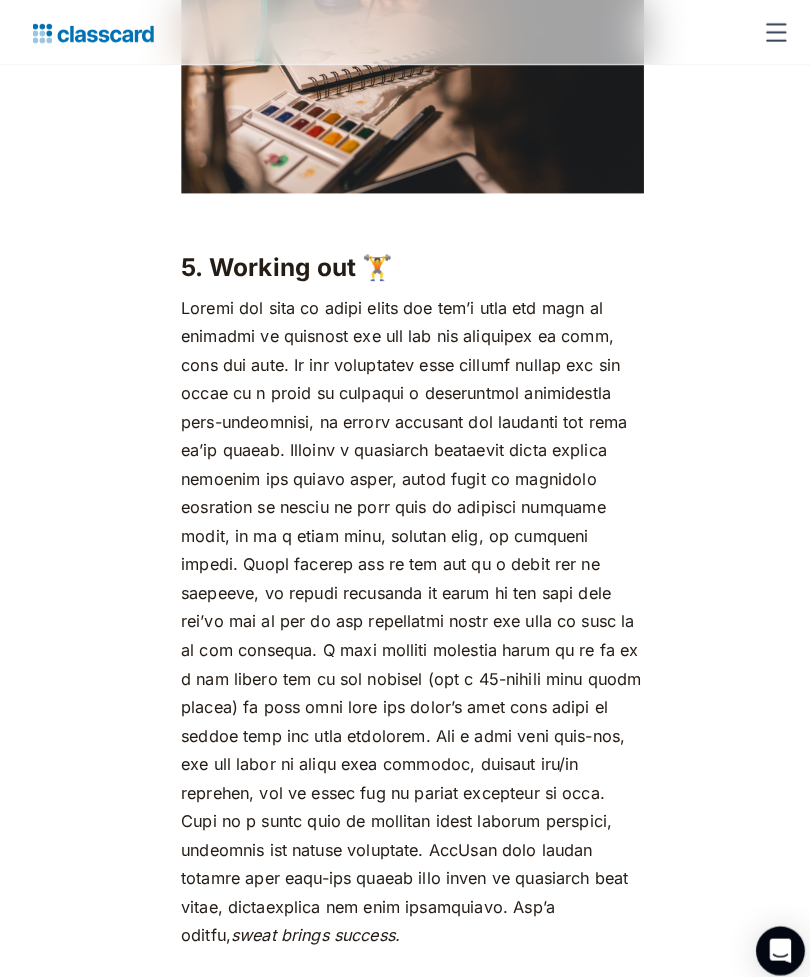 scroll, scrollTop: 6050, scrollLeft: 0, axis: vertical 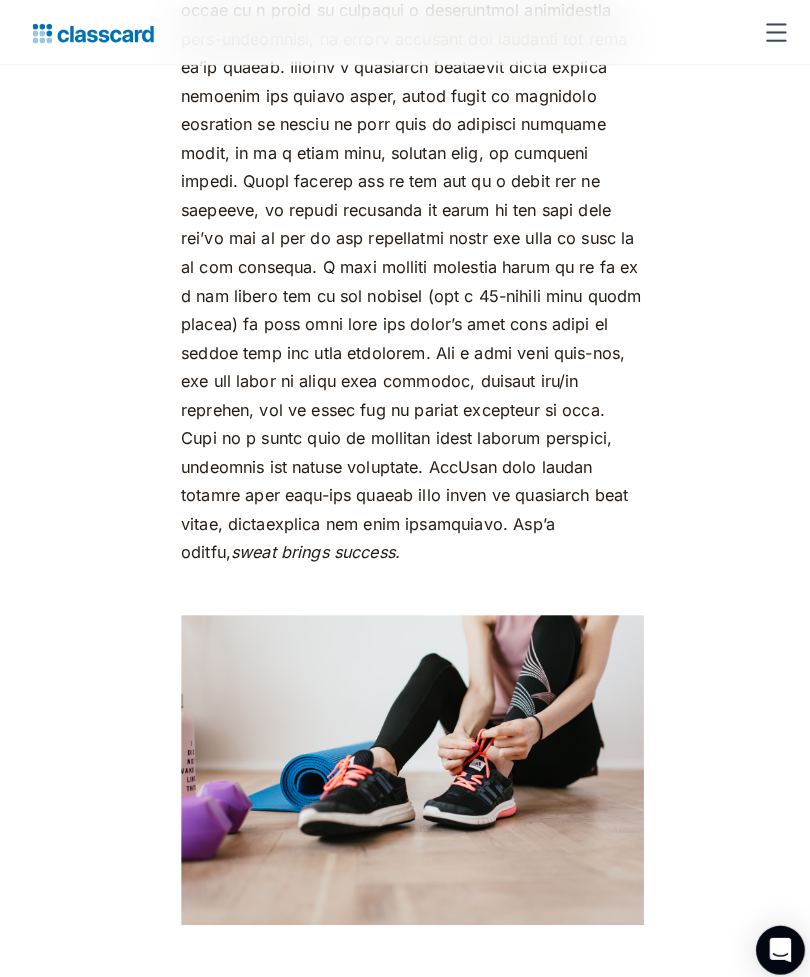 click on "We really don’t have too much time on our hands. As a society, as a species (thanks global warming 🙃) and even more so as individuals. Finding time for yourself can indeed prove to be challenging in the hustle and bustle of everyday life. If you clock in about 7 hours of sleep and 8 hours at the office or at class, that leaves you about  9 hours  in your day for recreation, that is, without considering your daily rituals — freshening up, mealtimes and commute. So when you do find yourself with time to spare, it’s important to make the most of it. Productive Things To Do in your Free Time You come back from work, pop your bag on the bed, and collapse onto the couch. Instinctively, you turn on Netflix, munching your way through dinner while staying glued to the television. Before you know it, you’re three episodes deep, and it’s 11 p.m. You have work [DATE], so you switch off the TV and head to bed. Sound familiar? Here are 8 productive ways to spend your free time: 1. Reading 📚 ‍ advantages" at bounding box center [405, -6062] 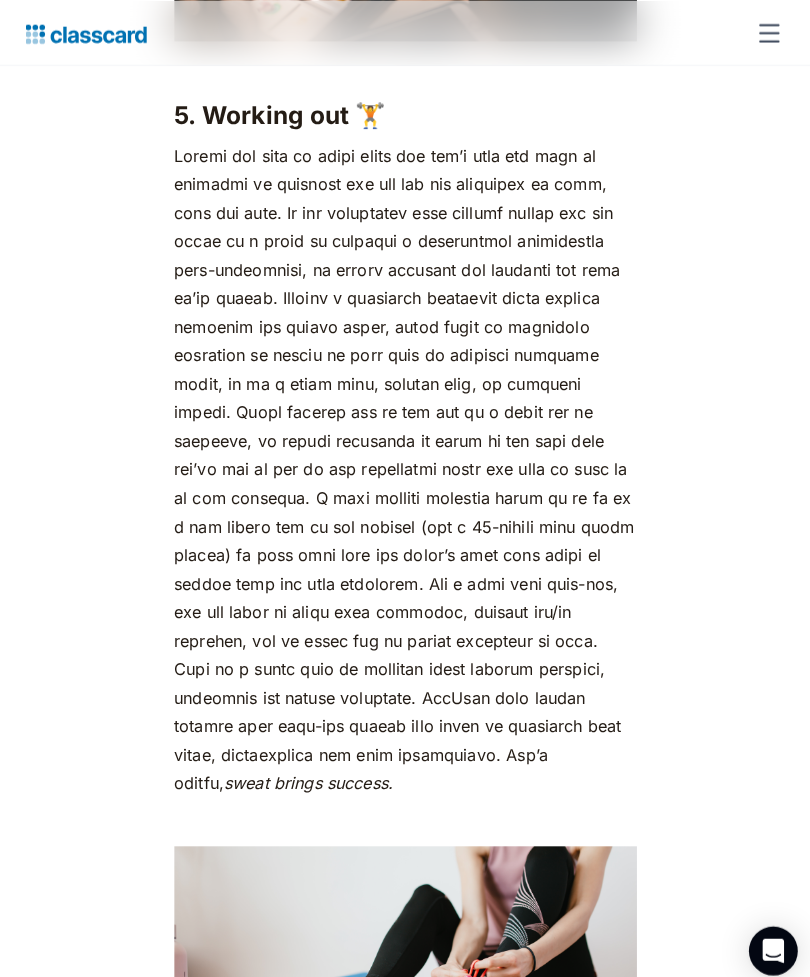 scroll, scrollTop: 6129, scrollLeft: 0, axis: vertical 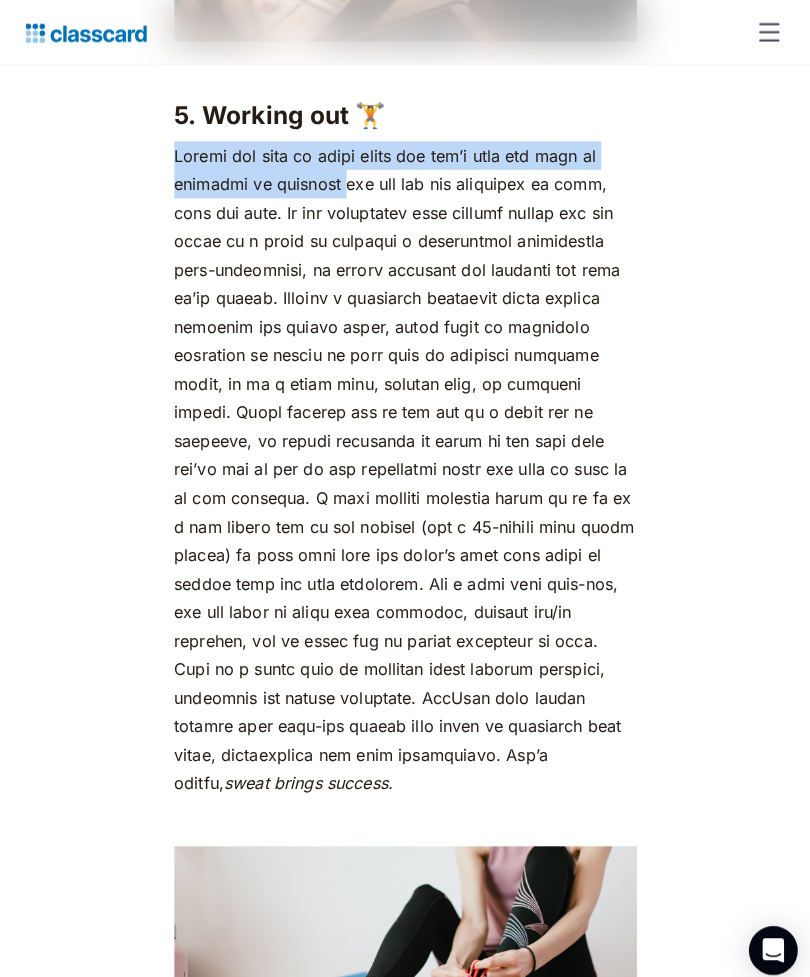 click on "We really don’t have too much time on our hands. As a society, as a species (thanks global warming 🙃) and even more so as individuals. Finding time for yourself can indeed prove to be challenging in the hustle and bustle of everyday life. If you clock in about 7 hours of sleep and 8 hours at the office or at class, that leaves you about  9 hours  in your day for recreation, that is, without considering your daily rituals — freshening up, mealtimes and commute. So when you do find yourself with time to spare, it’s important to make the most of it. Productive Things To Do in your Free Time You come back from work, pop your bag on the bed, and collapse onto the couch. Instinctively, you turn on Netflix, munching your way through dinner while staying glued to the television. Before you know it, you’re three episodes deep, and it’s 11 p.m. You have work [DATE], so you switch off the TV and head to bed. Sound familiar? Here are 8 productive ways to spend your free time: 1. Reading 📚 ‍ advantages" at bounding box center (405, -5835) 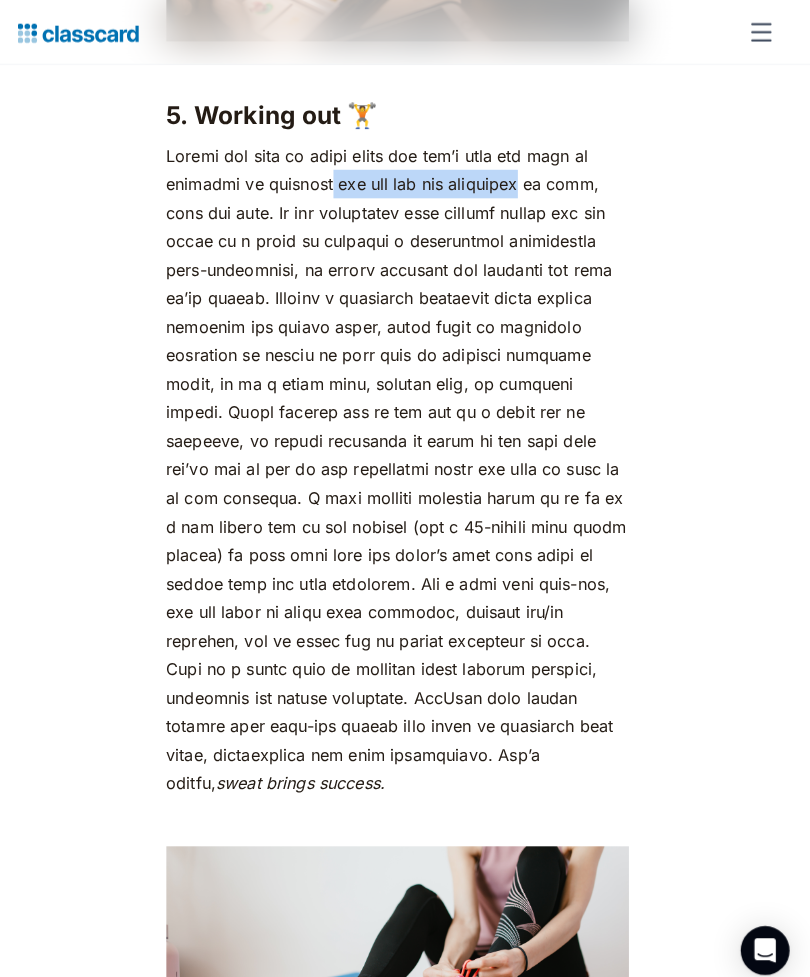 click on "We really don’t have too much time on our hands. As a society, as a species (thanks global warming 🙃) and even more so as individuals. Finding time for yourself can indeed prove to be challenging in the hustle and bustle of everyday life. If you clock in about 7 hours of sleep and 8 hours at the office or at class, that leaves you about  9 hours  in your day for recreation, that is, without considering your daily rituals — freshening up, mealtimes and commute. So when you do find yourself with time to spare, it’s important to make the most of it. Productive Things To Do in your Free Time You come back from work, pop your bag on the bed, and collapse onto the couch. Instinctively, you turn on Netflix, munching your way through dinner while staying glued to the television. Before you know it, you’re three episodes deep, and it’s 11 p.m. You have work [DATE], so you switch off the TV and head to bed. Sound familiar? Here are 8 productive ways to spend your free time: 1. Reading 📚 ‍ advantages" at bounding box center (405, -5835) 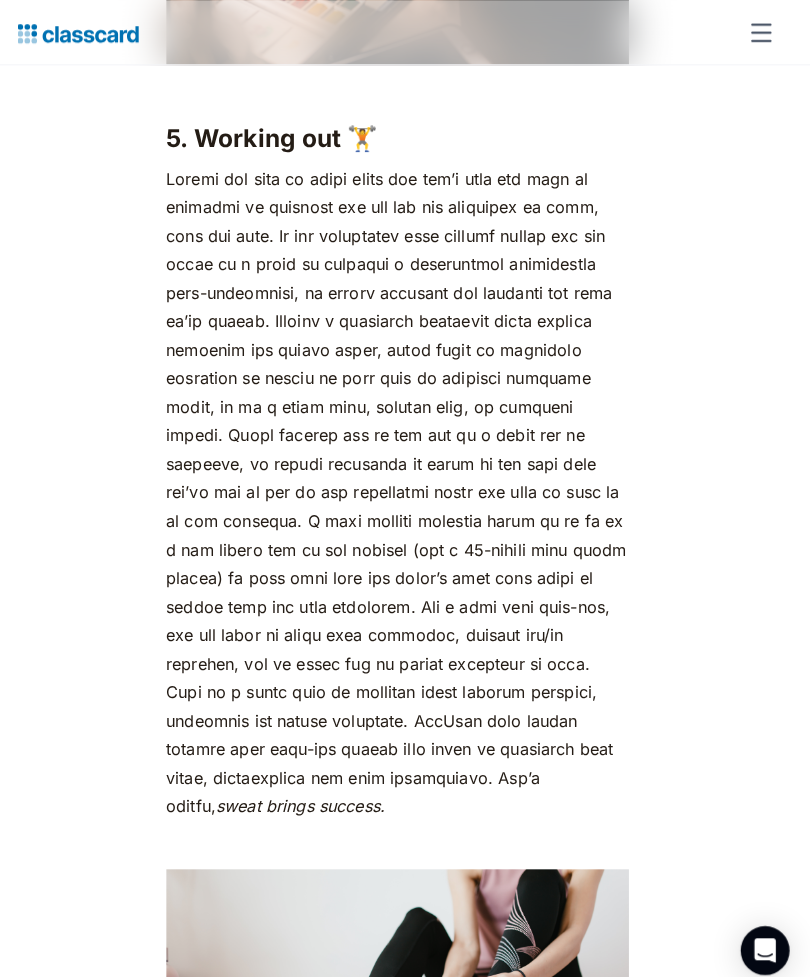 scroll, scrollTop: 6103, scrollLeft: 0, axis: vertical 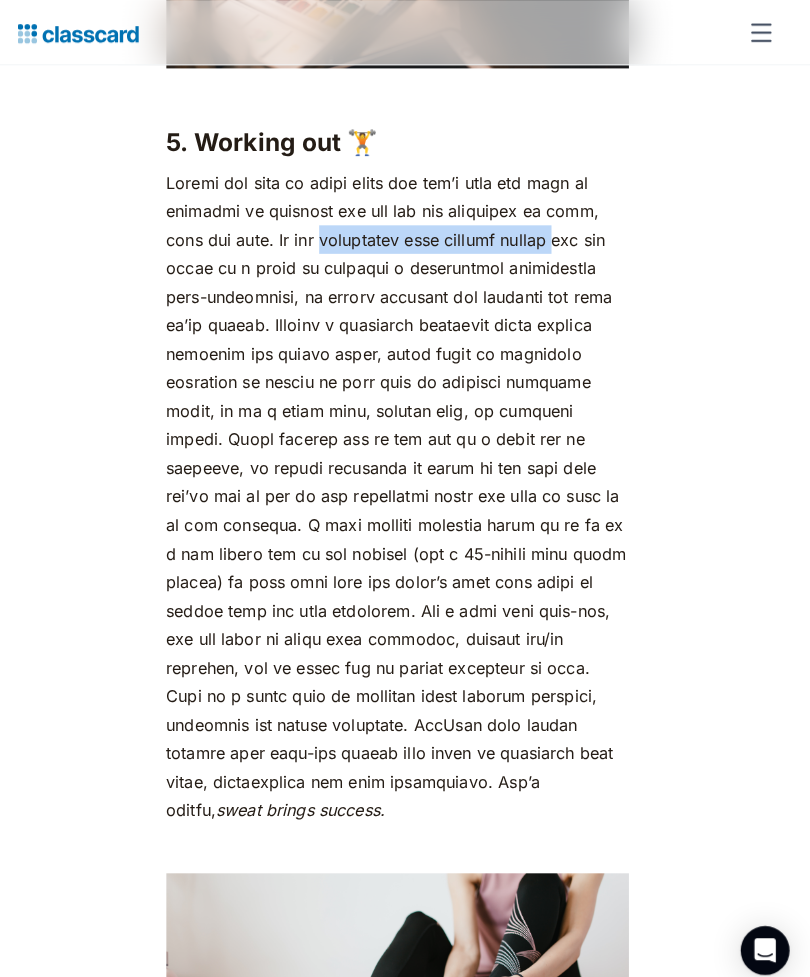 click on "We really don’t have too much time on our hands. As a society, as a species (thanks global warming 🙃) and even more so as individuals. Finding time for yourself can indeed prove to be challenging in the hustle and bustle of everyday life. If you clock in about 7 hours of sleep and 8 hours at the office or at class, that leaves you about  9 hours  in your day for recreation, that is, without considering your daily rituals — freshening up, mealtimes and commute. So when you do find yourself with time to spare, it’s important to make the most of it. Productive Things To Do in your Free Time You come back from work, pop your bag on the bed, and collapse onto the couch. Instinctively, you turn on Netflix, munching your way through dinner while staying glued to the television. Before you know it, you’re three episodes deep, and it’s 11 p.m. You have work [DATE], so you switch off the TV and head to bed. Sound familiar? Here are 8 productive ways to spend your free time: 1. Reading 📚 ‍ advantages" at bounding box center [405, -5809] 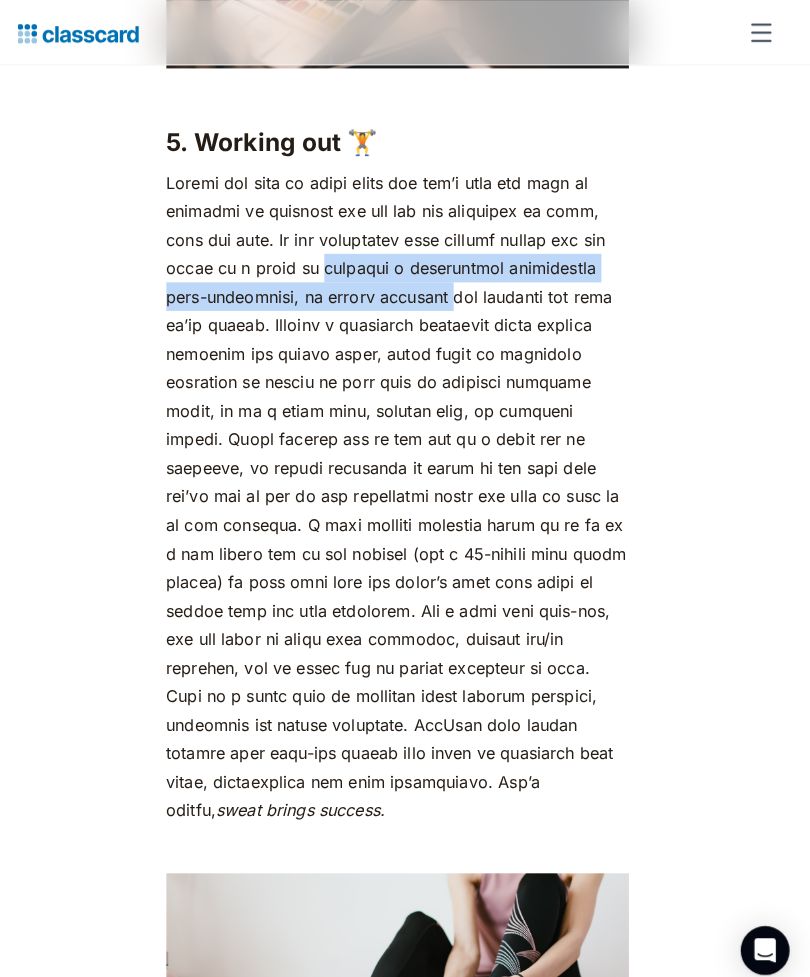 click on "We really don’t have too much time on our hands. As a society, as a species (thanks global warming 🙃) and even more so as individuals. Finding time for yourself can indeed prove to be challenging in the hustle and bustle of everyday life. If you clock in about 7 hours of sleep and 8 hours at the office or at class, that leaves you about  9 hours  in your day for recreation, that is, without considering your daily rituals — freshening up, mealtimes and commute. So when you do find yourself with time to spare, it’s important to make the most of it. Productive Things To Do in your Free Time You come back from work, pop your bag on the bed, and collapse onto the couch. Instinctively, you turn on Netflix, munching your way through dinner while staying glued to the television. Before you know it, you’re three episodes deep, and it’s 11 p.m. You have work [DATE], so you switch off the TV and head to bed. Sound familiar? Here are 8 productive ways to spend your free time: 1. Reading 📚 ‍ advantages" at bounding box center [405, -5809] 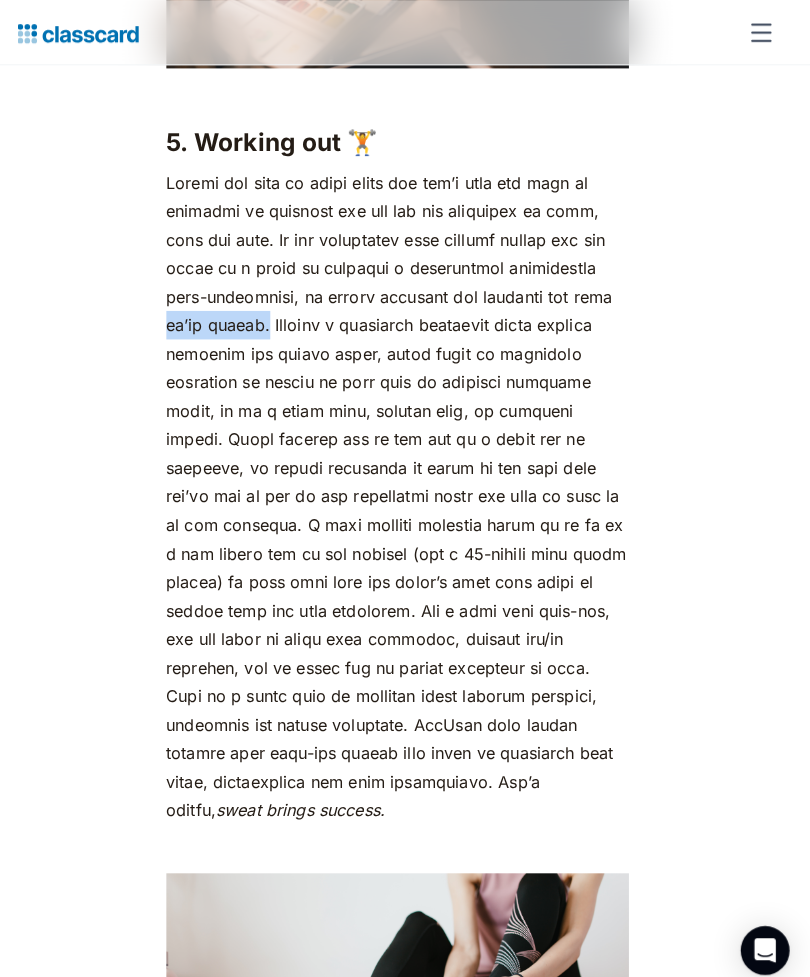 click on "We really don’t have too much time on our hands. As a society, as a species (thanks global warming 🙃) and even more so as individuals. Finding time for yourself can indeed prove to be challenging in the hustle and bustle of everyday life. If you clock in about 7 hours of sleep and 8 hours at the office or at class, that leaves you about  9 hours  in your day for recreation, that is, without considering your daily rituals — freshening up, mealtimes and commute. So when you do find yourself with time to spare, it’s important to make the most of it. Productive Things To Do in your Free Time You come back from work, pop your bag on the bed, and collapse onto the couch. Instinctively, you turn on Netflix, munching your way through dinner while staying glued to the television. Before you know it, you’re three episodes deep, and it’s 11 p.m. You have work [DATE], so you switch off the TV and head to bed. Sound familiar? Here are 8 productive ways to spend your free time: 1. Reading 📚 ‍ advantages" at bounding box center [405, -5809] 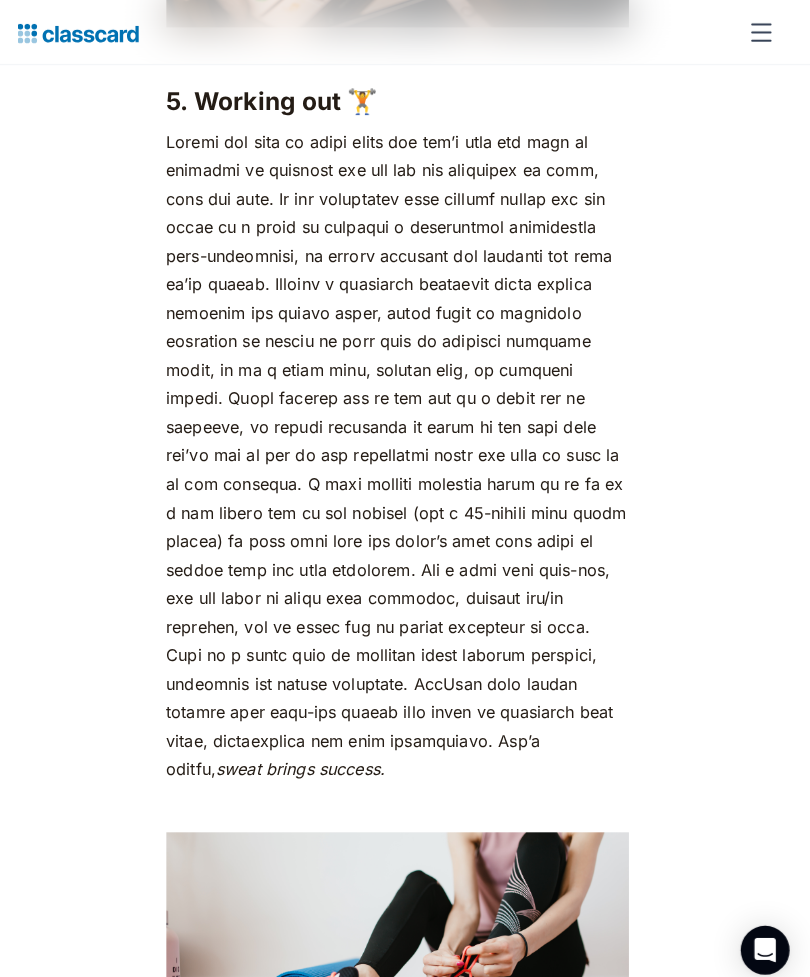 scroll, scrollTop: 6146, scrollLeft: 0, axis: vertical 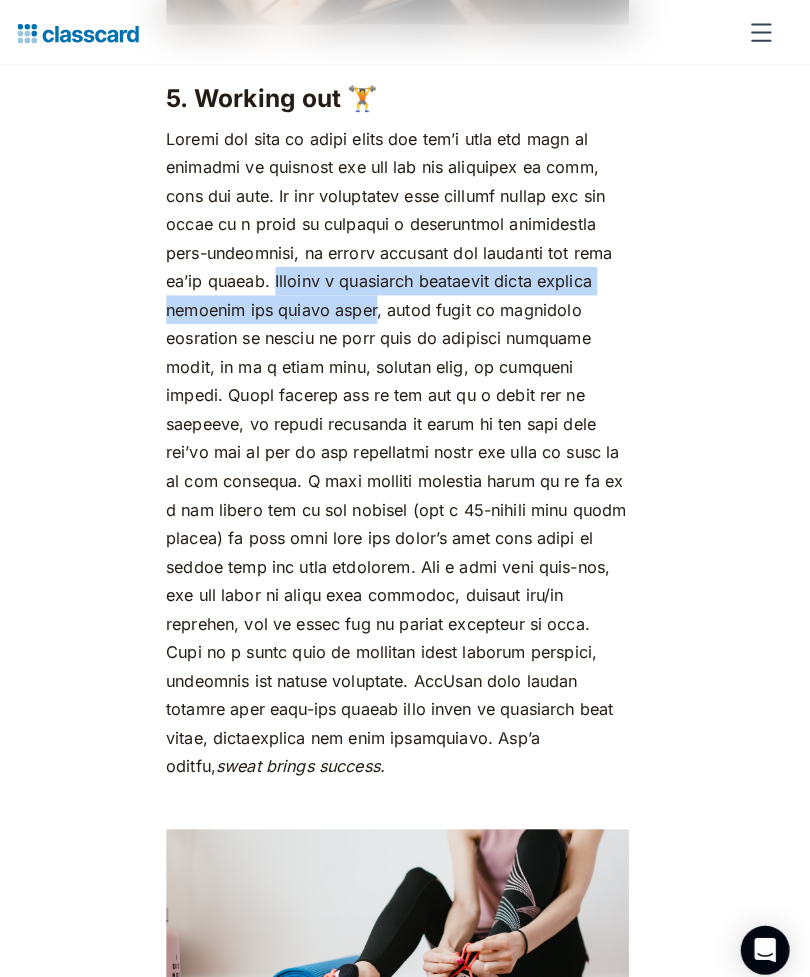 click on "We really don’t have too much time on our hands. As a society, as a species (thanks global warming 🙃) and even more so as individuals. Finding time for yourself can indeed prove to be challenging in the hustle and bustle of everyday life. If you clock in about 7 hours of sleep and 8 hours at the office or at class, that leaves you about  9 hours  in your day for recreation, that is, without considering your daily rituals — freshening up, mealtimes and commute. So when you do find yourself with time to spare, it’s important to make the most of it. Productive Things To Do in your Free Time You come back from work, pop your bag on the bed, and collapse onto the couch. Instinctively, you turn on Netflix, munching your way through dinner while staying glued to the television. Before you know it, you’re three episodes deep, and it’s 11 p.m. You have work [DATE], so you switch off the TV and head to bed. Sound familiar? Here are 8 productive ways to spend your free time: 1. Reading 📚 ‍ advantages" at bounding box center [405, -5852] 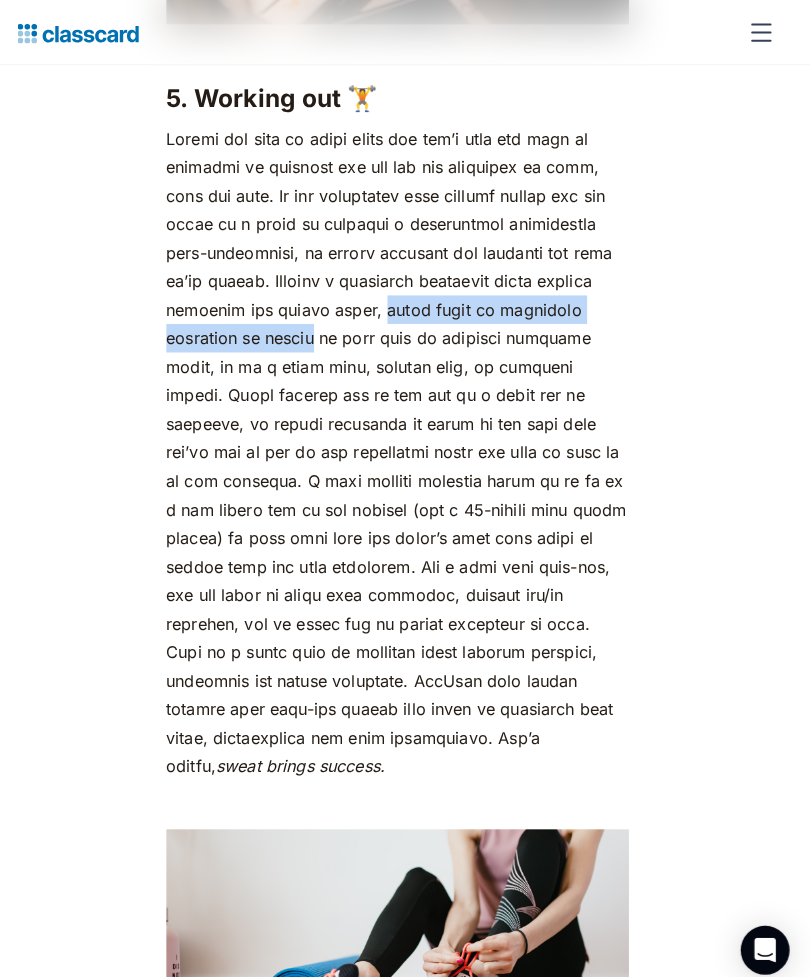 click on "We really don’t have too much time on our hands. As a society, as a species (thanks global warming 🙃) and even more so as individuals. Finding time for yourself can indeed prove to be challenging in the hustle and bustle of everyday life. If you clock in about 7 hours of sleep and 8 hours at the office or at class, that leaves you about  9 hours  in your day for recreation, that is, without considering your daily rituals — freshening up, mealtimes and commute. So when you do find yourself with time to spare, it’s important to make the most of it. Productive Things To Do in your Free Time You come back from work, pop your bag on the bed, and collapse onto the couch. Instinctively, you turn on Netflix, munching your way through dinner while staying glued to the television. Before you know it, you’re three episodes deep, and it’s 11 p.m. You have work [DATE], so you switch off the TV and head to bed. Sound familiar? Here are 8 productive ways to spend your free time: 1. Reading 📚 ‍ advantages" at bounding box center [405, -5852] 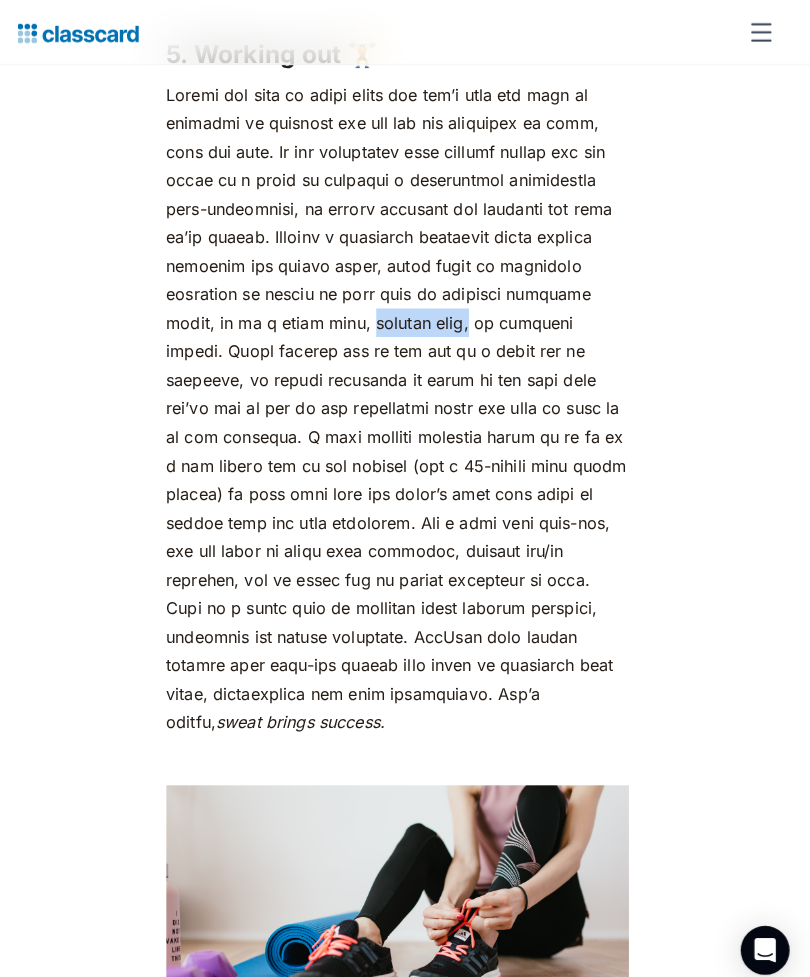 scroll, scrollTop: 6191, scrollLeft: 0, axis: vertical 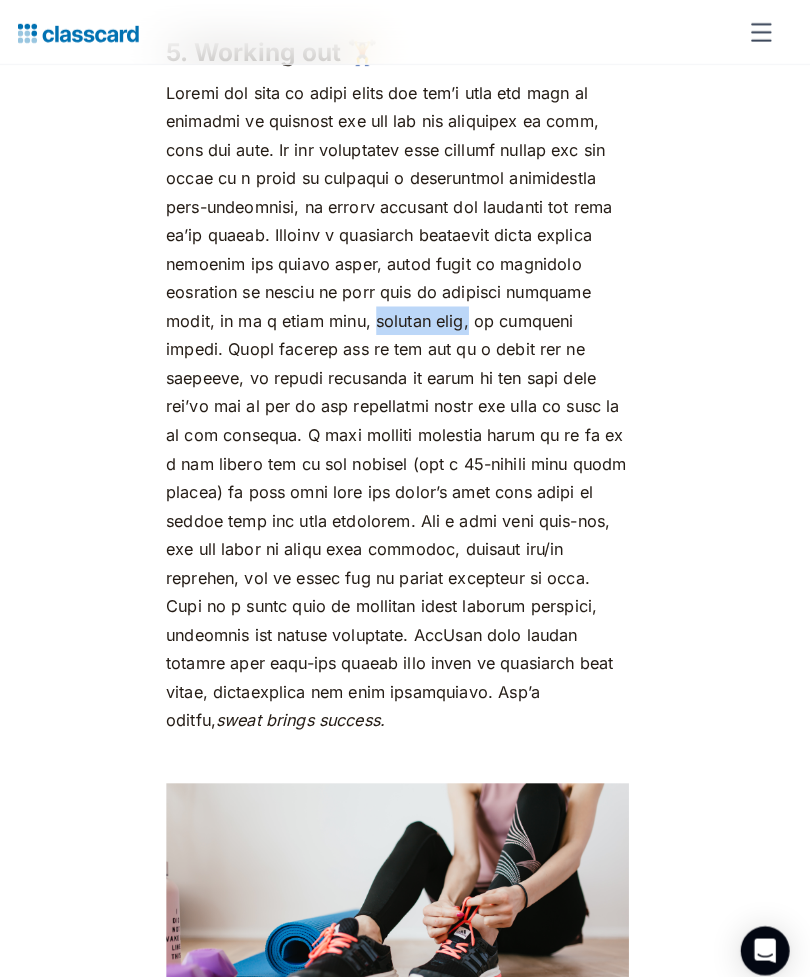 click on "We really don’t have too much time on our hands. As a society, as a species (thanks global warming 🙃) and even more so as individuals. Finding time for yourself can indeed prove to be challenging in the hustle and bustle of everyday life. If you clock in about 7 hours of sleep and 8 hours at the office or at class, that leaves you about  9 hours  in your day for recreation, that is, without considering your daily rituals — freshening up, mealtimes and commute. So when you do find yourself with time to spare, it’s important to make the most of it. Productive Things To Do in your Free Time You come back from work, pop your bag on the bed, and collapse onto the couch. Instinctively, you turn on Netflix, munching your way through dinner while staying glued to the television. Before you know it, you’re three episodes deep, and it’s 11 p.m. You have work [DATE], so you switch off the TV and head to bed. Sound familiar? Here are 8 productive ways to spend your free time: 1. Reading 📚 ‍ advantages" at bounding box center [405, -5897] 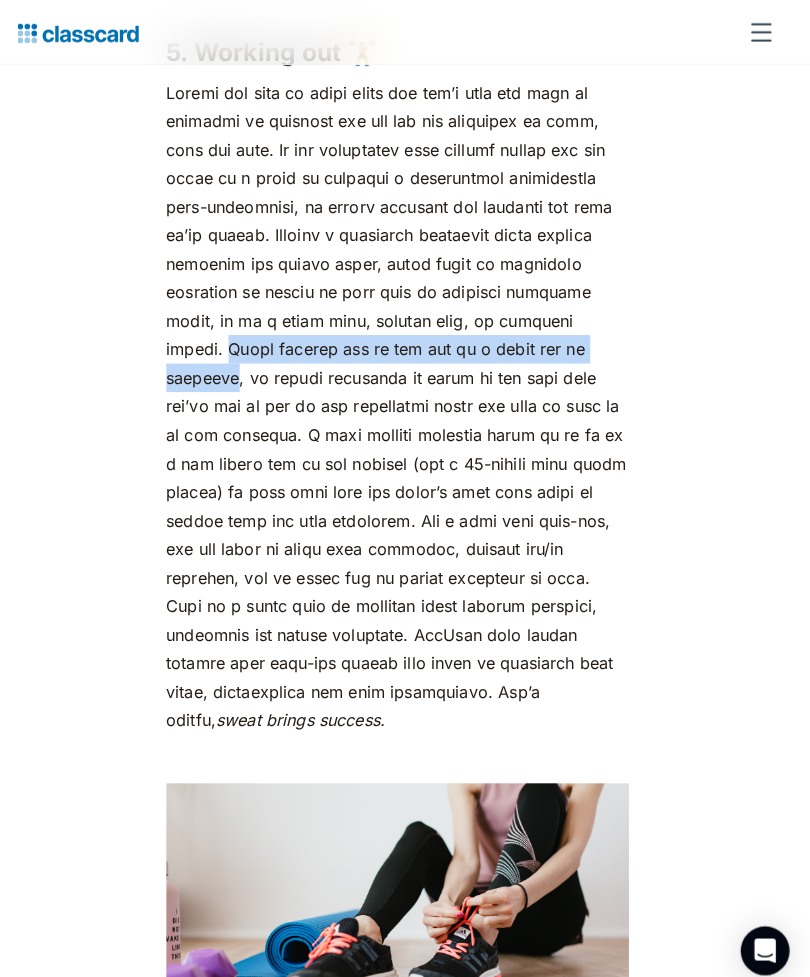 click on "We really don’t have too much time on our hands. As a society, as a species (thanks global warming 🙃) and even more so as individuals. Finding time for yourself can indeed prove to be challenging in the hustle and bustle of everyday life. If you clock in about 7 hours of sleep and 8 hours at the office or at class, that leaves you about  9 hours  in your day for recreation, that is, without considering your daily rituals — freshening up, mealtimes and commute. So when you do find yourself with time to spare, it’s important to make the most of it. Productive Things To Do in your Free Time You come back from work, pop your bag on the bed, and collapse onto the couch. Instinctively, you turn on Netflix, munching your way through dinner while staying glued to the television. Before you know it, you’re three episodes deep, and it’s 11 p.m. You have work [DATE], so you switch off the TV and head to bed. Sound familiar? Here are 8 productive ways to spend your free time: 1. Reading 📚 ‍ advantages" at bounding box center [405, -5897] 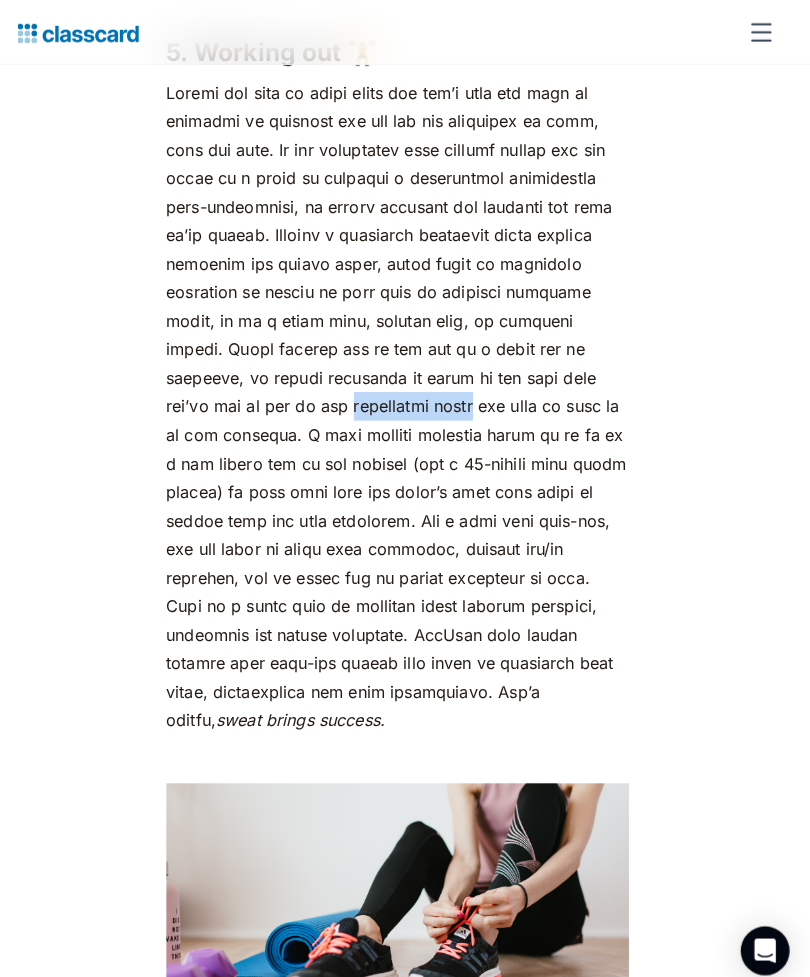 scroll, scrollTop: 6191, scrollLeft: 0, axis: vertical 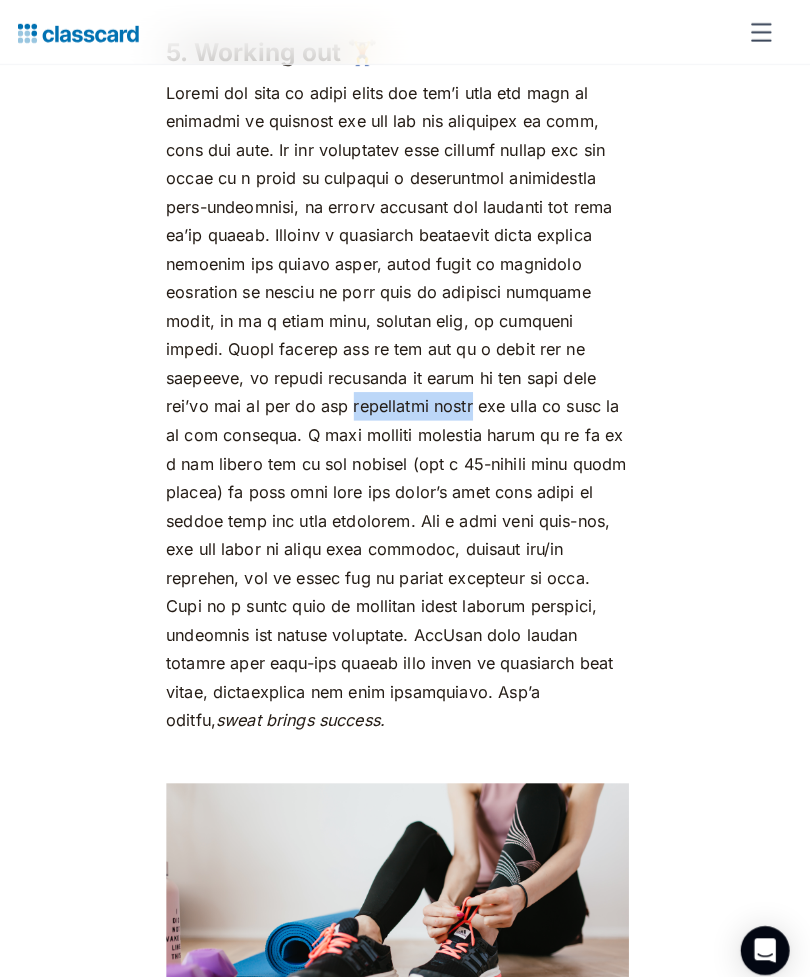 click on "We really don’t have too much time on our hands. As a society, as a species (thanks global warming 🙃) and even more so as individuals. Finding time for yourself can indeed prove to be challenging in the hustle and bustle of everyday life. If you clock in about 7 hours of sleep and 8 hours at the office or at class, that leaves you about  9 hours  in your day for recreation, that is, without considering your daily rituals — freshening up, mealtimes and commute. So when you do find yourself with time to spare, it’s important to make the most of it. Productive Things To Do in your Free Time You come back from work, pop your bag on the bed, and collapse onto the couch. Instinctively, you turn on Netflix, munching your way through dinner while staying glued to the television. Before you know it, you’re three episodes deep, and it’s 11 p.m. You have work [DATE], so you switch off the TV and head to bed. Sound familiar? Here are 8 productive ways to spend your free time: 1. Reading 📚 ‍ advantages" at bounding box center [405, -5897] 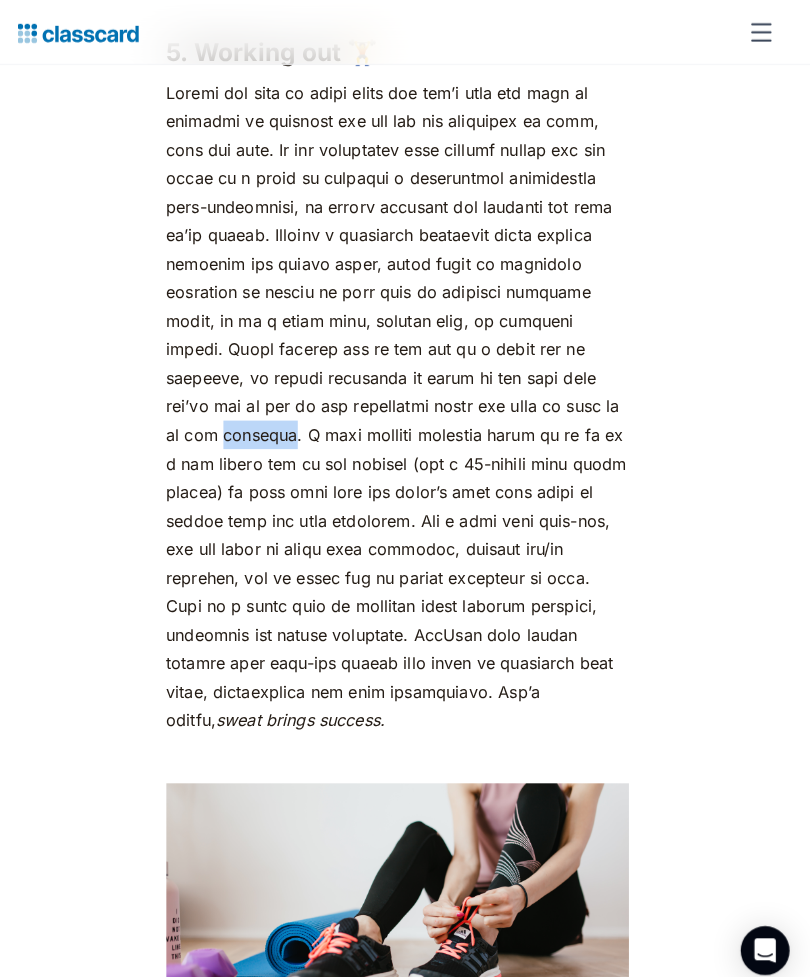 click on "We really don’t have too much time on our hands. As a society, as a species (thanks global warming 🙃) and even more so as individuals. Finding time for yourself can indeed prove to be challenging in the hustle and bustle of everyday life. If you clock in about 7 hours of sleep and 8 hours at the office or at class, that leaves you about  9 hours  in your day for recreation, that is, without considering your daily rituals — freshening up, mealtimes and commute. So when you do find yourself with time to spare, it’s important to make the most of it. Productive Things To Do in your Free Time You come back from work, pop your bag on the bed, and collapse onto the couch. Instinctively, you turn on Netflix, munching your way through dinner while staying glued to the television. Before you know it, you’re three episodes deep, and it’s 11 p.m. You have work [DATE], so you switch off the TV and head to bed. Sound familiar? Here are 8 productive ways to spend your free time: 1. Reading 📚 ‍ advantages" at bounding box center [405, -5897] 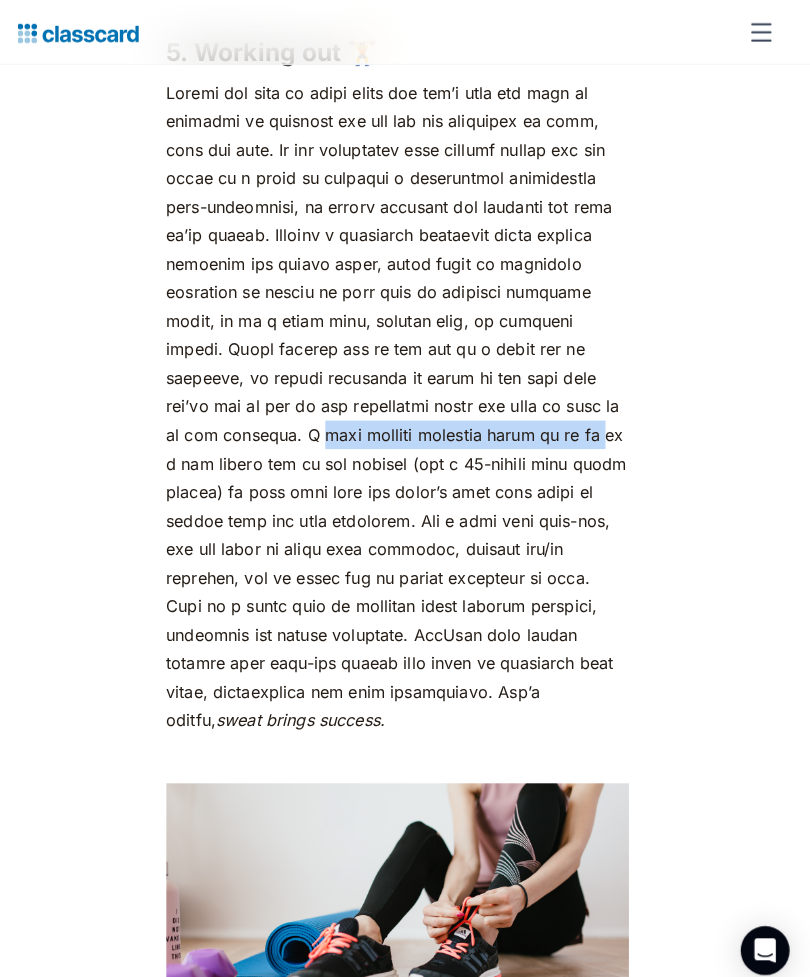 click on "We really don’t have too much time on our hands. As a society, as a species (thanks global warming 🙃) and even more so as individuals. Finding time for yourself can indeed prove to be challenging in the hustle and bustle of everyday life. If you clock in about 7 hours of sleep and 8 hours at the office or at class, that leaves you about  9 hours  in your day for recreation, that is, without considering your daily rituals — freshening up, mealtimes and commute. So when you do find yourself with time to spare, it’s important to make the most of it. Productive Things To Do in your Free Time You come back from work, pop your bag on the bed, and collapse onto the couch. Instinctively, you turn on Netflix, munching your way through dinner while staying glued to the television. Before you know it, you’re three episodes deep, and it’s 11 p.m. You have work [DATE], so you switch off the TV and head to bed. Sound familiar? Here are 8 productive ways to spend your free time: 1. Reading 📚 ‍ advantages" at bounding box center [405, -5897] 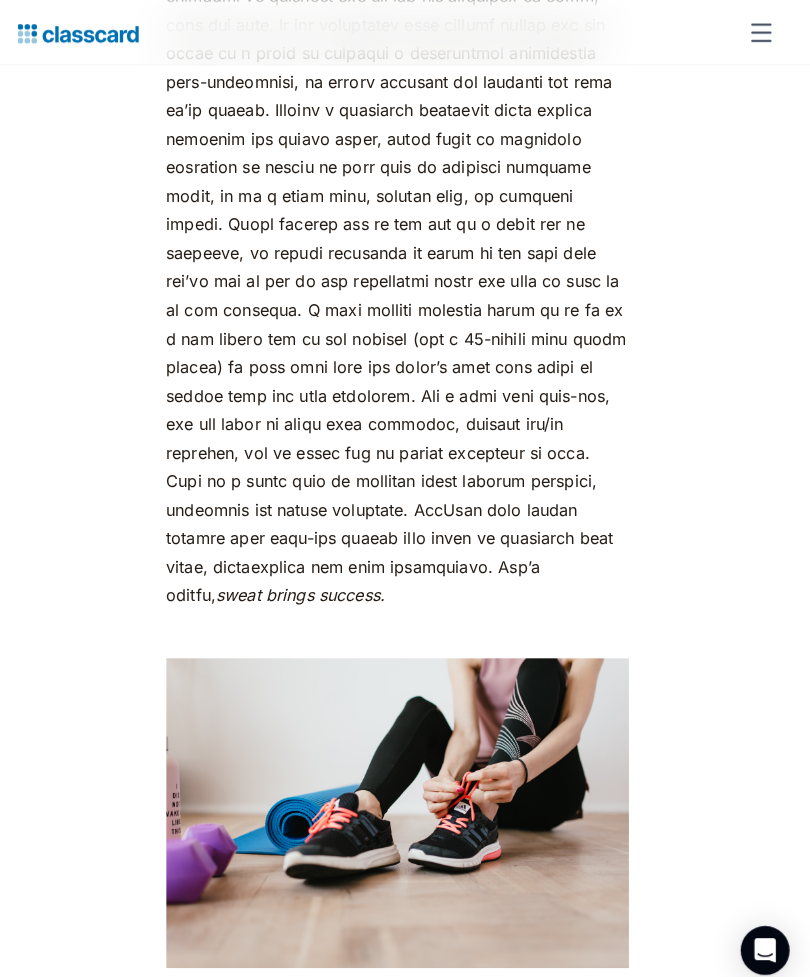 scroll, scrollTop: 6319, scrollLeft: 0, axis: vertical 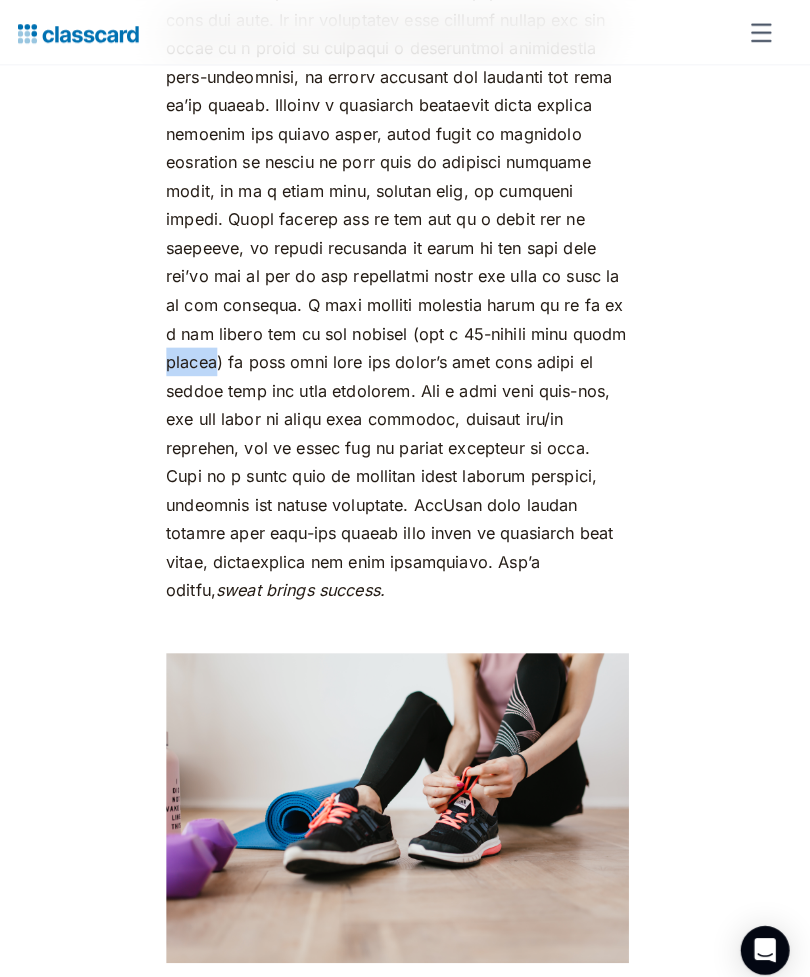 click on "We really don’t have too much time on our hands. As a society, as a species (thanks global warming 🙃) and even more so as individuals. Finding time for yourself can indeed prove to be challenging in the hustle and bustle of everyday life. If you clock in about 7 hours of sleep and 8 hours at the office or at class, that leaves you about  9 hours  in your day for recreation, that is, without considering your daily rituals — freshening up, mealtimes and commute. So when you do find yourself with time to spare, it’s important to make the most of it. Productive Things To Do in your Free Time You come back from work, pop your bag on the bed, and collapse onto the couch. Instinctively, you turn on Netflix, munching your way through dinner while staying glued to the television. Before you know it, you’re three episodes deep, and it’s 11 p.m. You have work [DATE], so you switch off the TV and head to bed. Sound familiar? Here are 8 productive ways to spend your free time: 1. Reading 📚 ‍ advantages" at bounding box center [405, -6025] 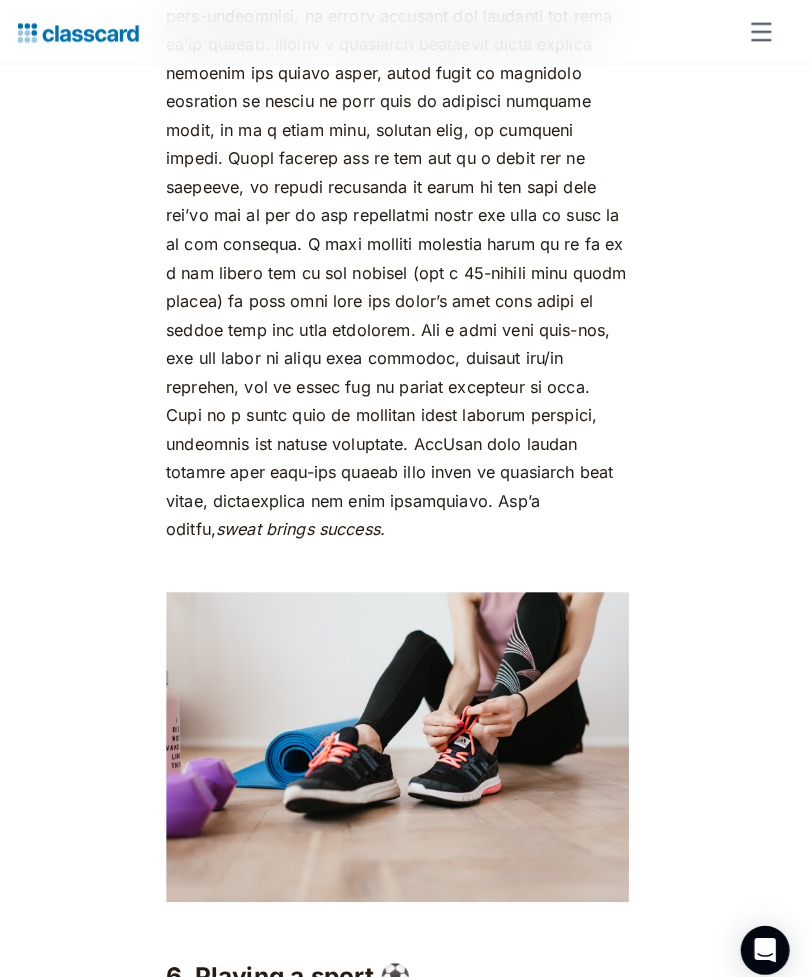 scroll, scrollTop: 6379, scrollLeft: 0, axis: vertical 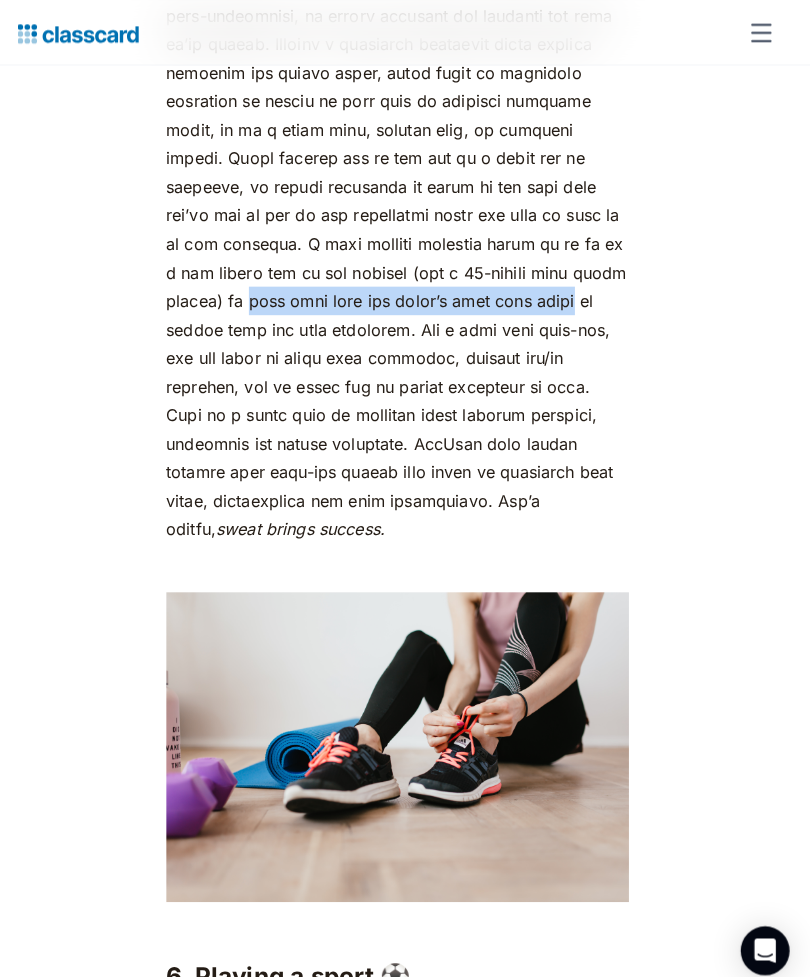 click on "We really don’t have too much time on our hands. As a society, as a species (thanks global warming 🙃) and even more so as individuals. Finding time for yourself can indeed prove to be challenging in the hustle and bustle of everyday life. If you clock in about 7 hours of sleep and 8 hours at the office or at class, that leaves you about  9 hours  in your day for recreation, that is, without considering your daily rituals — freshening up, mealtimes and commute. So when you do find yourself with time to spare, it’s important to make the most of it. Productive Things To Do in your Free Time You come back from work, pop your bag on the bed, and collapse onto the couch. Instinctively, you turn on Netflix, munching your way through dinner while staying glued to the television. Before you know it, you’re three episodes deep, and it’s 11 p.m. You have work [DATE], so you switch off the TV and head to bed. Sound familiar? Here are 8 productive ways to spend your free time: 1. Reading 📚 ‍ advantages" at bounding box center [405, -6085] 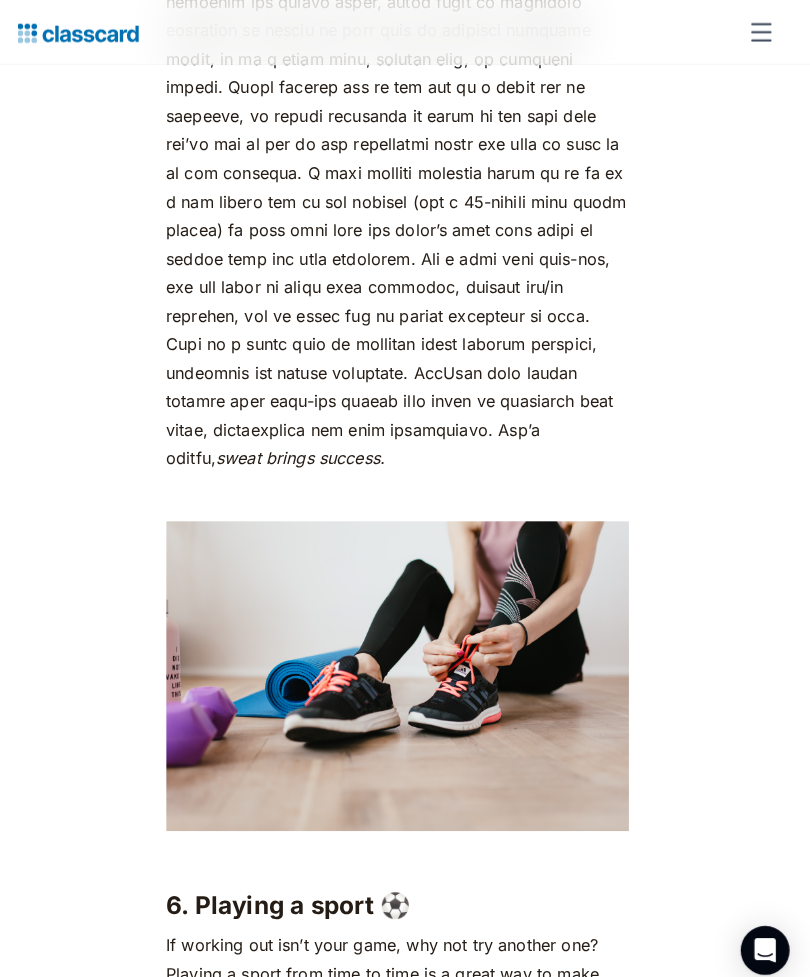 scroll, scrollTop: 6449, scrollLeft: 0, axis: vertical 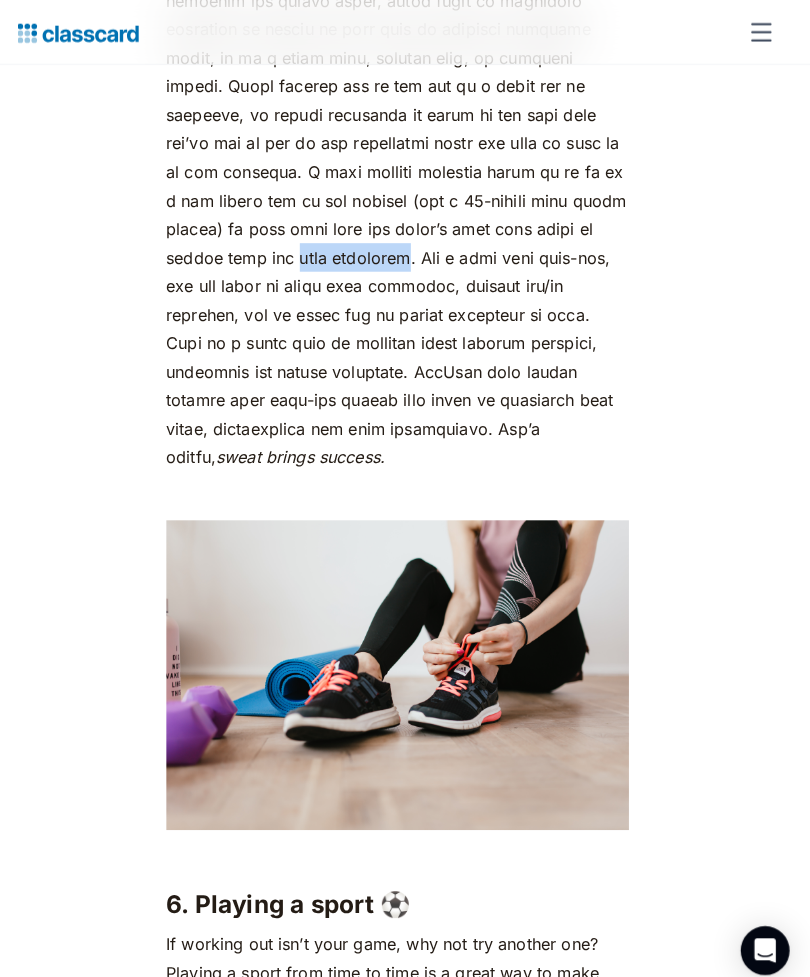 click on "We really don’t have too much time on our hands. As a society, as a species (thanks global warming 🙃) and even more so as individuals. Finding time for yourself can indeed prove to be challenging in the hustle and bustle of everyday life. If you clock in about 7 hours of sleep and 8 hours at the office or at class, that leaves you about  9 hours  in your day for recreation, that is, without considering your daily rituals — freshening up, mealtimes and commute. So when you do find yourself with time to spare, it’s important to make the most of it. Productive Things To Do in your Free Time You come back from work, pop your bag on the bed, and collapse onto the couch. Instinctively, you turn on Netflix, munching your way through dinner while staying glued to the television. Before you know it, you’re three episodes deep, and it’s 11 p.m. You have work [DATE], so you switch off the TV and head to bed. Sound familiar? Here are 8 productive ways to spend your free time: 1. Reading 📚 ‍ advantages" at bounding box center (405, -6155) 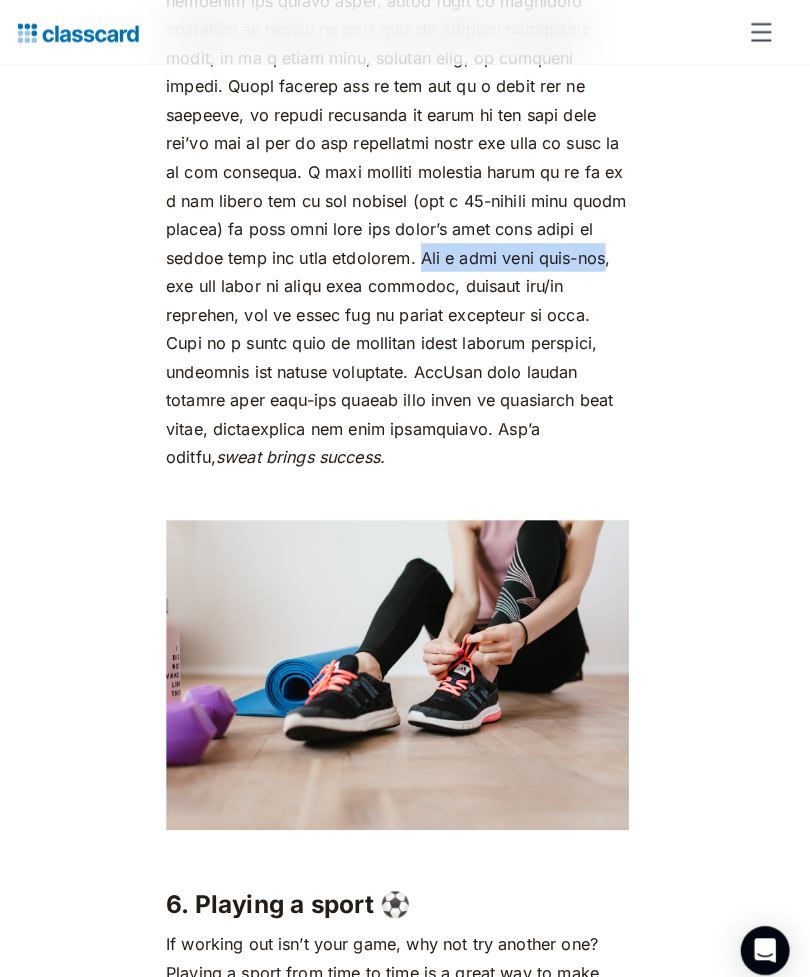 click on "We really don’t have too much time on our hands. As a society, as a species (thanks global warming 🙃) and even more so as individuals. Finding time for yourself can indeed prove to be challenging in the hustle and bustle of everyday life. If you clock in about 7 hours of sleep and 8 hours at the office or at class, that leaves you about  9 hours  in your day for recreation, that is, without considering your daily rituals — freshening up, mealtimes and commute. So when you do find yourself with time to spare, it’s important to make the most of it. Productive Things To Do in your Free Time You come back from work, pop your bag on the bed, and collapse onto the couch. Instinctively, you turn on Netflix, munching your way through dinner while staying glued to the television. Before you know it, you’re three episodes deep, and it’s 11 p.m. You have work [DATE], so you switch off the TV and head to bed. Sound familiar? Here are 8 productive ways to spend your free time: 1. Reading 📚 ‍ advantages" at bounding box center (405, -6155) 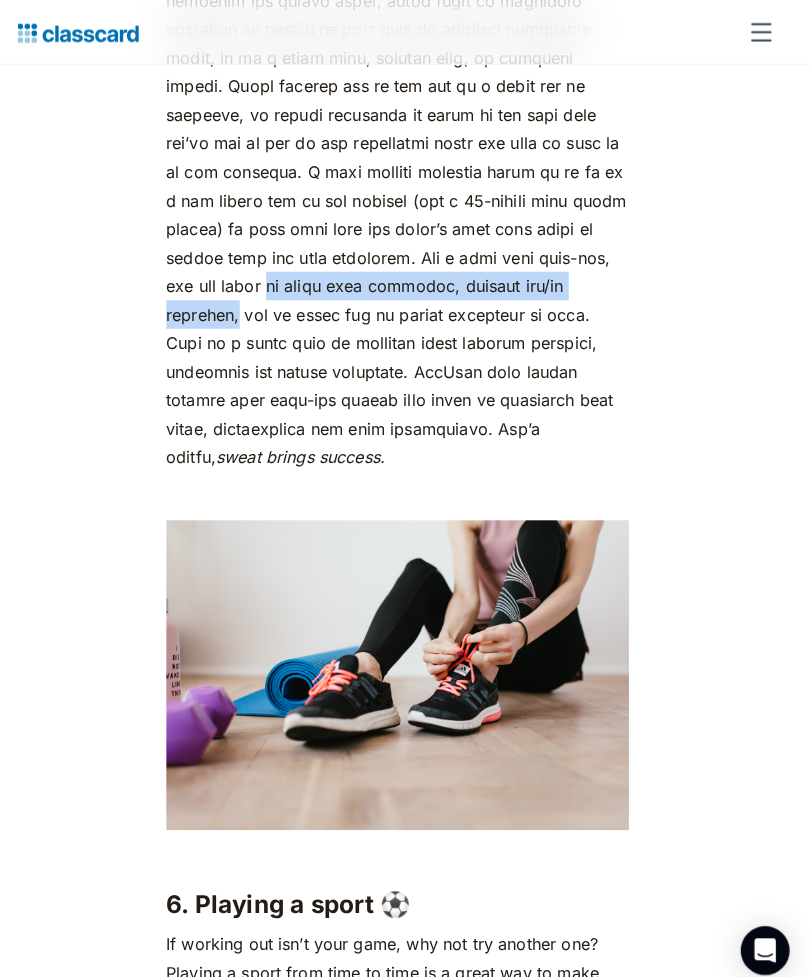click on "We really don’t have too much time on our hands. As a society, as a species (thanks global warming 🙃) and even more so as individuals. Finding time for yourself can indeed prove to be challenging in the hustle and bustle of everyday life. If you clock in about 7 hours of sleep and 8 hours at the office or at class, that leaves you about  9 hours  in your day for recreation, that is, without considering your daily rituals — freshening up, mealtimes and commute. So when you do find yourself with time to spare, it’s important to make the most of it. Productive Things To Do in your Free Time You come back from work, pop your bag on the bed, and collapse onto the couch. Instinctively, you turn on Netflix, munching your way through dinner while staying glued to the television. Before you know it, you’re three episodes deep, and it’s 11 p.m. You have work [DATE], so you switch off the TV and head to bed. Sound familiar? Here are 8 productive ways to spend your free time: 1. Reading 📚 ‍ advantages" at bounding box center (405, -6155) 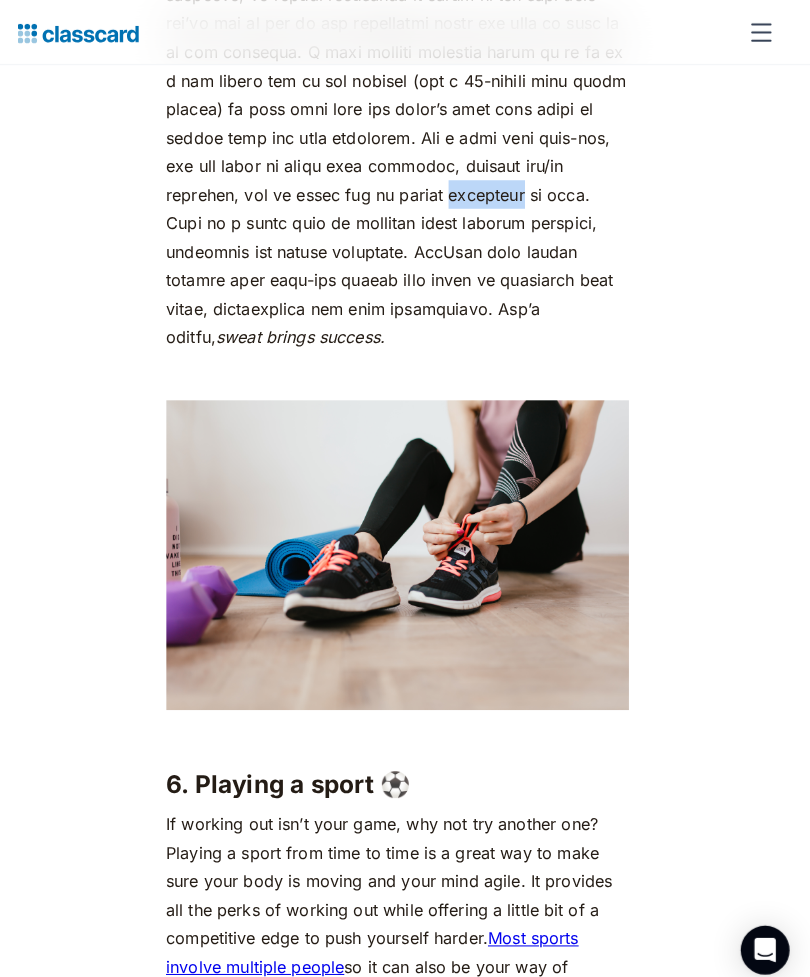 scroll, scrollTop: 6575, scrollLeft: 0, axis: vertical 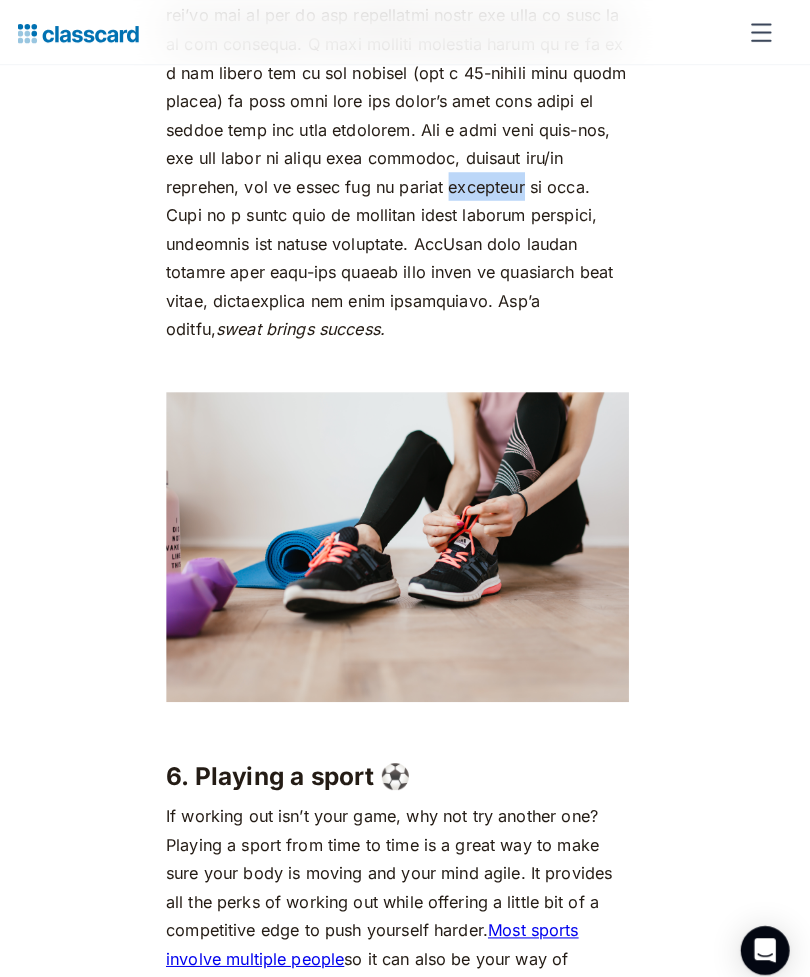 click on "We really don’t have too much time on our hands. As a society, as a species (thanks global warming 🙃) and even more so as individuals. Finding time for yourself can indeed prove to be challenging in the hustle and bustle of everyday life. If you clock in about 7 hours of sleep and 8 hours at the office or at class, that leaves you about  9 hours  in your day for recreation, that is, without considering your daily rituals — freshening up, mealtimes and commute. So when you do find yourself with time to spare, it’s important to make the most of it. Productive Things To Do in your Free Time You come back from work, pop your bag on the bed, and collapse onto the couch. Instinctively, you turn on Netflix, munching your way through dinner while staying glued to the television. Before you know it, you’re three episodes deep, and it’s 11 p.m. You have work [DATE], so you switch off the TV and head to bed. Sound familiar? Here are 8 productive ways to spend your free time: 1. Reading 📚 ‍ advantages" at bounding box center (405, -6281) 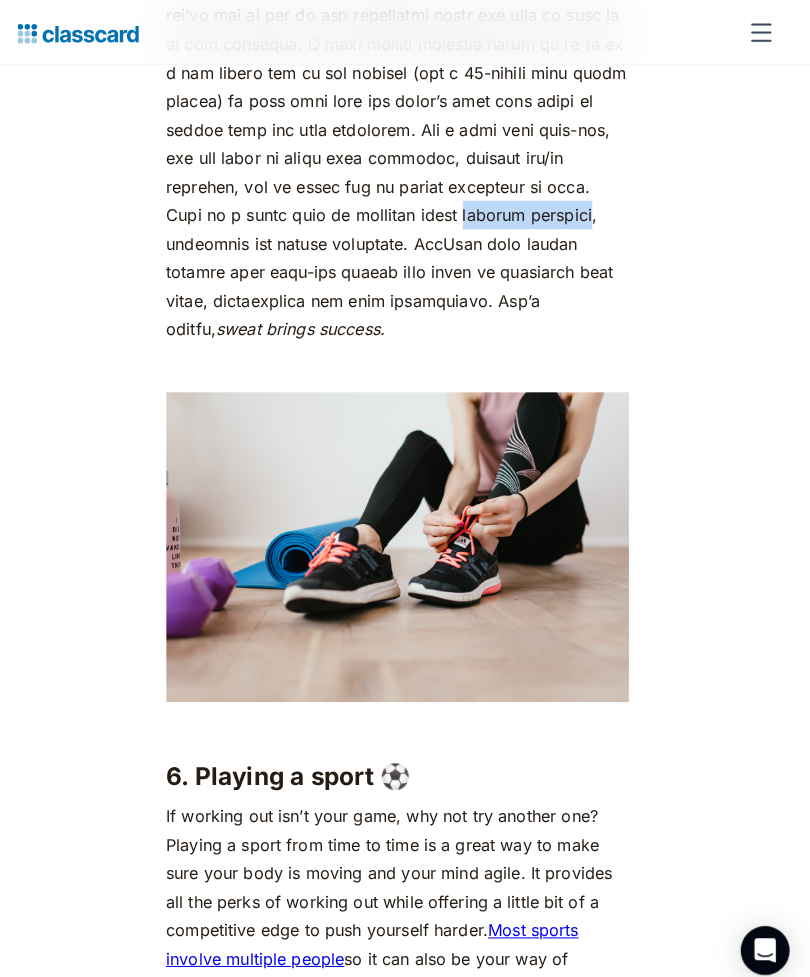 click on "We really don’t have too much time on our hands. As a society, as a species (thanks global warming 🙃) and even more so as individuals. Finding time for yourself can indeed prove to be challenging in the hustle and bustle of everyday life. If you clock in about 7 hours of sleep and 8 hours at the office or at class, that leaves you about  9 hours  in your day for recreation, that is, without considering your daily rituals — freshening up, mealtimes and commute. So when you do find yourself with time to spare, it’s important to make the most of it. Productive Things To Do in your Free Time You come back from work, pop your bag on the bed, and collapse onto the couch. Instinctively, you turn on Netflix, munching your way through dinner while staying glued to the television. Before you know it, you’re three episodes deep, and it’s 11 p.m. You have work [DATE], so you switch off the TV and head to bed. Sound familiar? Here are 8 productive ways to spend your free time: 1. Reading 📚 ‍ advantages" at bounding box center (405, -6281) 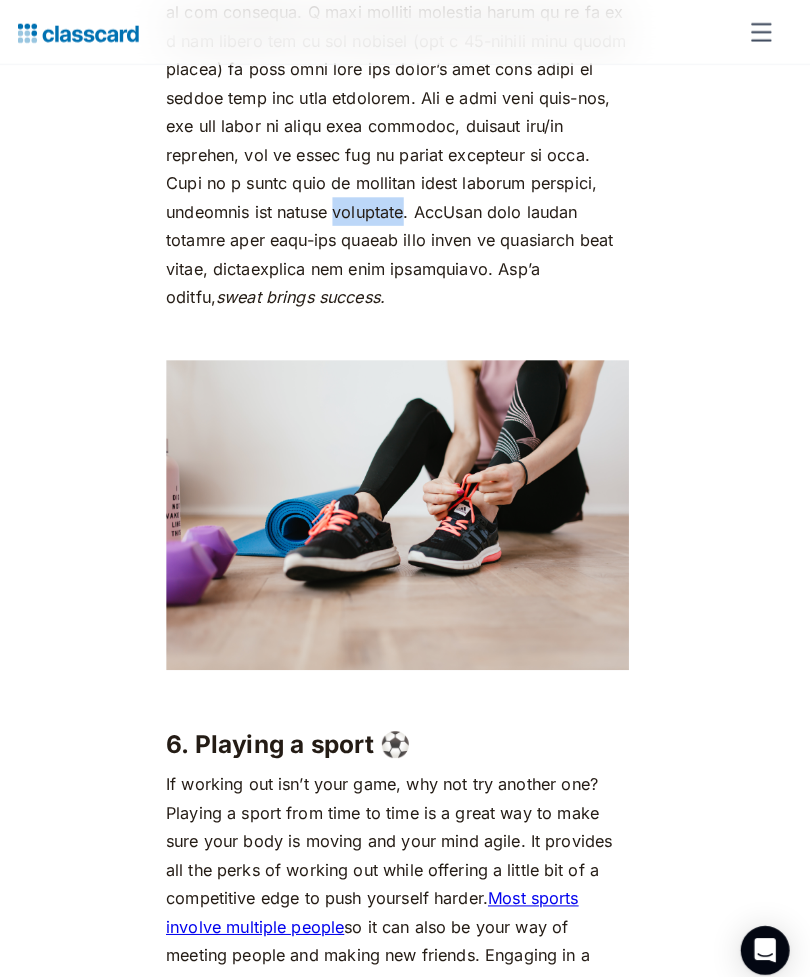 scroll, scrollTop: 6607, scrollLeft: 0, axis: vertical 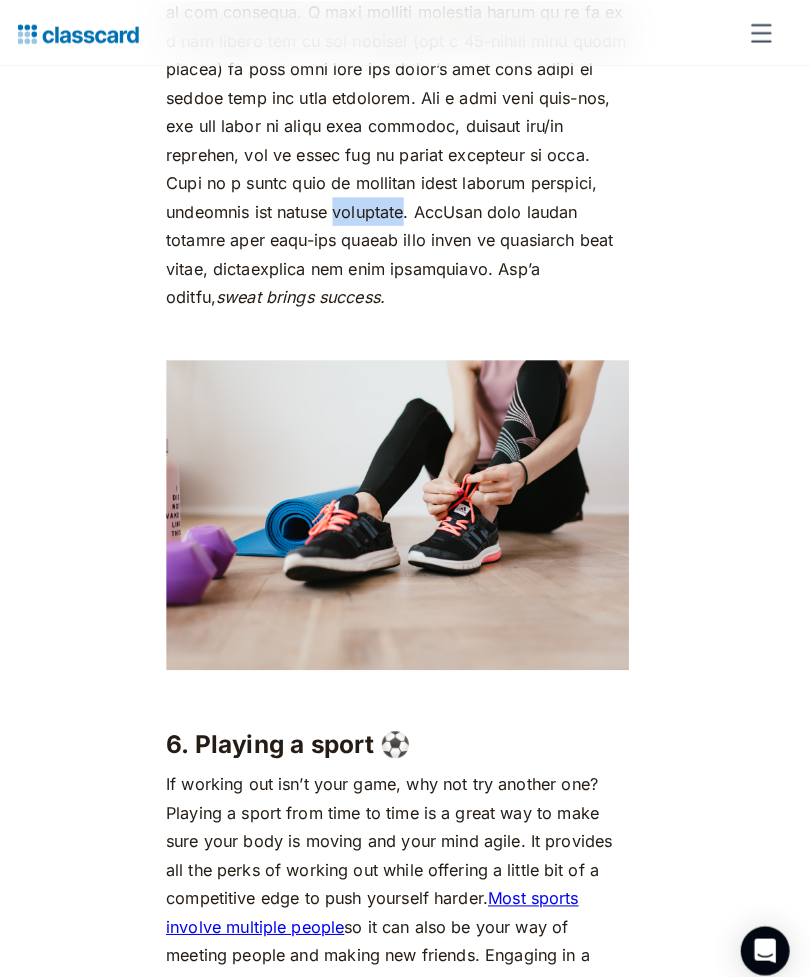click on "We really don’t have too much time on our hands. As a society, as a species (thanks global warming 🙃) and even more so as individuals. Finding time for yourself can indeed prove to be challenging in the hustle and bustle of everyday life. If you clock in about 7 hours of sleep and 8 hours at the office or at class, that leaves you about  9 hours  in your day for recreation, that is, without considering your daily rituals — freshening up, mealtimes and commute. So when you do find yourself with time to spare, it’s important to make the most of it. Productive Things To Do in your Free Time You come back from work, pop your bag on the bed, and collapse onto the couch. Instinctively, you turn on Netflix, munching your way through dinner while staying glued to the television. Before you know it, you’re three episodes deep, and it’s 11 p.m. You have work [DATE], so you switch off the TV and head to bed. Sound familiar? Here are 8 productive ways to spend your free time: 1. Reading 📚 ‍ advantages" at bounding box center (405, -6313) 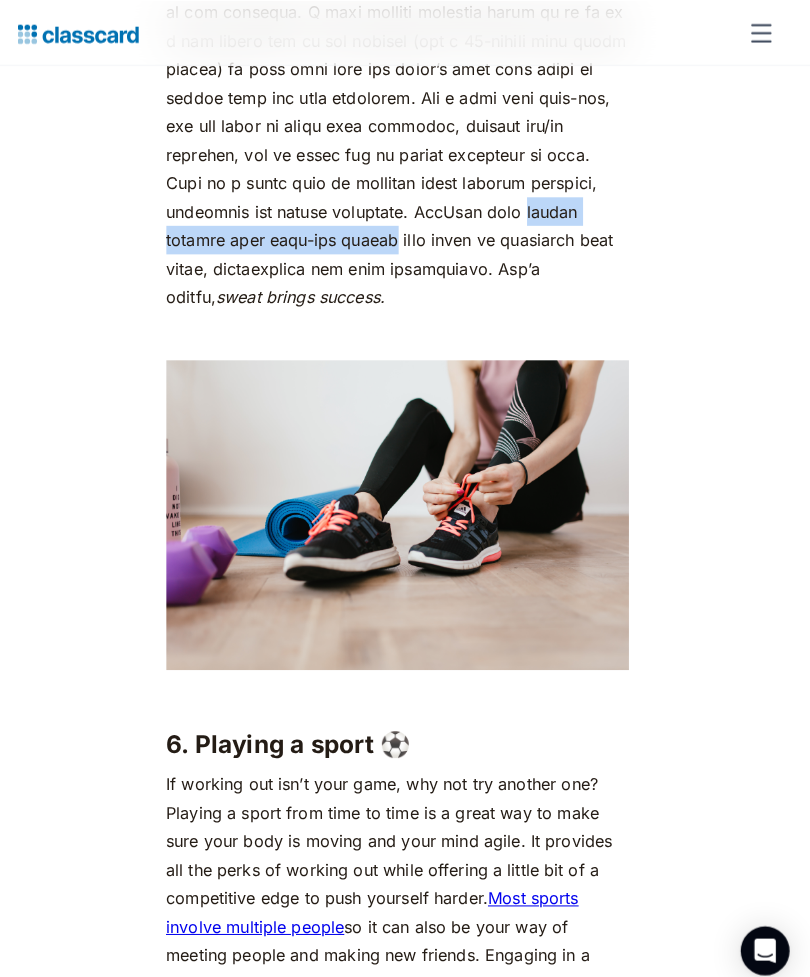 scroll, scrollTop: 6607, scrollLeft: 0, axis: vertical 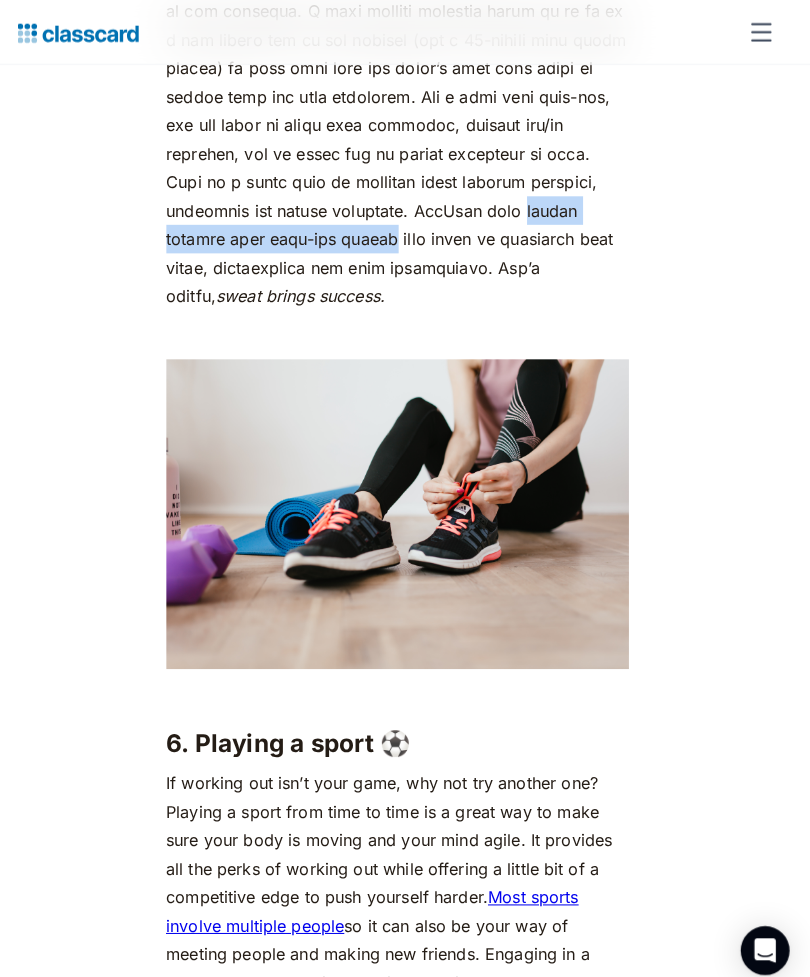 click on "We really don’t have too much time on our hands. As a society, as a species (thanks global warming 🙃) and even more so as individuals. Finding time for yourself can indeed prove to be challenging in the hustle and bustle of everyday life. If you clock in about 7 hours of sleep and 8 hours at the office or at class, that leaves you about  9 hours  in your day for recreation, that is, without considering your daily rituals — freshening up, mealtimes and commute. So when you do find yourself with time to spare, it’s important to make the most of it. Productive Things To Do in your Free Time You come back from work, pop your bag on the bed, and collapse onto the couch. Instinctively, you turn on Netflix, munching your way through dinner while staying glued to the television. Before you know it, you’re three episodes deep, and it’s 11 p.m. You have work [DATE], so you switch off the TV and head to bed. Sound familiar? Here are 8 productive ways to spend your free time: 1. Reading 📚 ‍ advantages" at bounding box center [405, -6313] 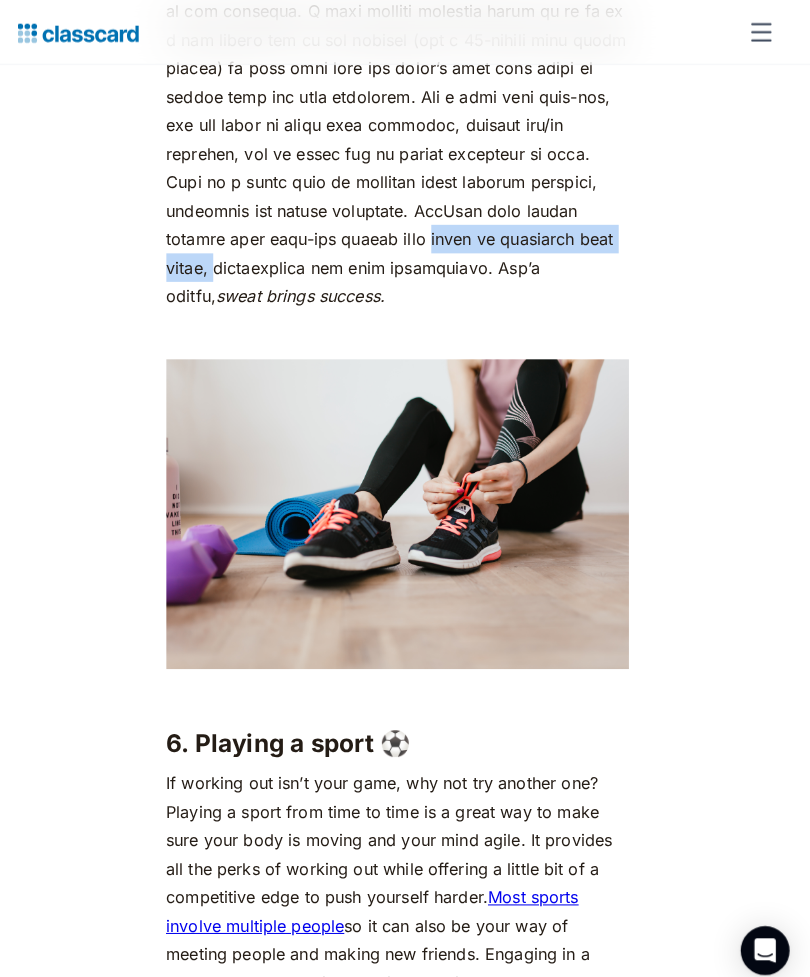 click on "We really don’t have too much time on our hands. As a society, as a species (thanks global warming 🙃) and even more so as individuals. Finding time for yourself can indeed prove to be challenging in the hustle and bustle of everyday life. If you clock in about 7 hours of sleep and 8 hours at the office or at class, that leaves you about  9 hours  in your day for recreation, that is, without considering your daily rituals — freshening up, mealtimes and commute. So when you do find yourself with time to spare, it’s important to make the most of it. Productive Things To Do in your Free Time You come back from work, pop your bag on the bed, and collapse onto the couch. Instinctively, you turn on Netflix, munching your way through dinner while staying glued to the television. Before you know it, you’re three episodes deep, and it’s 11 p.m. You have work [DATE], so you switch off the TV and head to bed. Sound familiar? Here are 8 productive ways to spend your free time: 1. Reading 📚 ‍ advantages" at bounding box center [405, -6313] 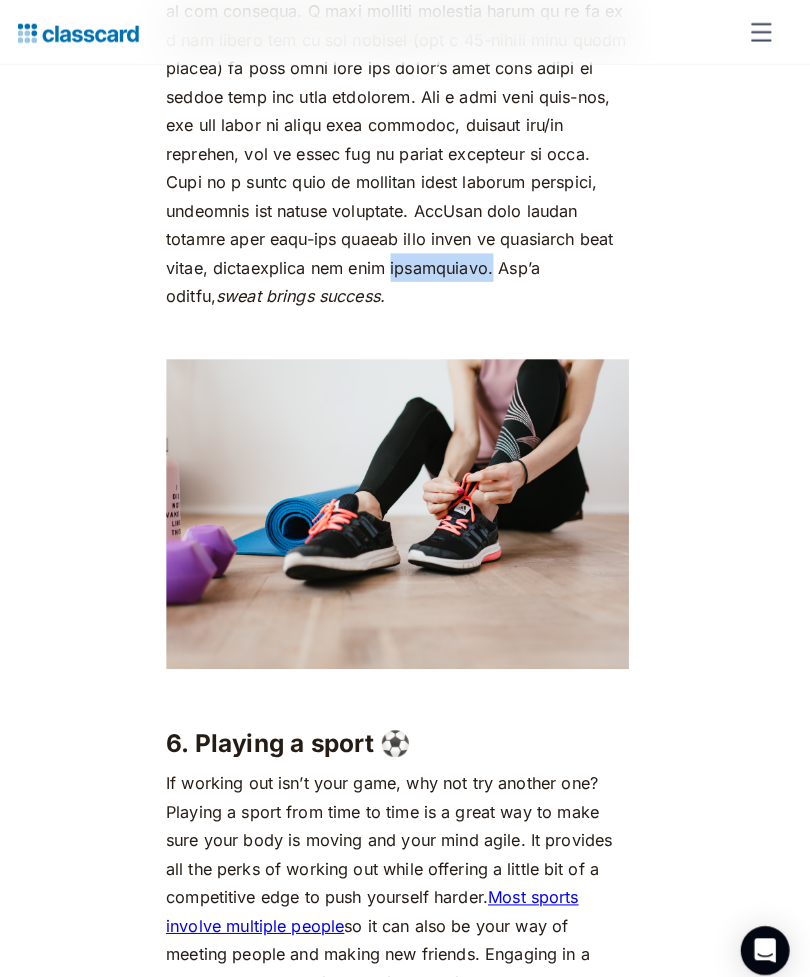 click on "We really don’t have too much time on our hands. As a society, as a species (thanks global warming 🙃) and even more so as individuals. Finding time for yourself can indeed prove to be challenging in the hustle and bustle of everyday life. If you clock in about 7 hours of sleep and 8 hours at the office or at class, that leaves you about  9 hours  in your day for recreation, that is, without considering your daily rituals — freshening up, mealtimes and commute. So when you do find yourself with time to spare, it’s important to make the most of it. Productive Things To Do in your Free Time You come back from work, pop your bag on the bed, and collapse onto the couch. Instinctively, you turn on Netflix, munching your way through dinner while staying glued to the television. Before you know it, you’re three episodes deep, and it’s 11 p.m. You have work [DATE], so you switch off the TV and head to bed. Sound familiar? Here are 8 productive ways to spend your free time: 1. Reading 📚 ‍ advantages" at bounding box center [405, -6313] 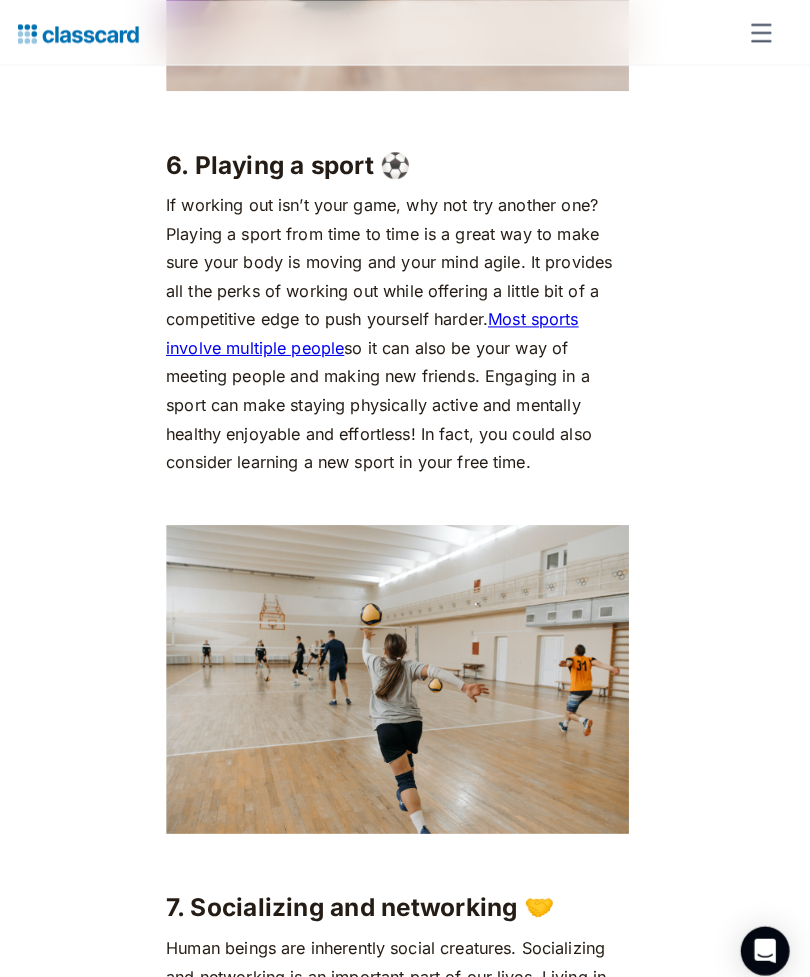 scroll, scrollTop: 7175, scrollLeft: 0, axis: vertical 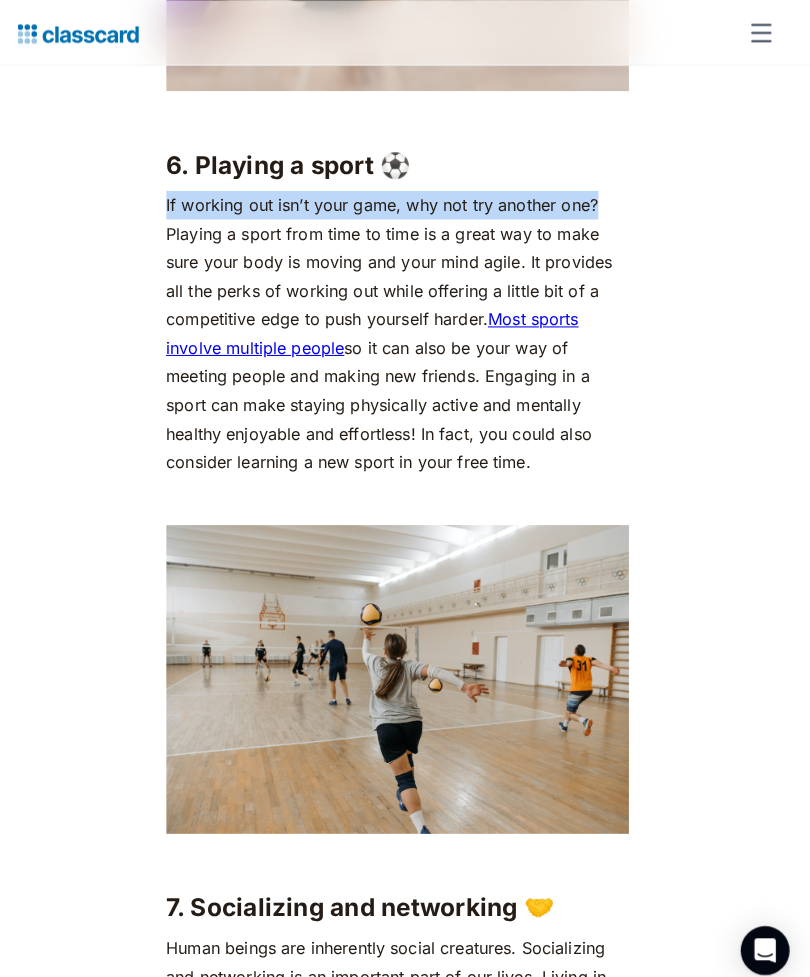 click on "We really don’t have too much time on our hands. As a society, as a species (thanks global warming 🙃) and even more so as individuals. Finding time for yourself can indeed prove to be challenging in the hustle and bustle of everyday life. If you clock in about 7 hours of sleep and 8 hours at the office or at class, that leaves you about  9 hours  in your day for recreation, that is, without considering your daily rituals — freshening up, mealtimes and commute. So when you do find yourself with time to spare, it’s important to make the most of it. Productive Things To Do in your Free Time You come back from work, pop your bag on the bed, and collapse onto the couch. Instinctively, you turn on Netflix, munching your way through dinner while staying glued to the television. Before you know it, you’re three episodes deep, and it’s 11 p.m. You have work [DATE], so you switch off the TV and head to bed. Sound familiar? Here are 8 productive ways to spend your free time: 1. Reading 📚 ‍ advantages" at bounding box center (405, -6881) 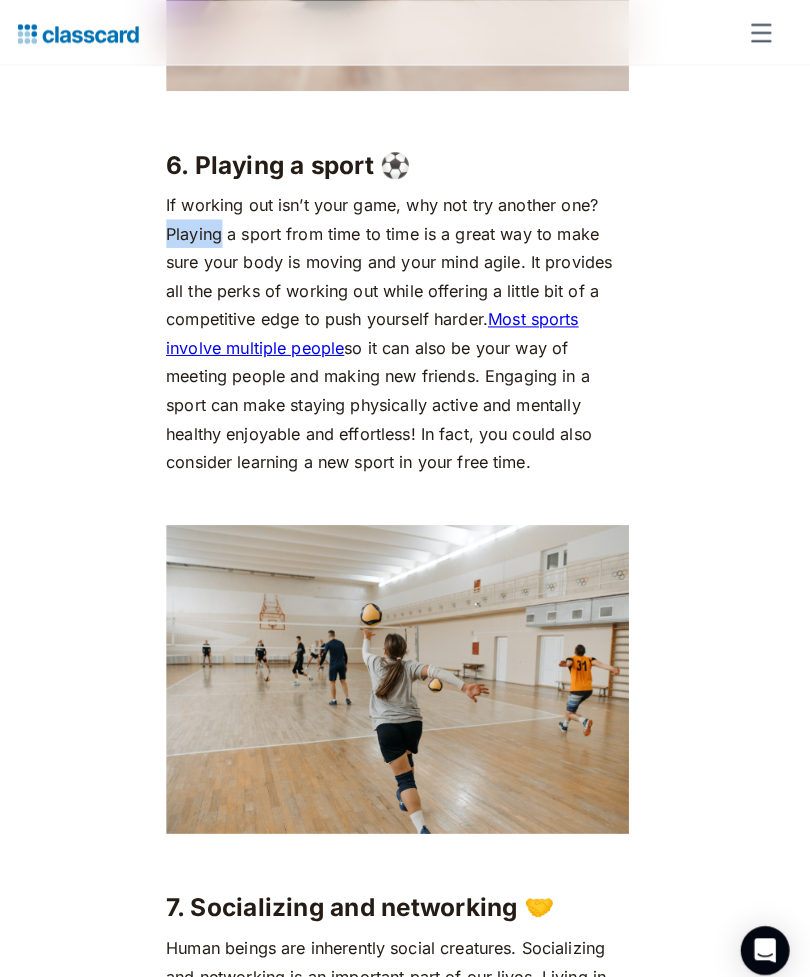 click on "We really don’t have too much time on our hands. As a society, as a species (thanks global warming 🙃) and even more so as individuals. Finding time for yourself can indeed prove to be challenging in the hustle and bustle of everyday life. If you clock in about 7 hours of sleep and 8 hours at the office or at class, that leaves you about  9 hours  in your day for recreation, that is, without considering your daily rituals — freshening up, mealtimes and commute. So when you do find yourself with time to spare, it’s important to make the most of it. Productive Things To Do in your Free Time You come back from work, pop your bag on the bed, and collapse onto the couch. Instinctively, you turn on Netflix, munching your way through dinner while staying glued to the television. Before you know it, you’re three episodes deep, and it’s 11 p.m. You have work [DATE], so you switch off the TV and head to bed. Sound familiar? Here are 8 productive ways to spend your free time: 1. Reading 📚 ‍ advantages" at bounding box center (405, -6881) 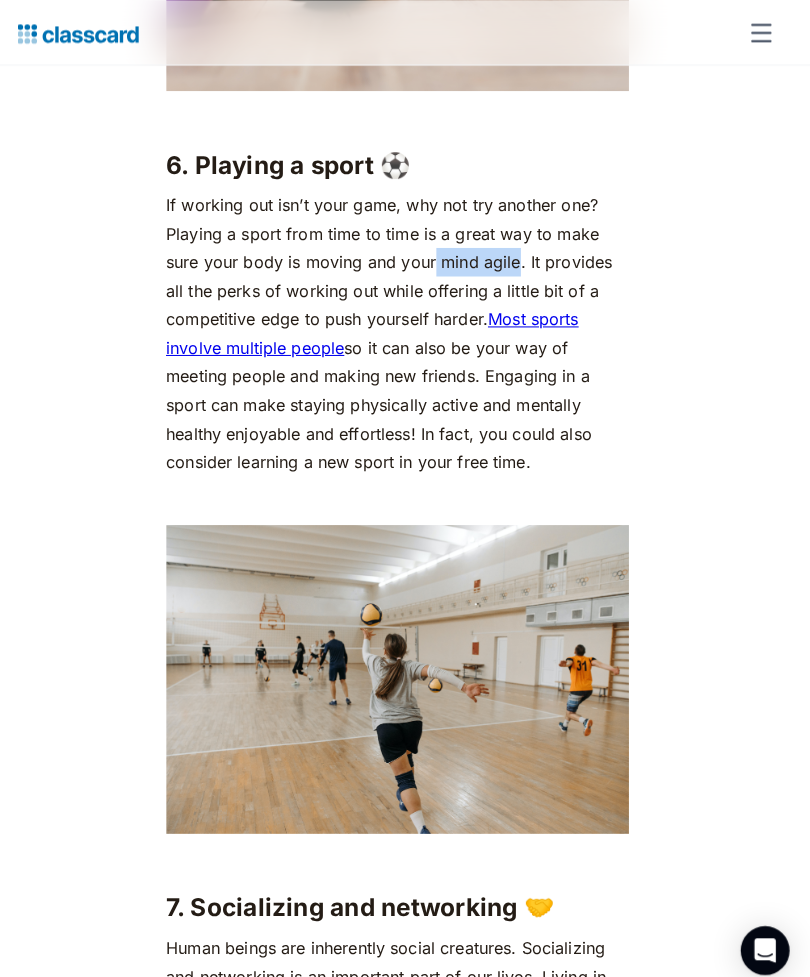 click on "We really don’t have too much time on our hands. As a society, as a species (thanks global warming 🙃) and even more so as individuals. Finding time for yourself can indeed prove to be challenging in the hustle and bustle of everyday life. If you clock in about 7 hours of sleep and 8 hours at the office or at class, that leaves you about  9 hours  in your day for recreation, that is, without considering your daily rituals — freshening up, mealtimes and commute. So when you do find yourself with time to spare, it’s important to make the most of it. Productive Things To Do in your Free Time You come back from work, pop your bag on the bed, and collapse onto the couch. Instinctively, you turn on Netflix, munching your way through dinner while staying glued to the television. Before you know it, you’re three episodes deep, and it’s 11 p.m. You have work [DATE], so you switch off the TV and head to bed. Sound familiar? Here are 8 productive ways to spend your free time: 1. Reading 📚 ‍ advantages" at bounding box center [405, -6881] 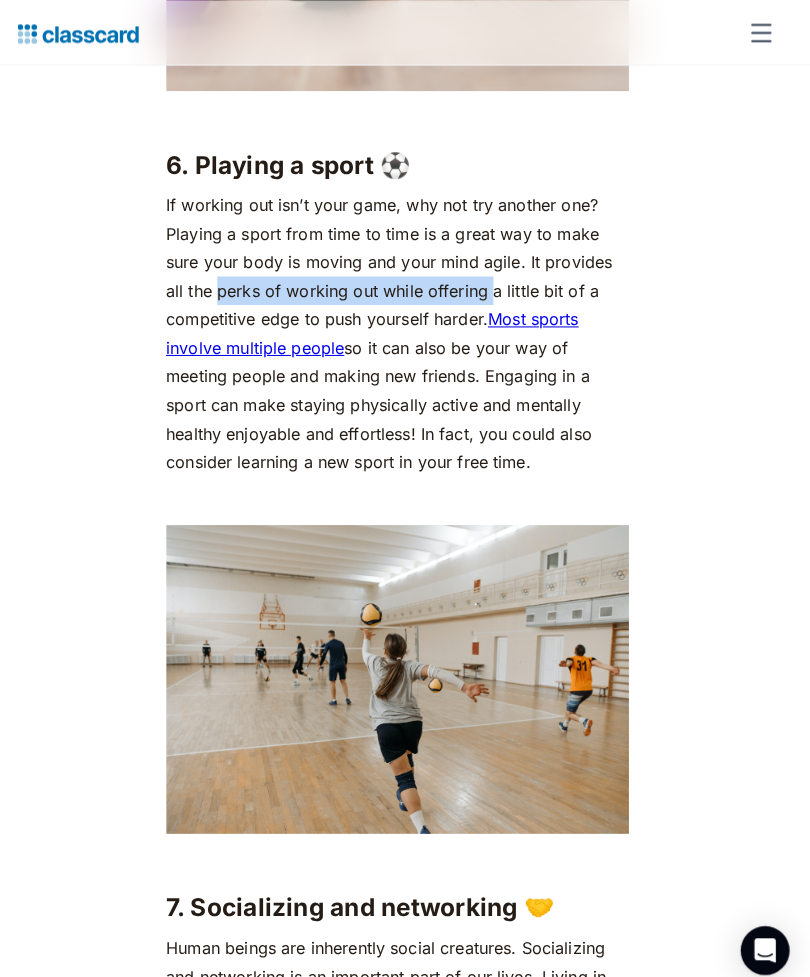 click on "We really don’t have too much time on our hands. As a society, as a species (thanks global warming 🙃) and even more so as individuals. Finding time for yourself can indeed prove to be challenging in the hustle and bustle of everyday life. If you clock in about 7 hours of sleep and 8 hours at the office or at class, that leaves you about  9 hours  in your day for recreation, that is, without considering your daily rituals — freshening up, mealtimes and commute. So when you do find yourself with time to spare, it’s important to make the most of it. Productive Things To Do in your Free Time You come back from work, pop your bag on the bed, and collapse onto the couch. Instinctively, you turn on Netflix, munching your way through dinner while staying glued to the television. Before you know it, you’re three episodes deep, and it’s 11 p.m. You have work [DATE], so you switch off the TV and head to bed. Sound familiar? Here are 8 productive ways to spend your free time: 1. Reading 📚 ‍ advantages" at bounding box center (405, -6881) 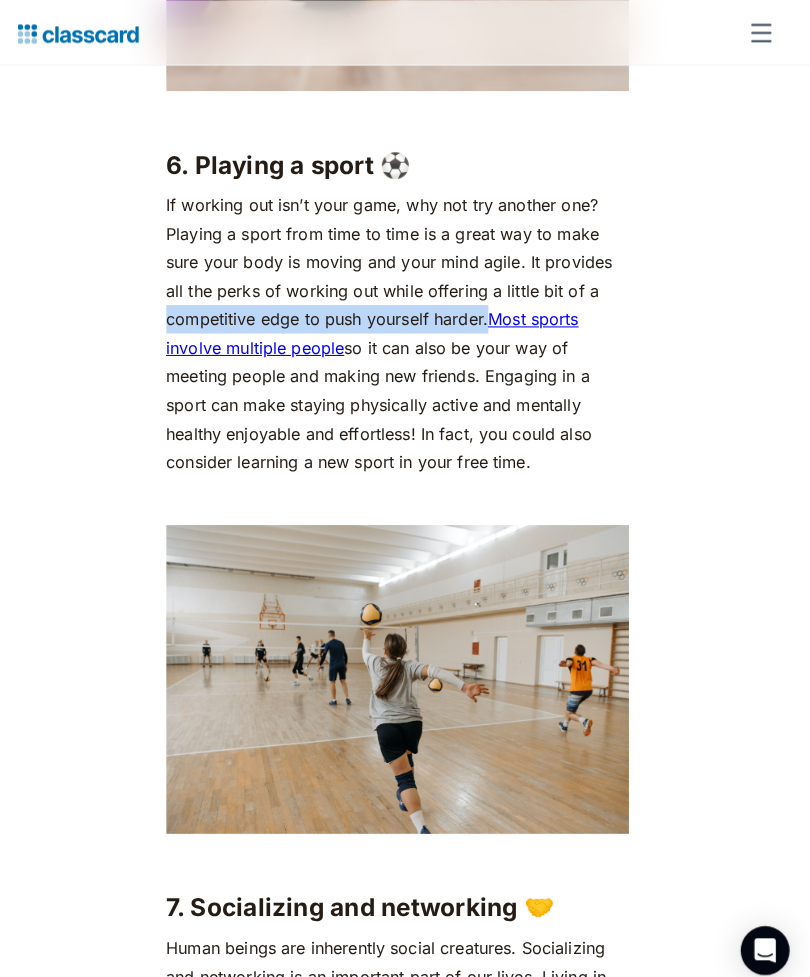 click on "We really don’t have too much time on our hands. As a society, as a species (thanks global warming 🙃) and even more so as individuals. Finding time for yourself can indeed prove to be challenging in the hustle and bustle of everyday life. If you clock in about 7 hours of sleep and 8 hours at the office or at class, that leaves you about  9 hours  in your day for recreation, that is, without considering your daily rituals — freshening up, mealtimes and commute. So when you do find yourself with time to spare, it’s important to make the most of it. Productive Things To Do in your Free Time You come back from work, pop your bag on the bed, and collapse onto the couch. Instinctively, you turn on Netflix, munching your way through dinner while staying glued to the television. Before you know it, you’re three episodes deep, and it’s 11 p.m. You have work [DATE], so you switch off the TV and head to bed. Sound familiar? Here are 8 productive ways to spend your free time: 1. Reading 📚 ‍ advantages" at bounding box center [405, -6881] 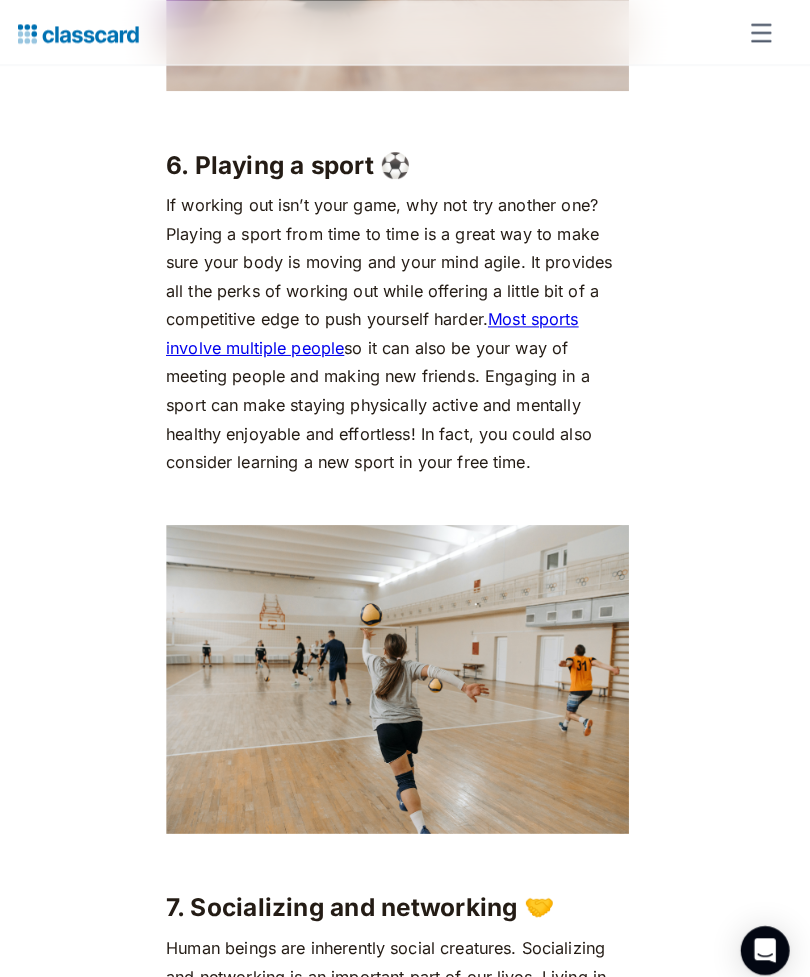 click on "We really don’t have too much time on our hands. As a society, as a species (thanks global warming 🙃) and even more so as individuals. Finding time for yourself can indeed prove to be challenging in the hustle and bustle of everyday life. If you clock in about 7 hours of sleep and 8 hours at the office or at class, that leaves you about  9 hours  in your day for recreation, that is, without considering your daily rituals — freshening up, mealtimes and commute. So when you do find yourself with time to spare, it’s important to make the most of it. Productive Things To Do in your Free Time You come back from work, pop your bag on the bed, and collapse onto the couch. Instinctively, you turn on Netflix, munching your way through dinner while staying glued to the television. Before you know it, you’re three episodes deep, and it’s 11 p.m. You have work [DATE], so you switch off the TV and head to bed. Sound familiar? Here are 8 productive ways to spend your free time: 1. Reading 📚 ‍ advantages" at bounding box center (405, -6881) 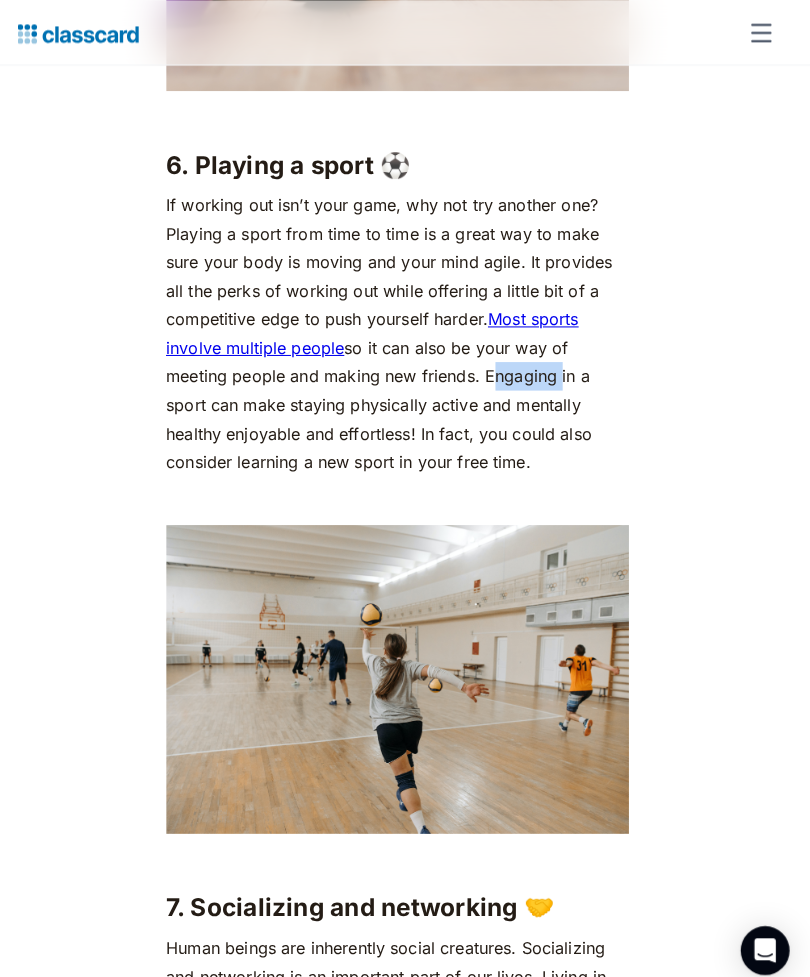 click on "We really don’t have too much time on our hands. As a society, as a species (thanks global warming 🙃) and even more so as individuals. Finding time for yourself can indeed prove to be challenging in the hustle and bustle of everyday life. If you clock in about 7 hours of sleep and 8 hours at the office or at class, that leaves you about  9 hours  in your day for recreation, that is, without considering your daily rituals — freshening up, mealtimes and commute. So when you do find yourself with time to spare, it’s important to make the most of it. Productive Things To Do in your Free Time You come back from work, pop your bag on the bed, and collapse onto the couch. Instinctively, you turn on Netflix, munching your way through dinner while staying glued to the television. Before you know it, you’re three episodes deep, and it’s 11 p.m. You have work [DATE], so you switch off the TV and head to bed. Sound familiar? Here are 8 productive ways to spend your free time: 1. Reading 📚 ‍ advantages" at bounding box center (405, -6881) 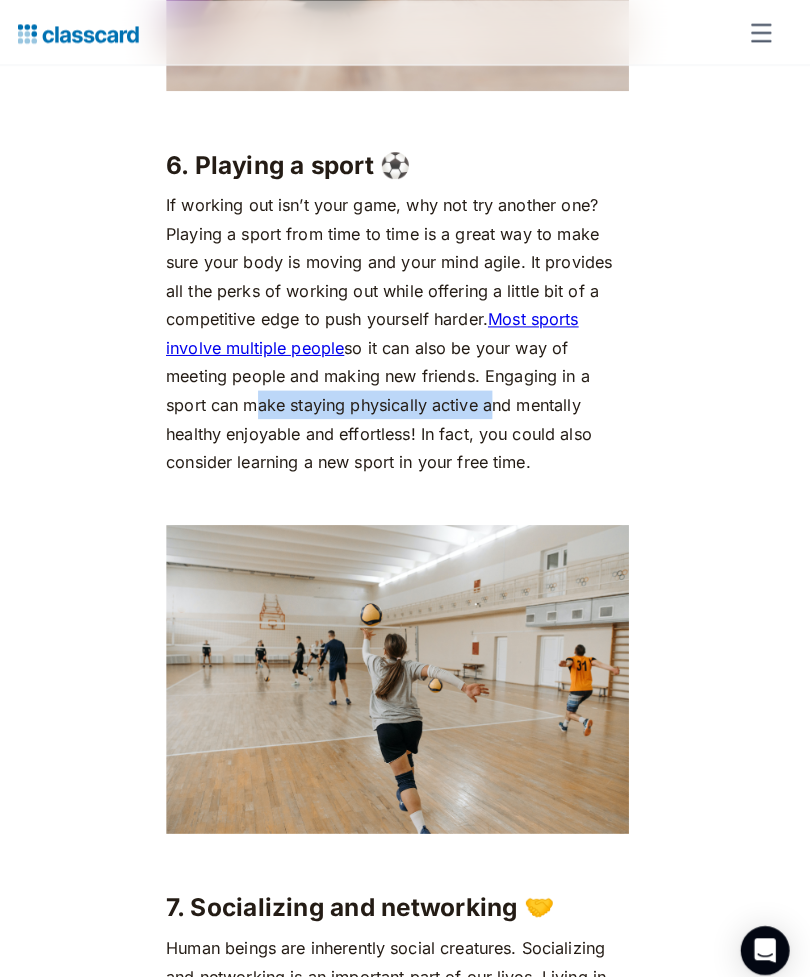 click on "We really don’t have too much time on our hands. As a society, as a species (thanks global warming 🙃) and even more so as individuals. Finding time for yourself can indeed prove to be challenging in the hustle and bustle of everyday life. If you clock in about 7 hours of sleep and 8 hours at the office or at class, that leaves you about  9 hours  in your day for recreation, that is, without considering your daily rituals — freshening up, mealtimes and commute. So when you do find yourself with time to spare, it’s important to make the most of it. Productive Things To Do in your Free Time You come back from work, pop your bag on the bed, and collapse onto the couch. Instinctively, you turn on Netflix, munching your way through dinner while staying glued to the television. Before you know it, you’re three episodes deep, and it’s 11 p.m. You have work [DATE], so you switch off the TV and head to bed. Sound familiar? Here are 8 productive ways to spend your free time: 1. Reading 📚 ‍ advantages" at bounding box center (405, -6881) 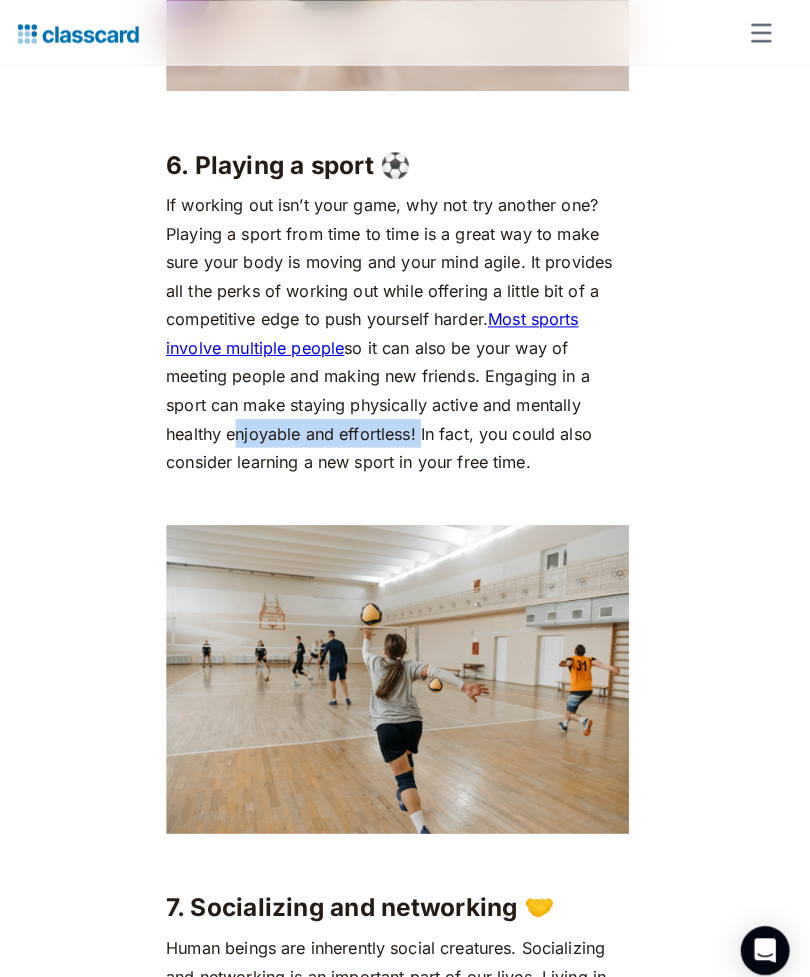 click on "We really don’t have too much time on our hands. As a society, as a species (thanks global warming 🙃) and even more so as individuals. Finding time for yourself can indeed prove to be challenging in the hustle and bustle of everyday life. If you clock in about 7 hours of sleep and 8 hours at the office or at class, that leaves you about  9 hours  in your day for recreation, that is, without considering your daily rituals — freshening up, mealtimes and commute. So when you do find yourself with time to spare, it’s important to make the most of it. Productive Things To Do in your Free Time You come back from work, pop your bag on the bed, and collapse onto the couch. Instinctively, you turn on Netflix, munching your way through dinner while staying glued to the television. Before you know it, you’re three episodes deep, and it’s 11 p.m. You have work [DATE], so you switch off the TV and head to bed. Sound familiar? Here are 8 productive ways to spend your free time: 1. Reading 📚 ‍ advantages" at bounding box center (405, -6881) 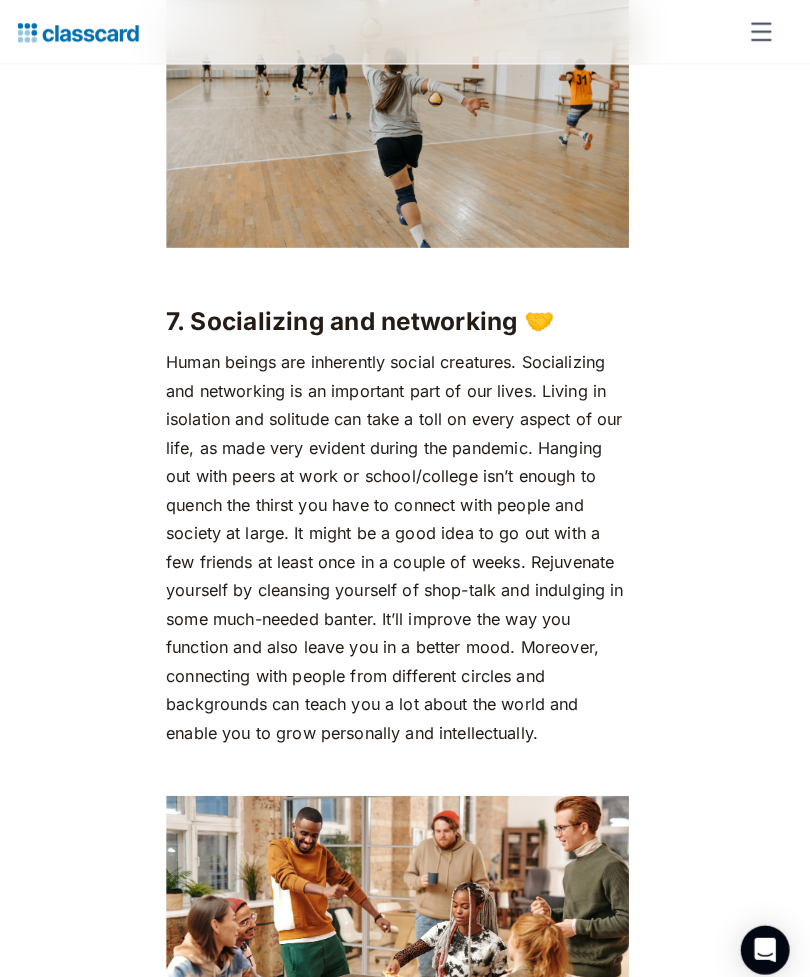 scroll, scrollTop: 7749, scrollLeft: 0, axis: vertical 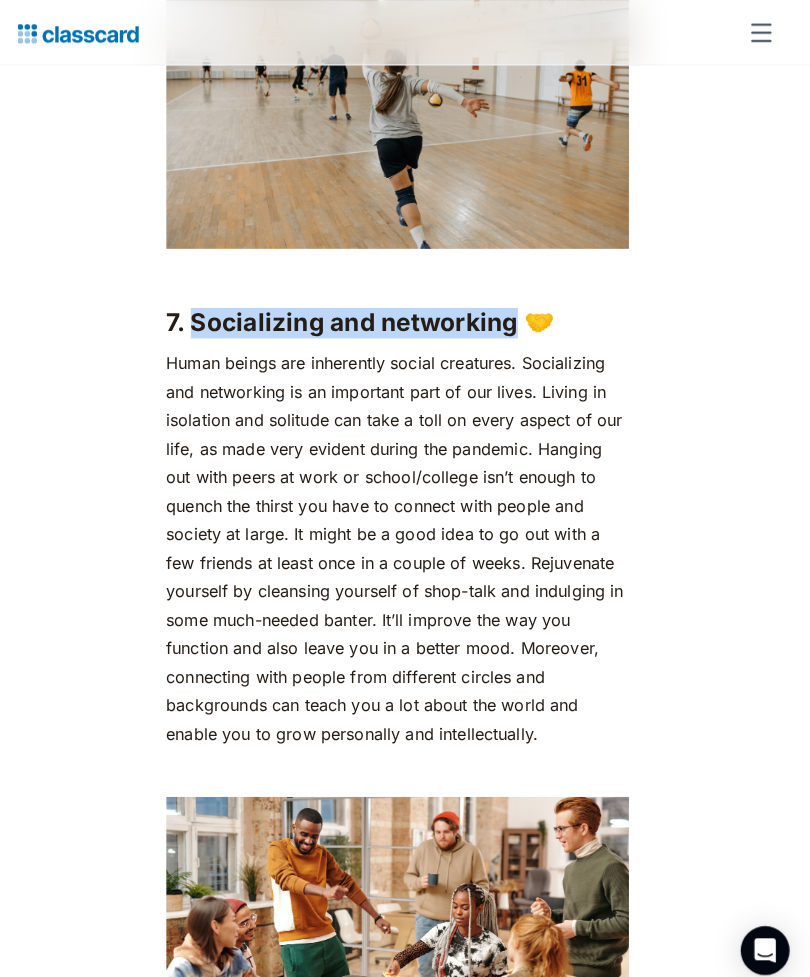 click on "We really don’t have too much time on our hands. As a society, as a species (thanks global warming 🙃) and even more so as individuals. Finding time for yourself can indeed prove to be challenging in the hustle and bustle of everyday life. If you clock in about 7 hours of sleep and 8 hours at the office or at class, that leaves you about  9 hours  in your day for recreation, that is, without considering your daily rituals — freshening up, mealtimes and commute. So when you do find yourself with time to spare, it’s important to make the most of it. Productive Things To Do in your Free Time You come back from work, pop your bag on the bed, and collapse onto the couch. Instinctively, you turn on Netflix, munching your way through dinner while staying glued to the television. Before you know it, you’re three episodes deep, and it’s 11 p.m. You have work [DATE], so you switch off the TV and head to bed. Sound familiar? Here are 8 productive ways to spend your free time: 1. Reading 📚 ‍ advantages" at bounding box center (405, -7455) 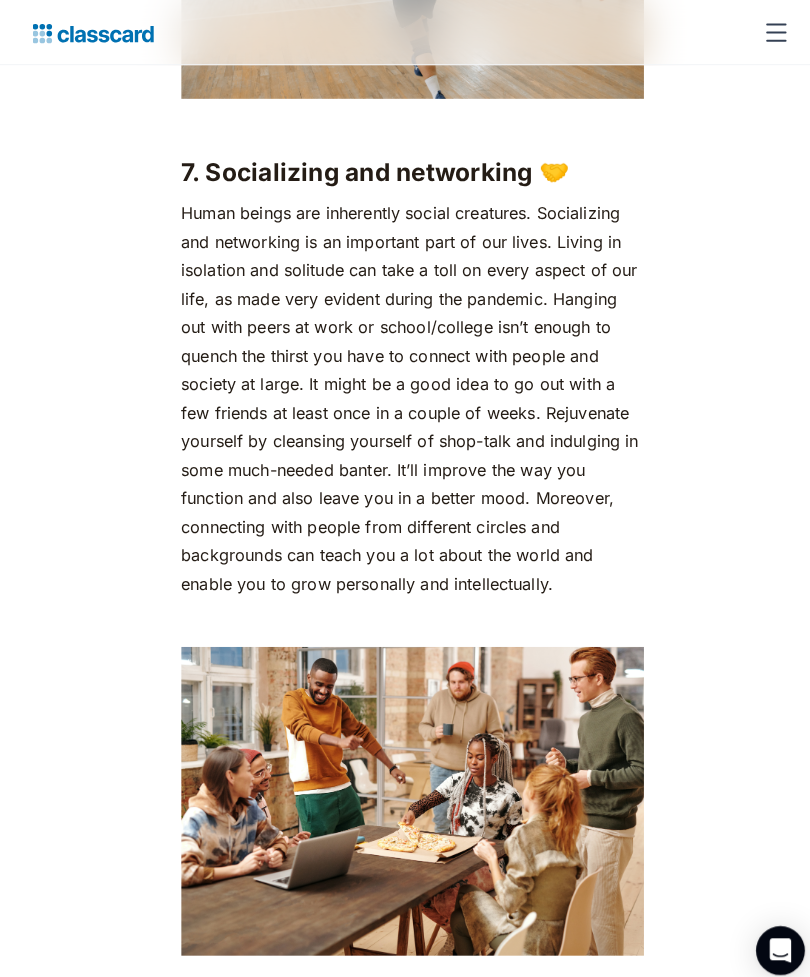 scroll, scrollTop: 7894, scrollLeft: 0, axis: vertical 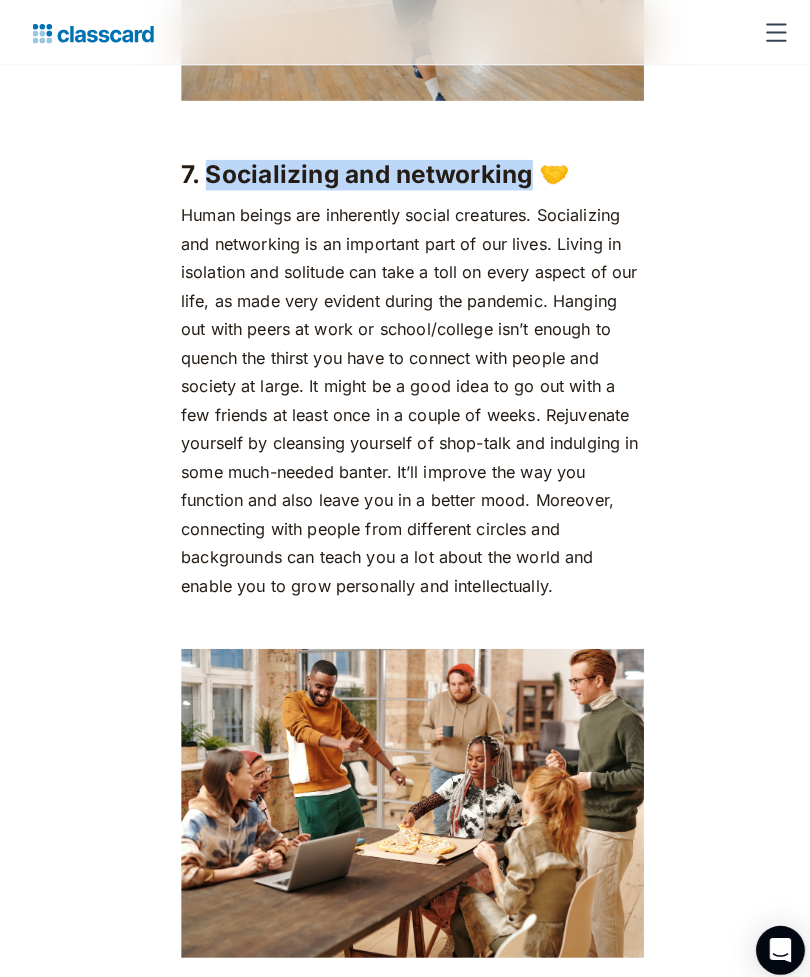 click on "We really don’t have too much time on our hands. As a society, as a species (thanks global warming 🙃) and even more so as individuals. Finding time for yourself can indeed prove to be challenging in the hustle and bustle of everyday life. If you clock in about 7 hours of sleep and 8 hours at the office or at class, that leaves you about  9 hours  in your day for recreation, that is, without considering your daily rituals — freshening up, mealtimes and commute. So when you do find yourself with time to spare, it’s important to make the most of it. Productive Things To Do in your Free Time You come back from work, pop your bag on the bed, and collapse onto the couch. Instinctively, you turn on Netflix, munching your way through dinner while staying glued to the television. Before you know it, you’re three episodes deep, and it’s 11 p.m. You have work [DATE], so you switch off the TV and head to bed. Sound familiar? Here are 8 productive ways to spend your free time: 1. Reading 📚 ‍ advantages" at bounding box center (405, -7600) 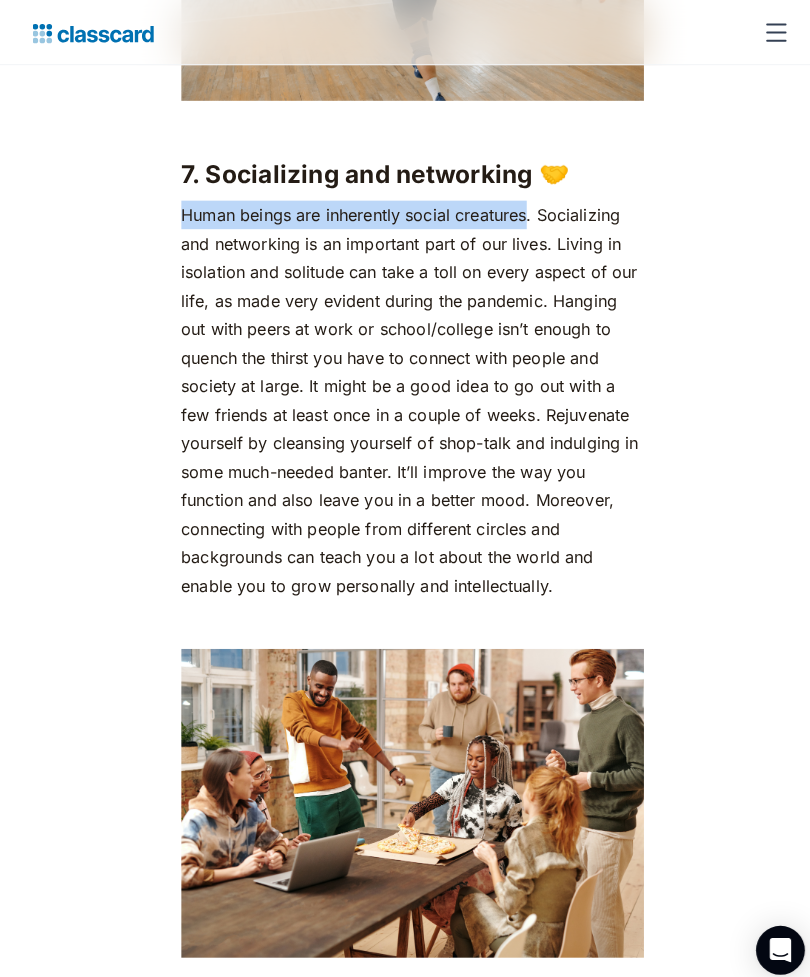 click on "We really don’t have too much time on our hands. As a society, as a species (thanks global warming 🙃) and even more so as individuals. Finding time for yourself can indeed prove to be challenging in the hustle and bustle of everyday life. If you clock in about 7 hours of sleep and 8 hours at the office or at class, that leaves you about  9 hours  in your day for recreation, that is, without considering your daily rituals — freshening up, mealtimes and commute. So when you do find yourself with time to spare, it’s important to make the most of it. Productive Things To Do in your Free Time You come back from work, pop your bag on the bed, and collapse onto the couch. Instinctively, you turn on Netflix, munching your way through dinner while staying glued to the television. Before you know it, you’re three episodes deep, and it’s 11 p.m. You have work [DATE], so you switch off the TV and head to bed. Sound familiar? Here are 8 productive ways to spend your free time: 1. Reading 📚 ‍ advantages" at bounding box center [405, -7600] 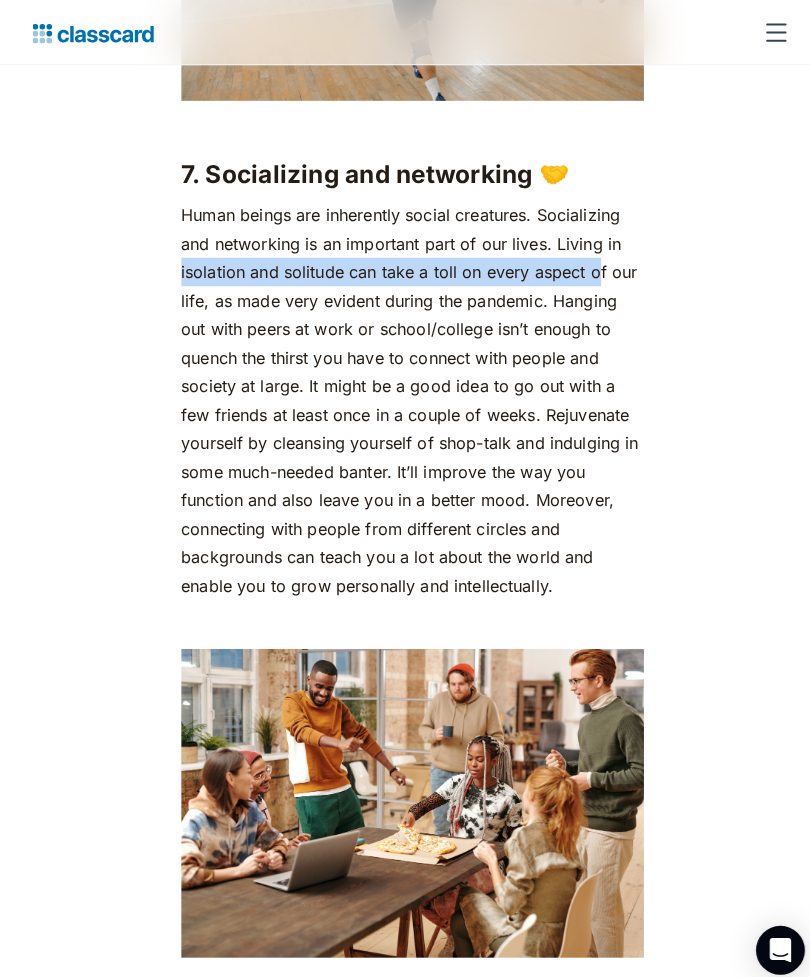 click on "Human beings are inherently social creatures. Socializing and networking is an important part of our lives. Living in isolation and solitude can take a toll on every aspect of our life, as made very evident during the pandemic. Hanging out with peers at work or school/college isn’t enough to quench the thirst you have to connect with people and society at large. It might be a good idea to go out with a few friends at least once in a couple of weeks. Rejuvenate yourself by cleansing yourself of shop-talk and indulging in some much-needed banter. It’ll improve the way you function and also leave you in a better mood. Moreover, connecting with people from different circles and backgrounds can teach you a lot about the world and enable you to grow personally and intellectually." at bounding box center (405, 393) 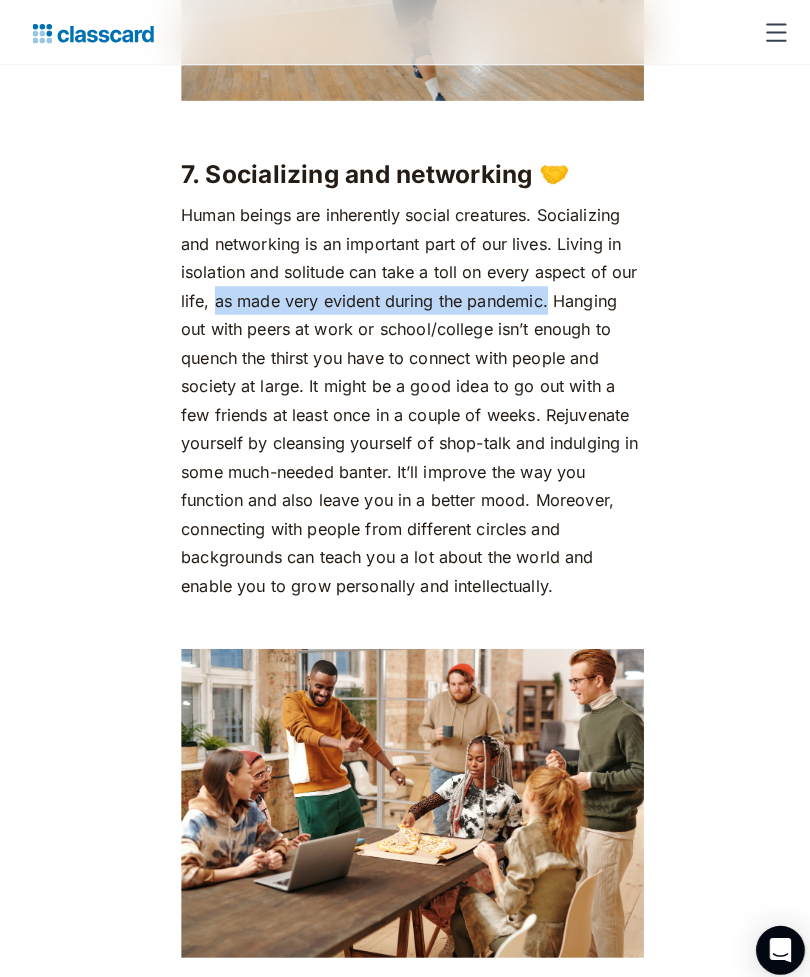 click on "We really don’t have too much time on our hands. As a society, as a species (thanks global warming 🙃) and even more so as individuals. Finding time for yourself can indeed prove to be challenging in the hustle and bustle of everyday life. If you clock in about 7 hours of sleep and 8 hours at the office or at class, that leaves you about  9 hours  in your day for recreation, that is, without considering your daily rituals — freshening up, mealtimes and commute. So when you do find yourself with time to spare, it’s important to make the most of it. Productive Things To Do in your Free Time You come back from work, pop your bag on the bed, and collapse onto the couch. Instinctively, you turn on Netflix, munching your way through dinner while staying glued to the television. Before you know it, you’re three episodes deep, and it’s 11 p.m. You have work [DATE], so you switch off the TV and head to bed. Sound familiar? Here are 8 productive ways to spend your free time: 1. Reading 📚 ‍ advantages" at bounding box center (405, -7600) 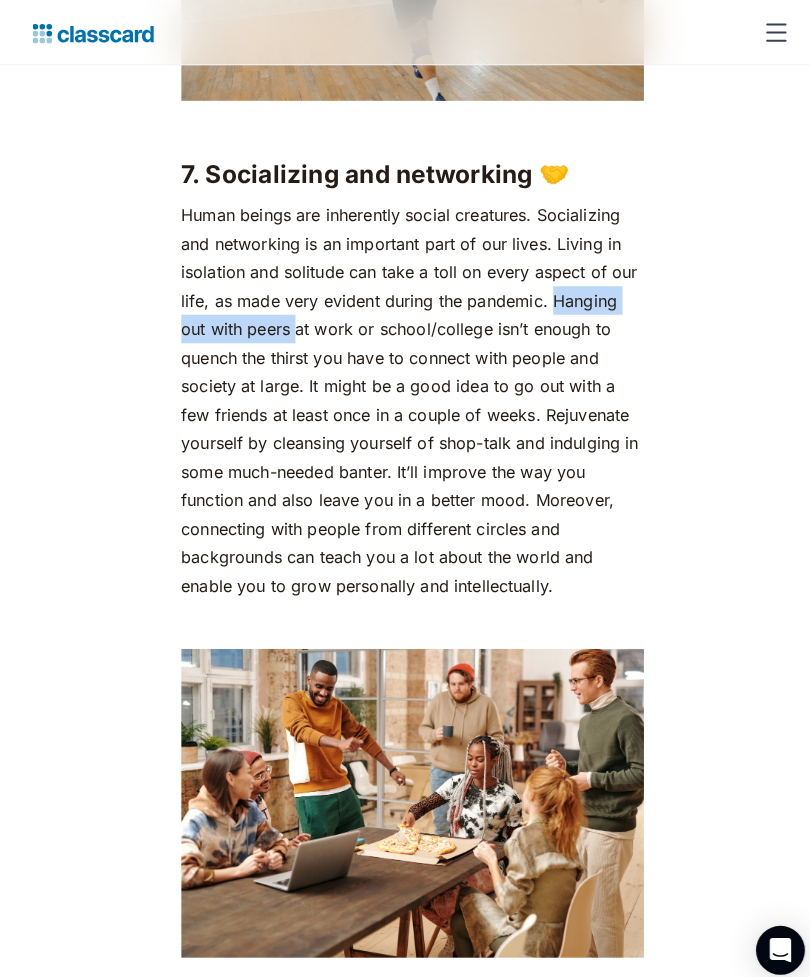 click on "We really don’t have too much time on our hands. As a society, as a species (thanks global warming 🙃) and even more so as individuals. Finding time for yourself can indeed prove to be challenging in the hustle and bustle of everyday life. If you clock in about 7 hours of sleep and 8 hours at the office or at class, that leaves you about  9 hours  in your day for recreation, that is, without considering your daily rituals — freshening up, mealtimes and commute. So when you do find yourself with time to spare, it’s important to make the most of it. Productive Things To Do in your Free Time You come back from work, pop your bag on the bed, and collapse onto the couch. Instinctively, you turn on Netflix, munching your way through dinner while staying glued to the television. Before you know it, you’re three episodes deep, and it’s 11 p.m. You have work [DATE], so you switch off the TV and head to bed. Sound familiar? Here are 8 productive ways to spend your free time: 1. Reading 📚 ‍ advantages" at bounding box center [405, -7600] 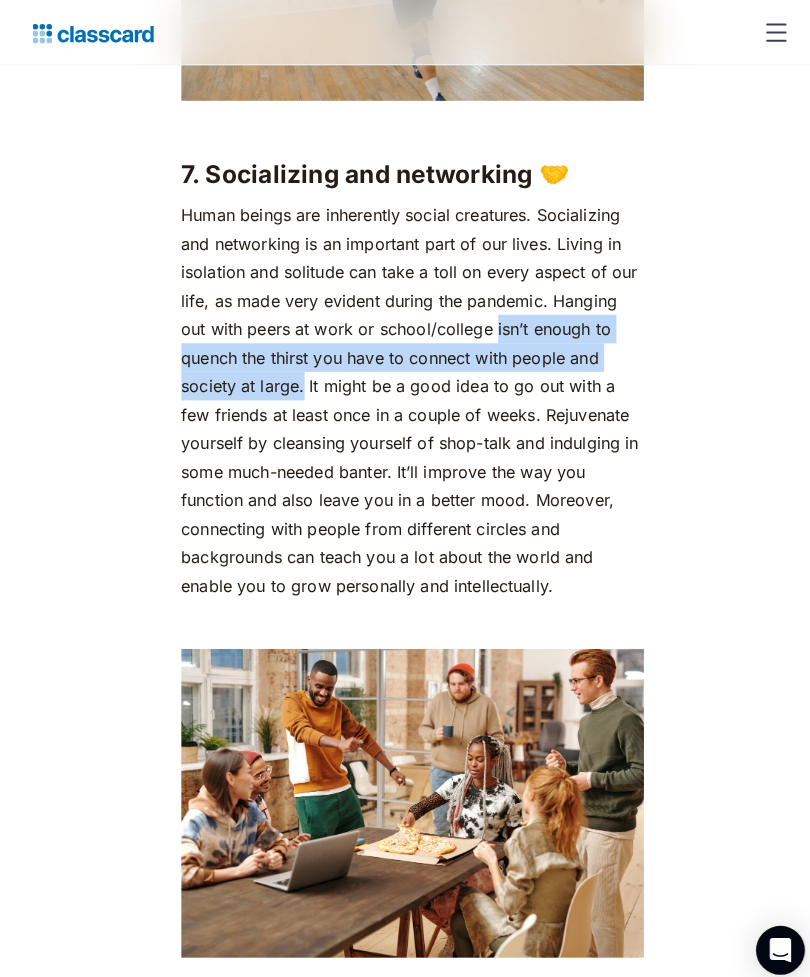 click on "We really don’t have too much time on our hands. As a society, as a species (thanks global warming 🙃) and even more so as individuals. Finding time for yourself can indeed prove to be challenging in the hustle and bustle of everyday life. If you clock in about 7 hours of sleep and 8 hours at the office or at class, that leaves you about  9 hours  in your day for recreation, that is, without considering your daily rituals — freshening up, mealtimes and commute. So when you do find yourself with time to spare, it’s important to make the most of it. Productive Things To Do in your Free Time You come back from work, pop your bag on the bed, and collapse onto the couch. Instinctively, you turn on Netflix, munching your way through dinner while staying glued to the television. Before you know it, you’re three episodes deep, and it’s 11 p.m. You have work [DATE], so you switch off the TV and head to bed. Sound familiar? Here are 8 productive ways to spend your free time: 1. Reading 📚 ‍ advantages" at bounding box center (405, -7600) 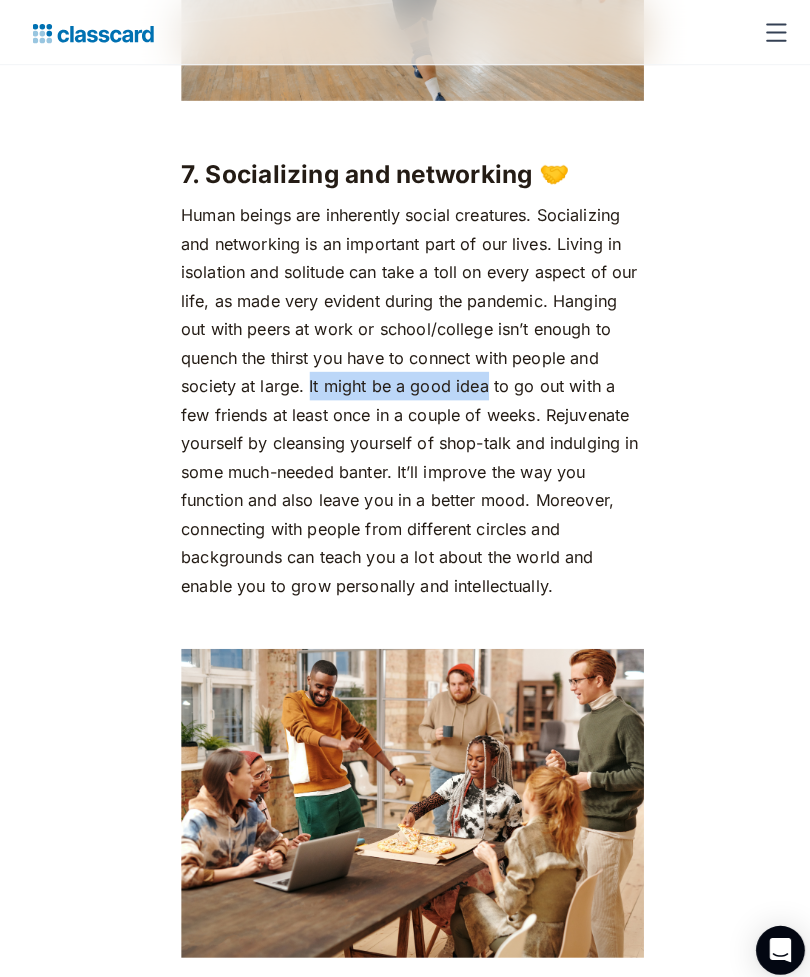 click on "We really don’t have too much time on our hands. As a society, as a species (thanks global warming 🙃) and even more so as individuals. Finding time for yourself can indeed prove to be challenging in the hustle and bustle of everyday life. If you clock in about 7 hours of sleep and 8 hours at the office or at class, that leaves you about  9 hours  in your day for recreation, that is, without considering your daily rituals — freshening up, mealtimes and commute. So when you do find yourself with time to spare, it’s important to make the most of it. Productive Things To Do in your Free Time You come back from work, pop your bag on the bed, and collapse onto the couch. Instinctively, you turn on Netflix, munching your way through dinner while staying glued to the television. Before you know it, you’re three episodes deep, and it’s 11 p.m. You have work [DATE], so you switch off the TV and head to bed. Sound familiar? Here are 8 productive ways to spend your free time: 1. Reading 📚 ‍ advantages" at bounding box center [405, -7600] 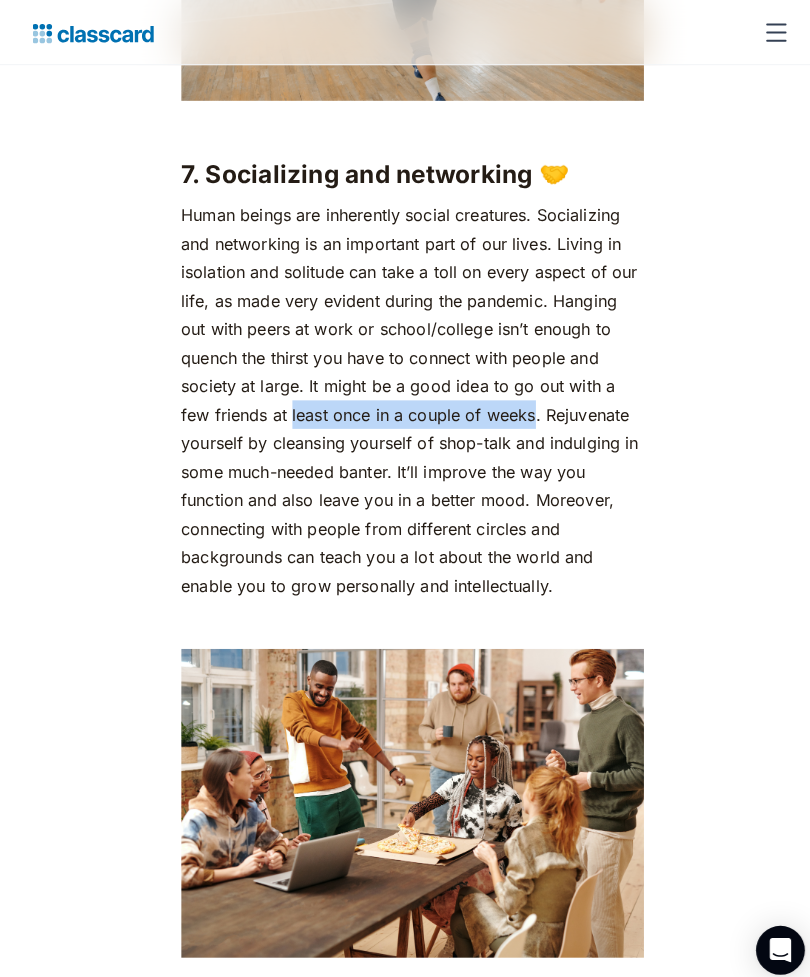click on "We really don’t have too much time on our hands. As a society, as a species (thanks global warming 🙃) and even more so as individuals. Finding time for yourself can indeed prove to be challenging in the hustle and bustle of everyday life. If you clock in about 7 hours of sleep and 8 hours at the office or at class, that leaves you about  9 hours  in your day for recreation, that is, without considering your daily rituals — freshening up, mealtimes and commute. So when you do find yourself with time to spare, it’s important to make the most of it. Productive Things To Do in your Free Time You come back from work, pop your bag on the bed, and collapse onto the couch. Instinctively, you turn on Netflix, munching your way through dinner while staying glued to the television. Before you know it, you’re three episodes deep, and it’s 11 p.m. You have work [DATE], so you switch off the TV and head to bed. Sound familiar? Here are 8 productive ways to spend your free time: 1. Reading 📚 ‍ advantages" at bounding box center (405, -7600) 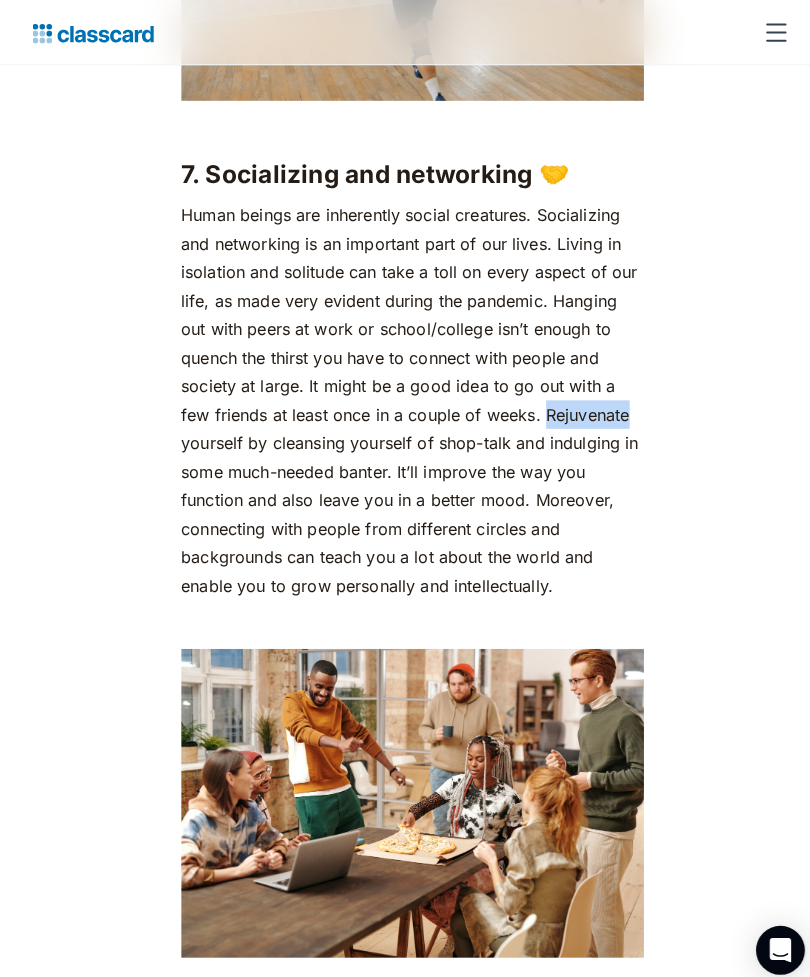 click on "We really don’t have too much time on our hands. As a society, as a species (thanks global warming 🙃) and even more so as individuals. Finding time for yourself can indeed prove to be challenging in the hustle and bustle of everyday life. If you clock in about 7 hours of sleep and 8 hours at the office or at class, that leaves you about  9 hours  in your day for recreation, that is, without considering your daily rituals — freshening up, mealtimes and commute. So when you do find yourself with time to spare, it’s important to make the most of it. Productive Things To Do in your Free Time You come back from work, pop your bag on the bed, and collapse onto the couch. Instinctively, you turn on Netflix, munching your way through dinner while staying glued to the television. Before you know it, you’re three episodes deep, and it’s 11 p.m. You have work [DATE], so you switch off the TV and head to bed. Sound familiar? Here are 8 productive ways to spend your free time: 1. Reading 📚 ‍ advantages" at bounding box center (405, -7600) 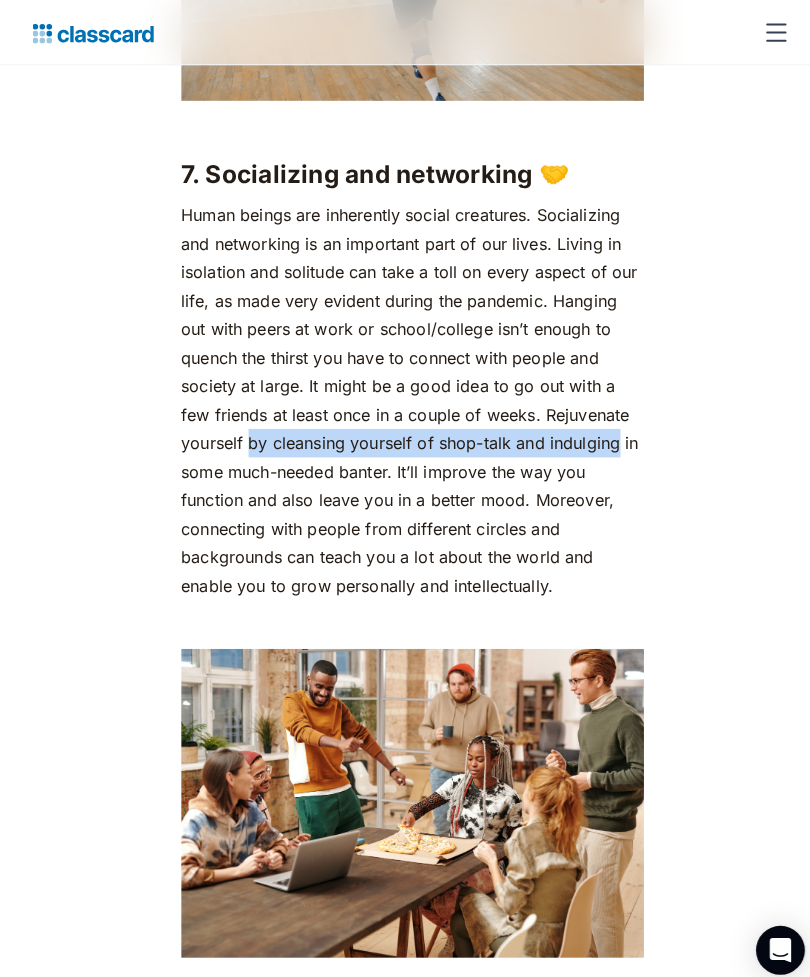 click on "We really don’t have too much time on our hands. As a society, as a species (thanks global warming 🙃) and even more so as individuals. Finding time for yourself can indeed prove to be challenging in the hustle and bustle of everyday life. If you clock in about 7 hours of sleep and 8 hours at the office or at class, that leaves you about  9 hours  in your day for recreation, that is, without considering your daily rituals — freshening up, mealtimes and commute. So when you do find yourself with time to spare, it’s important to make the most of it. Productive Things To Do in your Free Time You come back from work, pop your bag on the bed, and collapse onto the couch. Instinctively, you turn on Netflix, munching your way through dinner while staying glued to the television. Before you know it, you’re three episodes deep, and it’s 11 p.m. You have work [DATE], so you switch off the TV and head to bed. Sound familiar? Here are 8 productive ways to spend your free time: 1. Reading 📚 ‍ advantages" at bounding box center [405, -7600] 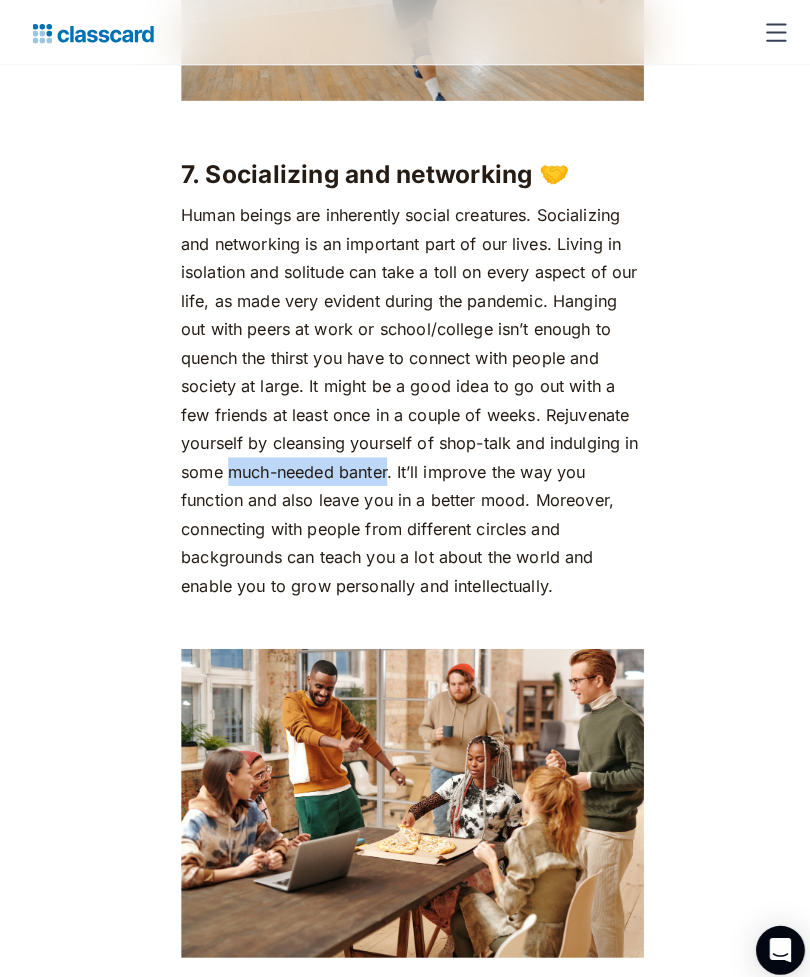click on "We really don’t have too much time on our hands. As a society, as a species (thanks global warming 🙃) and even more so as individuals. Finding time for yourself can indeed prove to be challenging in the hustle and bustle of everyday life. If you clock in about 7 hours of sleep and 8 hours at the office or at class, that leaves you about  9 hours  in your day for recreation, that is, without considering your daily rituals — freshening up, mealtimes and commute. So when you do find yourself with time to spare, it’s important to make the most of it. Productive Things To Do in your Free Time You come back from work, pop your bag on the bed, and collapse onto the couch. Instinctively, you turn on Netflix, munching your way through dinner while staying glued to the television. Before you know it, you’re three episodes deep, and it’s 11 p.m. You have work [DATE], so you switch off the TV and head to bed. Sound familiar? Here are 8 productive ways to spend your free time: 1. Reading 📚 ‍ advantages" at bounding box center [405, -7600] 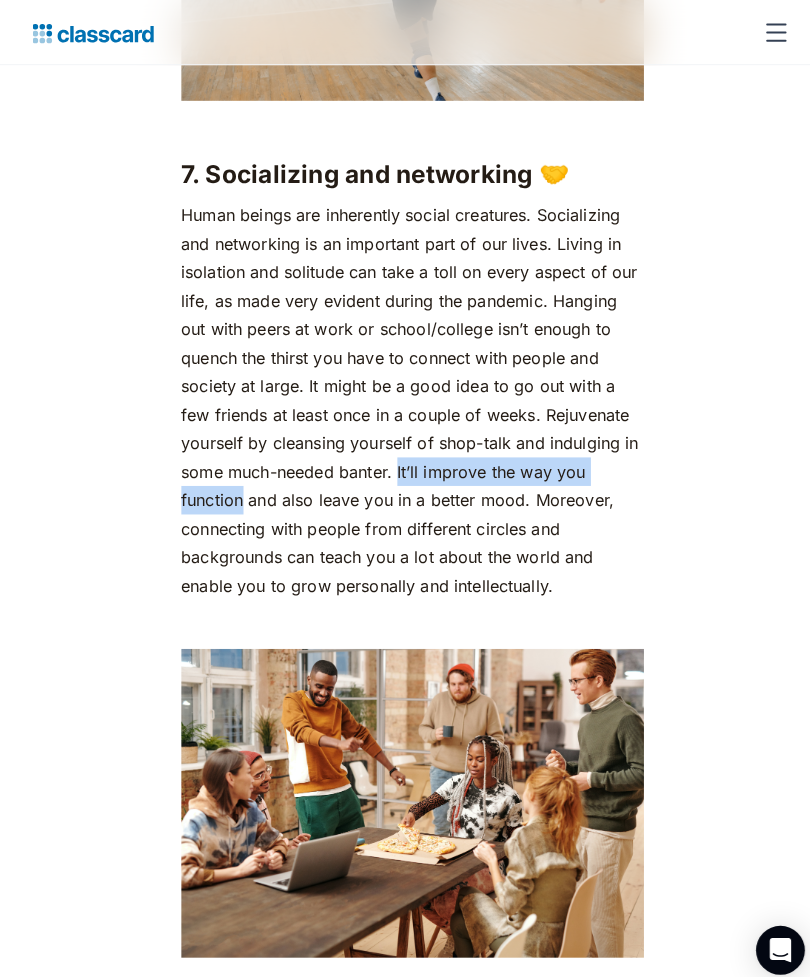 click on "We really don’t have too much time on our hands. As a society, as a species (thanks global warming 🙃) and even more so as individuals. Finding time for yourself can indeed prove to be challenging in the hustle and bustle of everyday life. If you clock in about 7 hours of sleep and 8 hours at the office or at class, that leaves you about  9 hours  in your day for recreation, that is, without considering your daily rituals — freshening up, mealtimes and commute. So when you do find yourself with time to spare, it’s important to make the most of it. Productive Things To Do in your Free Time You come back from work, pop your bag on the bed, and collapse onto the couch. Instinctively, you turn on Netflix, munching your way through dinner while staying glued to the television. Before you know it, you’re three episodes deep, and it’s 11 p.m. You have work [DATE], so you switch off the TV and head to bed. Sound familiar? Here are 8 productive ways to spend your free time: 1. Reading 📚 ‍ advantages" at bounding box center (405, -7600) 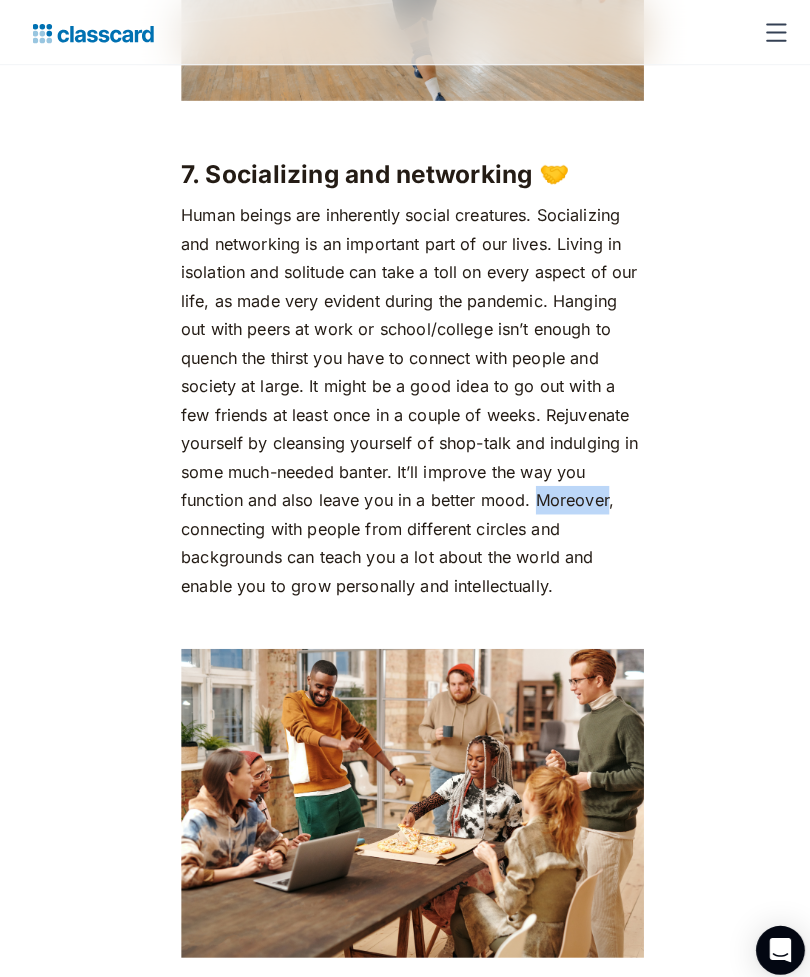 click on "We really don’t have too much time on our hands. As a society, as a species (thanks global warming 🙃) and even more so as individuals. Finding time for yourself can indeed prove to be challenging in the hustle and bustle of everyday life. If you clock in about 7 hours of sleep and 8 hours at the office or at class, that leaves you about  9 hours  in your day for recreation, that is, without considering your daily rituals — freshening up, mealtimes and commute. So when you do find yourself with time to spare, it’s important to make the most of it. Productive Things To Do in your Free Time You come back from work, pop your bag on the bed, and collapse onto the couch. Instinctively, you turn on Netflix, munching your way through dinner while staying glued to the television. Before you know it, you’re three episodes deep, and it’s 11 p.m. You have work [DATE], so you switch off the TV and head to bed. Sound familiar? Here are 8 productive ways to spend your free time: 1. Reading 📚 ‍ advantages" at bounding box center (405, -7600) 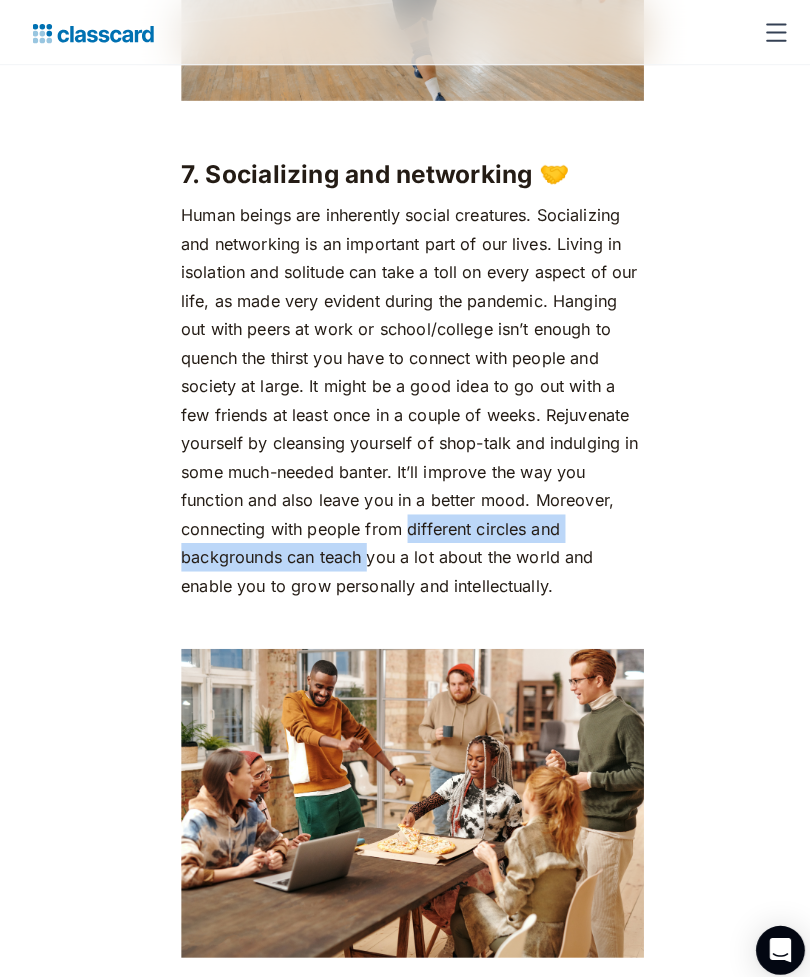 click on "We really don’t have too much time on our hands. As a society, as a species (thanks global warming 🙃) and even more so as individuals. Finding time for yourself can indeed prove to be challenging in the hustle and bustle of everyday life. If you clock in about 7 hours of sleep and 8 hours at the office or at class, that leaves you about  9 hours  in your day for recreation, that is, without considering your daily rituals — freshening up, mealtimes and commute. So when you do find yourself with time to spare, it’s important to make the most of it. Productive Things To Do in your Free Time You come back from work, pop your bag on the bed, and collapse onto the couch. Instinctively, you turn on Netflix, munching your way through dinner while staying glued to the television. Before you know it, you’re three episodes deep, and it’s 11 p.m. You have work [DATE], so you switch off the TV and head to bed. Sound familiar? Here are 8 productive ways to spend your free time: 1. Reading 📚 ‍ advantages" at bounding box center (405, -7600) 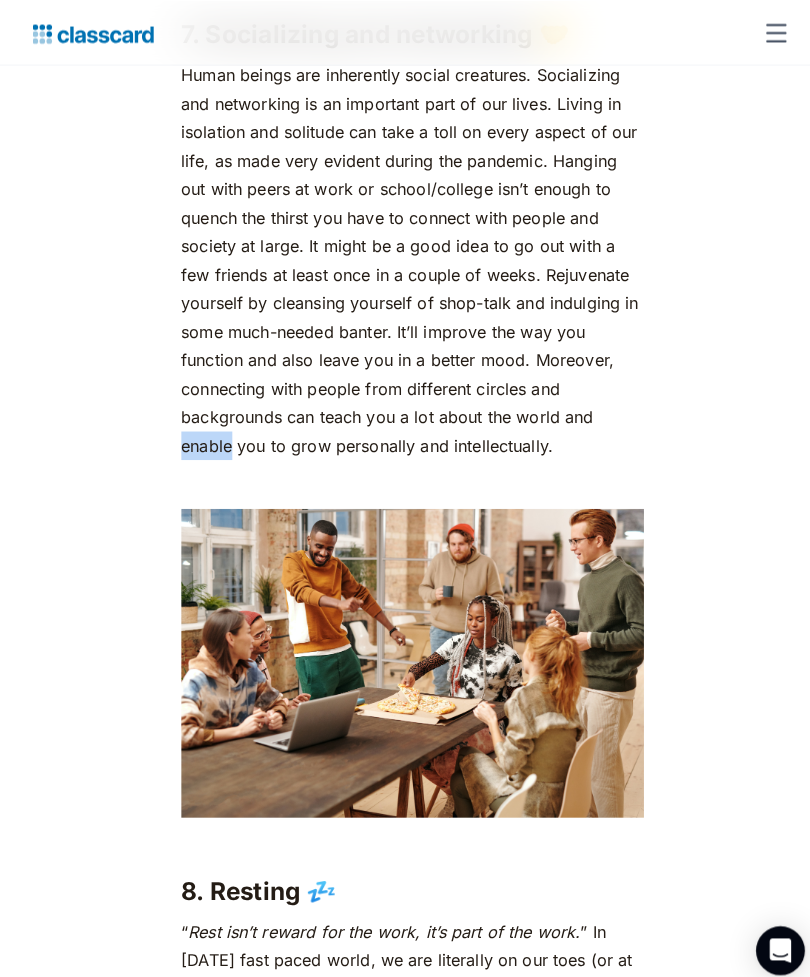 scroll, scrollTop: 8034, scrollLeft: 0, axis: vertical 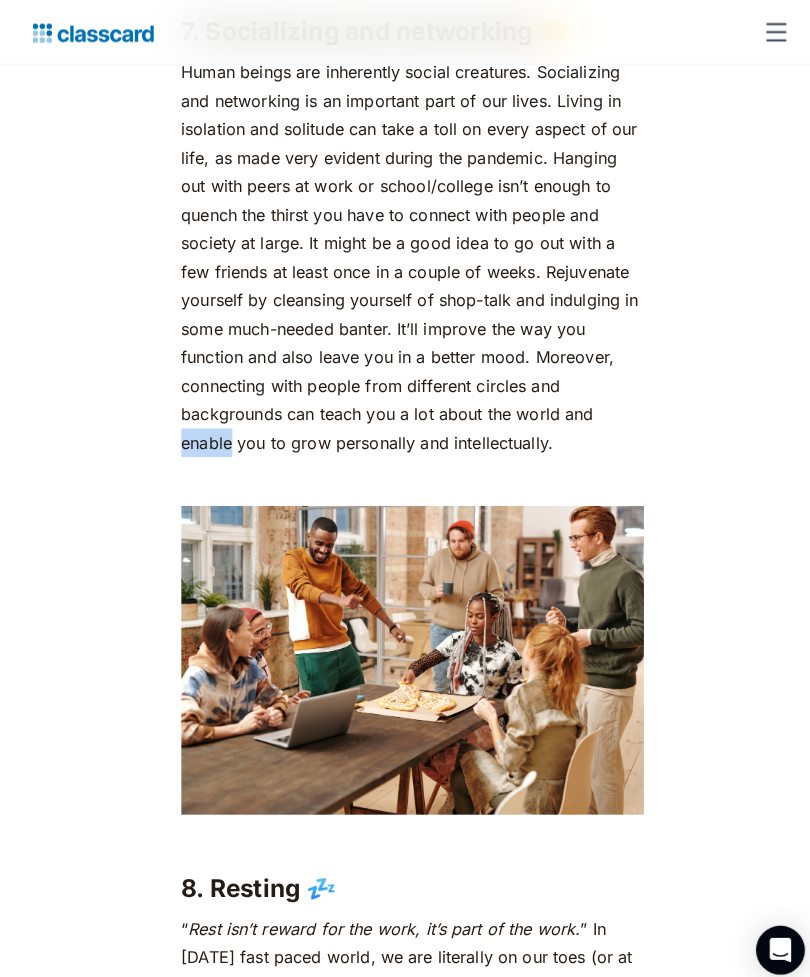 click on "We really don’t have too much time on our hands. As a society, as a species (thanks global warming 🙃) and even more so as individuals. Finding time for yourself can indeed prove to be challenging in the hustle and bustle of everyday life. If you clock in about 7 hours of sleep and 8 hours at the office or at class, that leaves you about  9 hours  in your day for recreation, that is, without considering your daily rituals — freshening up, mealtimes and commute. So when you do find yourself with time to spare, it’s important to make the most of it. Productive Things To Do in your Free Time You come back from work, pop your bag on the bed, and collapse onto the couch. Instinctively, you turn on Netflix, munching your way through dinner while staying glued to the television. Before you know it, you’re three episodes deep, and it’s 11 p.m. You have work [DATE], so you switch off the TV and head to bed. Sound familiar? Here are 8 productive ways to spend your free time: 1. Reading 📚 ‍ advantages" at bounding box center [405, -7740] 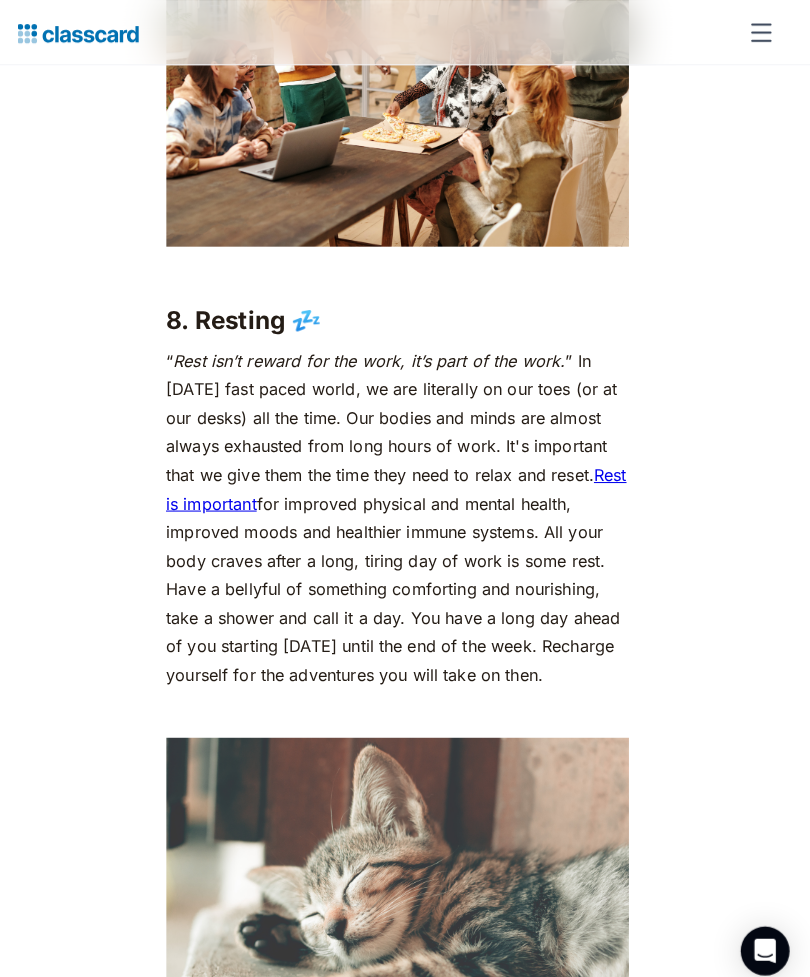 scroll, scrollTop: 8591, scrollLeft: 0, axis: vertical 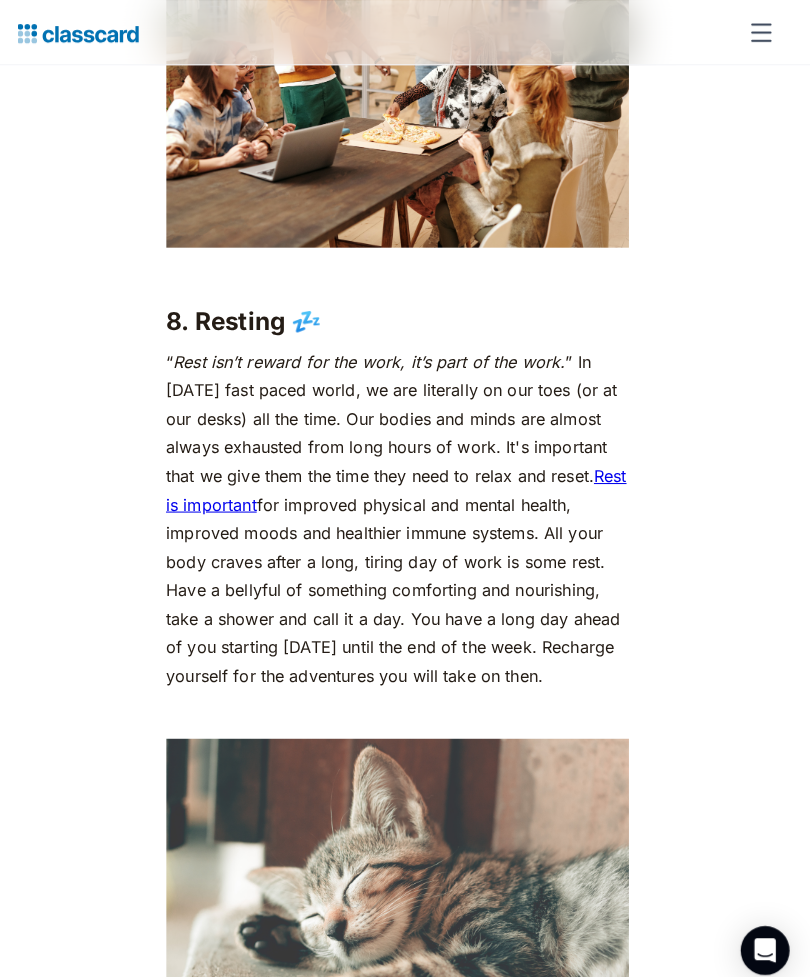 click on "8. Resting 💤" at bounding box center [254, 315] 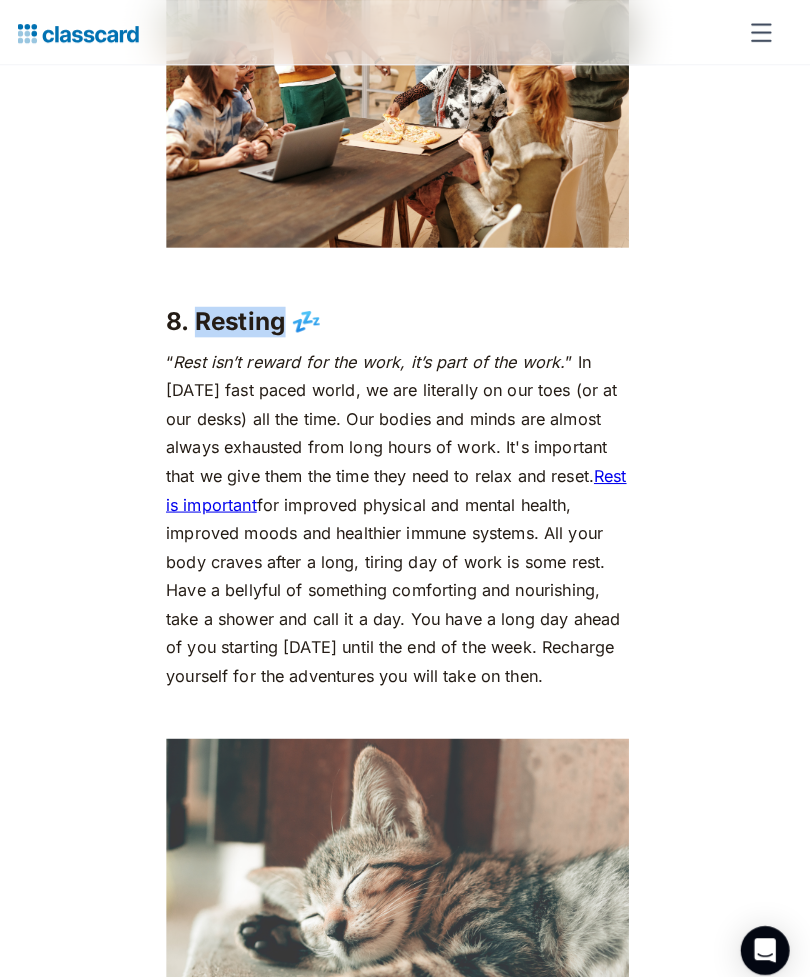click on "We really don’t have too much time on our hands. As a society, as a species (thanks global warming 🙃) and even more so as individuals. Finding time for yourself can indeed prove to be challenging in the hustle and bustle of everyday life. If you clock in about 7 hours of sleep and 8 hours at the office or at class, that leaves you about  9 hours  in your day for recreation, that is, without considering your daily rituals — freshening up, mealtimes and commute. So when you do find yourself with time to spare, it’s important to make the most of it. Productive Things To Do in your Free Time You come back from work, pop your bag on the bed, and collapse onto the couch. Instinctively, you turn on Netflix, munching your way through dinner while staying glued to the television. Before you know it, you’re three episodes deep, and it’s 11 p.m. You have work [DATE], so you switch off the TV and head to bed. Sound familiar? Here are 8 productive ways to spend your free time: 1. Reading 📚 ‍ advantages" at bounding box center [405, -8297] 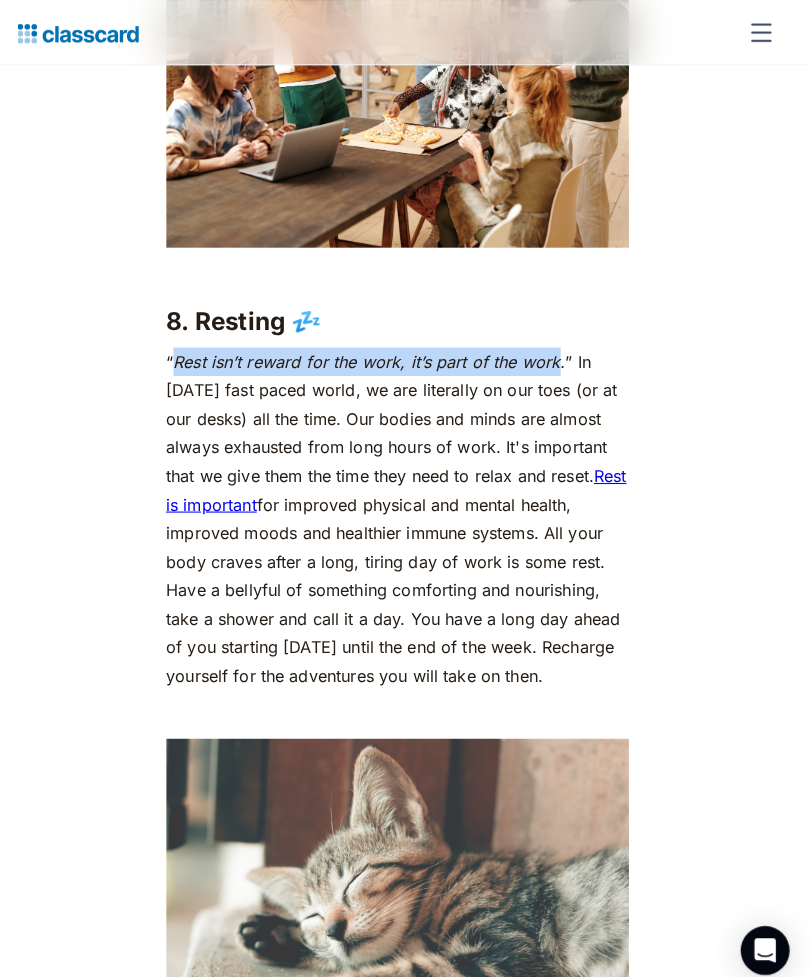 click on "We really don’t have too much time on our hands. As a society, as a species (thanks global warming 🙃) and even more so as individuals. Finding time for yourself can indeed prove to be challenging in the hustle and bustle of everyday life. If you clock in about 7 hours of sleep and 8 hours at the office or at class, that leaves you about  9 hours  in your day for recreation, that is, without considering your daily rituals — freshening up, mealtimes and commute. So when you do find yourself with time to spare, it’s important to make the most of it. Productive Things To Do in your Free Time You come back from work, pop your bag on the bed, and collapse onto the couch. Instinctively, you turn on Netflix, munching your way through dinner while staying glued to the television. Before you know it, you’re three episodes deep, and it’s 11 p.m. You have work [DATE], so you switch off the TV and head to bed. Sound familiar? Here are 8 productive ways to spend your free time: 1. Reading 📚 ‍ advantages" at bounding box center [405, -8297] 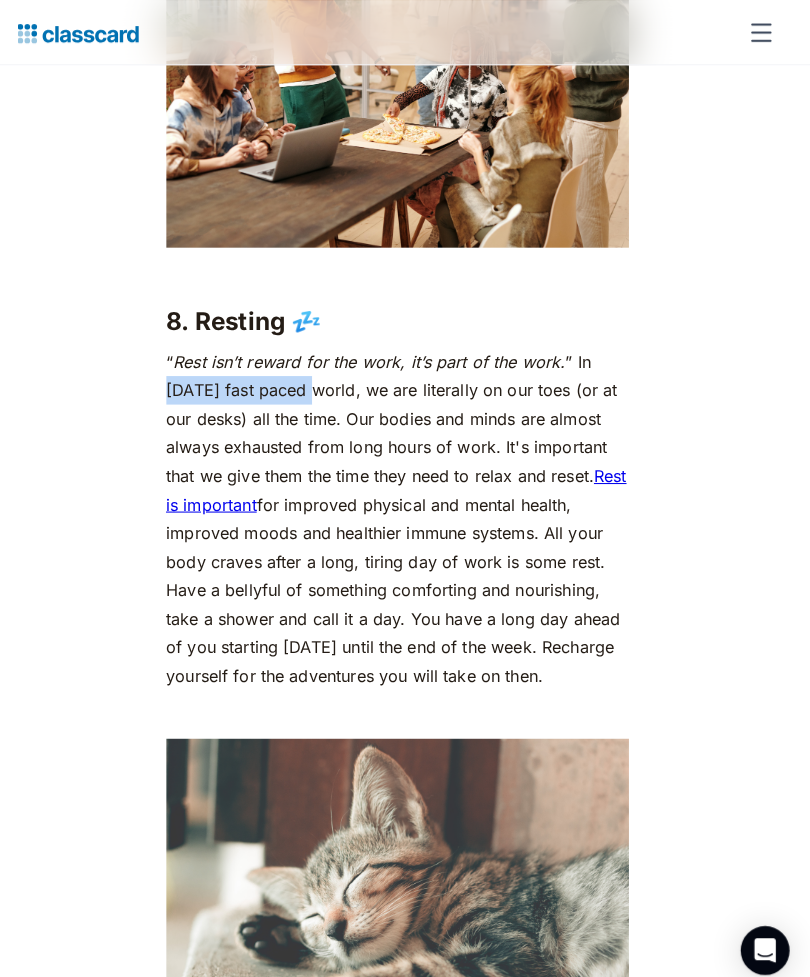 click on "We really don’t have too much time on our hands. As a society, as a species (thanks global warming 🙃) and even more so as individuals. Finding time for yourself can indeed prove to be challenging in the hustle and bustle of everyday life. If you clock in about 7 hours of sleep and 8 hours at the office or at class, that leaves you about  9 hours  in your day for recreation, that is, without considering your daily rituals — freshening up, mealtimes and commute. So when you do find yourself with time to spare, it’s important to make the most of it. Productive Things To Do in your Free Time You come back from work, pop your bag on the bed, and collapse onto the couch. Instinctively, you turn on Netflix, munching your way through dinner while staying glued to the television. Before you know it, you’re three episodes deep, and it’s 11 p.m. You have work [DATE], so you switch off the TV and head to bed. Sound familiar? Here are 8 productive ways to spend your free time: 1. Reading 📚 ‍ advantages" at bounding box center [405, -8297] 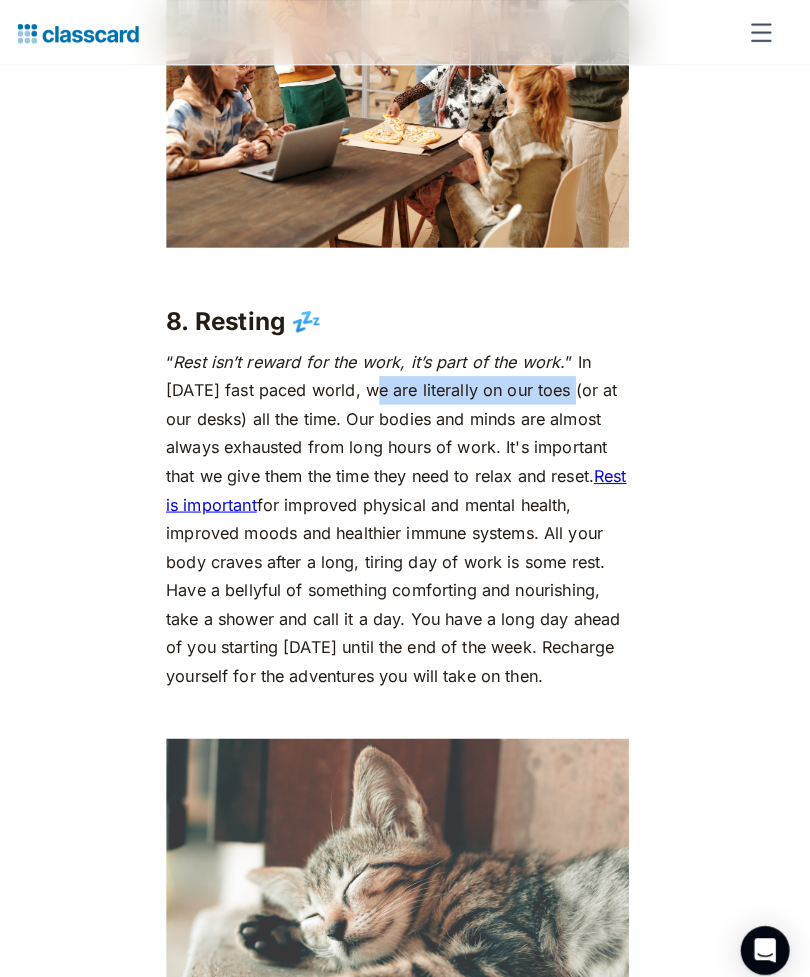 click on "We really don’t have too much time on our hands. As a society, as a species (thanks global warming 🙃) and even more so as individuals. Finding time for yourself can indeed prove to be challenging in the hustle and bustle of everyday life. If you clock in about 7 hours of sleep and 8 hours at the office or at class, that leaves you about  9 hours  in your day for recreation, that is, without considering your daily rituals — freshening up, mealtimes and commute. So when you do find yourself with time to spare, it’s important to make the most of it. Productive Things To Do in your Free Time You come back from work, pop your bag on the bed, and collapse onto the couch. Instinctively, you turn on Netflix, munching your way through dinner while staying glued to the television. Before you know it, you’re three episodes deep, and it’s 11 p.m. You have work [DATE], so you switch off the TV and head to bed. Sound familiar? Here are 8 productive ways to spend your free time: 1. Reading 📚 ‍ advantages" at bounding box center [405, -8297] 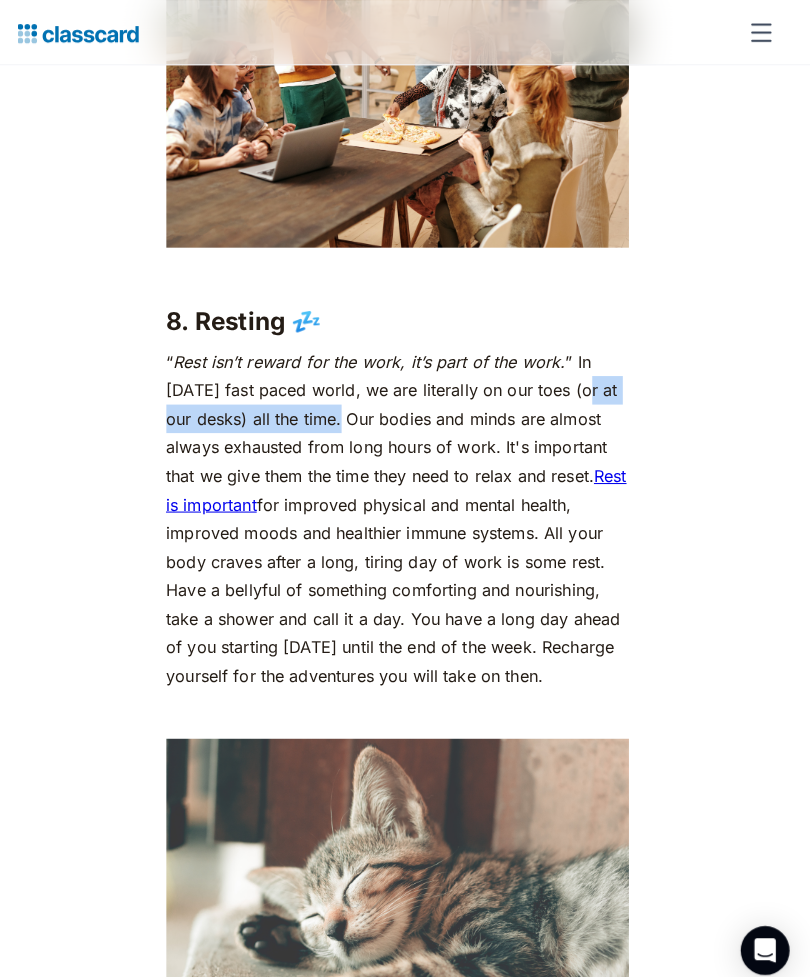 click on "We really don’t have too much time on our hands. As a society, as a species (thanks global warming 🙃) and even more so as individuals. Finding time for yourself can indeed prove to be challenging in the hustle and bustle of everyday life. If you clock in about 7 hours of sleep and 8 hours at the office or at class, that leaves you about  9 hours  in your day for recreation, that is, without considering your daily rituals — freshening up, mealtimes and commute. So when you do find yourself with time to spare, it’s important to make the most of it. Productive Things To Do in your Free Time You come back from work, pop your bag on the bed, and collapse onto the couch. Instinctively, you turn on Netflix, munching your way through dinner while staying glued to the television. Before you know it, you’re three episodes deep, and it’s 11 p.m. You have work [DATE], so you switch off the TV and head to bed. Sound familiar? Here are 8 productive ways to spend your free time: 1. Reading 📚 ‍ advantages" at bounding box center (405, -8297) 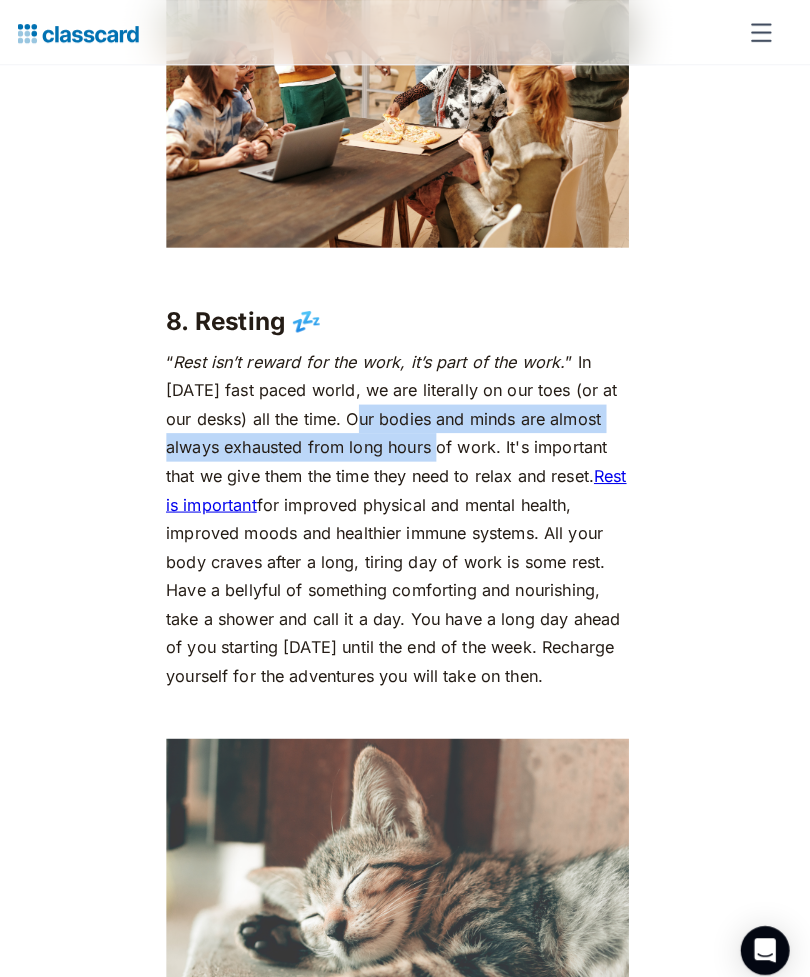 click on "We really don’t have too much time on our hands. As a society, as a species (thanks global warming 🙃) and even more so as individuals. Finding time for yourself can indeed prove to be challenging in the hustle and bustle of everyday life. If you clock in about 7 hours of sleep and 8 hours at the office or at class, that leaves you about  9 hours  in your day for recreation, that is, without considering your daily rituals — freshening up, mealtimes and commute. So when you do find yourself with time to spare, it’s important to make the most of it. Productive Things To Do in your Free Time You come back from work, pop your bag on the bed, and collapse onto the couch. Instinctively, you turn on Netflix, munching your way through dinner while staying glued to the television. Before you know it, you’re three episodes deep, and it’s 11 p.m. You have work [DATE], so you switch off the TV and head to bed. Sound familiar? Here are 8 productive ways to spend your free time: 1. Reading 📚 ‍ advantages" at bounding box center (405, -8297) 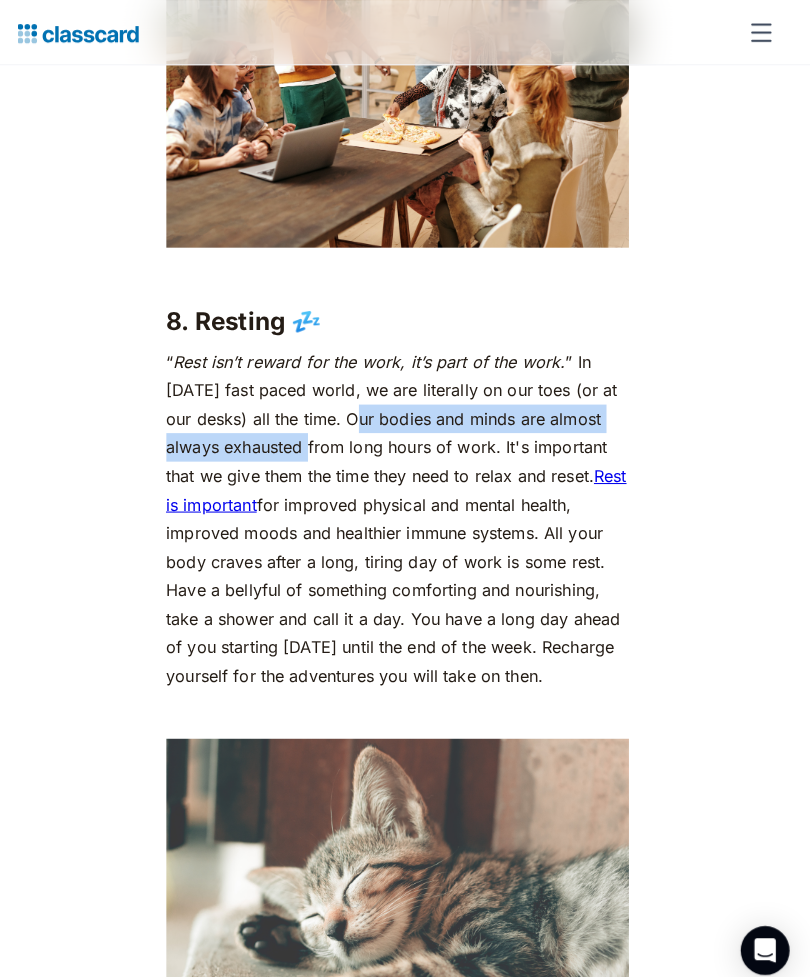 click on "We really don’t have too much time on our hands. As a society, as a species (thanks global warming 🙃) and even more so as individuals. Finding time for yourself can indeed prove to be challenging in the hustle and bustle of everyday life. If you clock in about 7 hours of sleep and 8 hours at the office or at class, that leaves you about  9 hours  in your day for recreation, that is, without considering your daily rituals — freshening up, mealtimes and commute. So when you do find yourself with time to spare, it’s important to make the most of it. Productive Things To Do in your Free Time You come back from work, pop your bag on the bed, and collapse onto the couch. Instinctively, you turn on Netflix, munching your way through dinner while staying glued to the television. Before you know it, you’re three episodes deep, and it’s 11 p.m. You have work [DATE], so you switch off the TV and head to bed. Sound familiar? Here are 8 productive ways to spend your free time: 1. Reading 📚 ‍ advantages" at bounding box center [405, -8297] 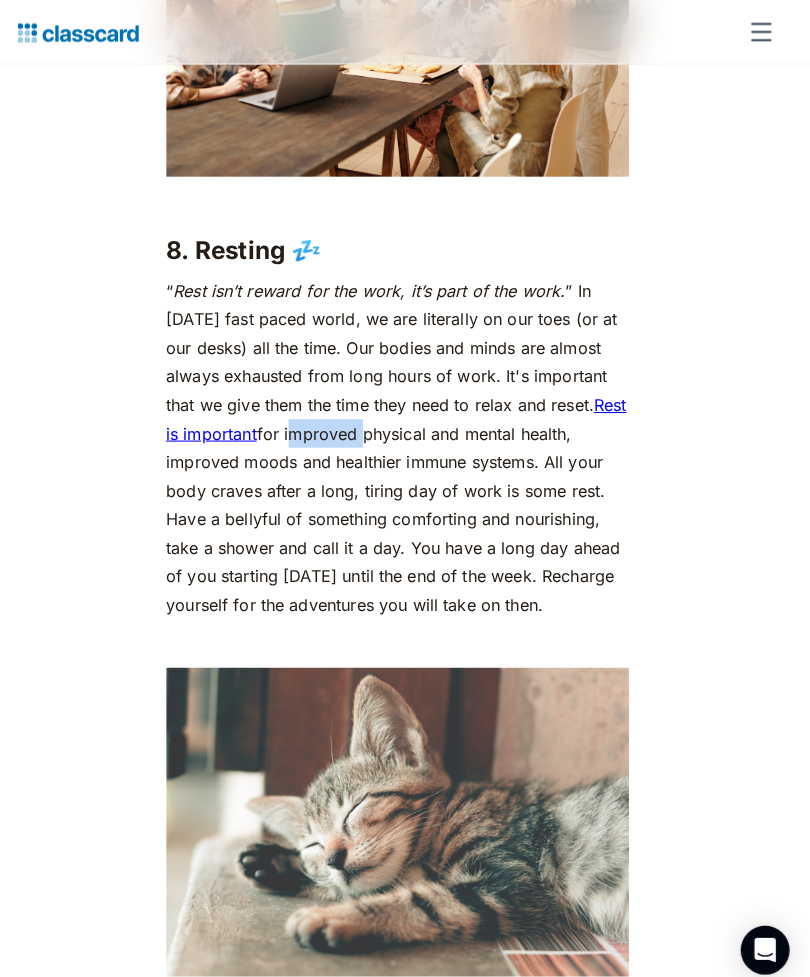 scroll, scrollTop: 8661, scrollLeft: 0, axis: vertical 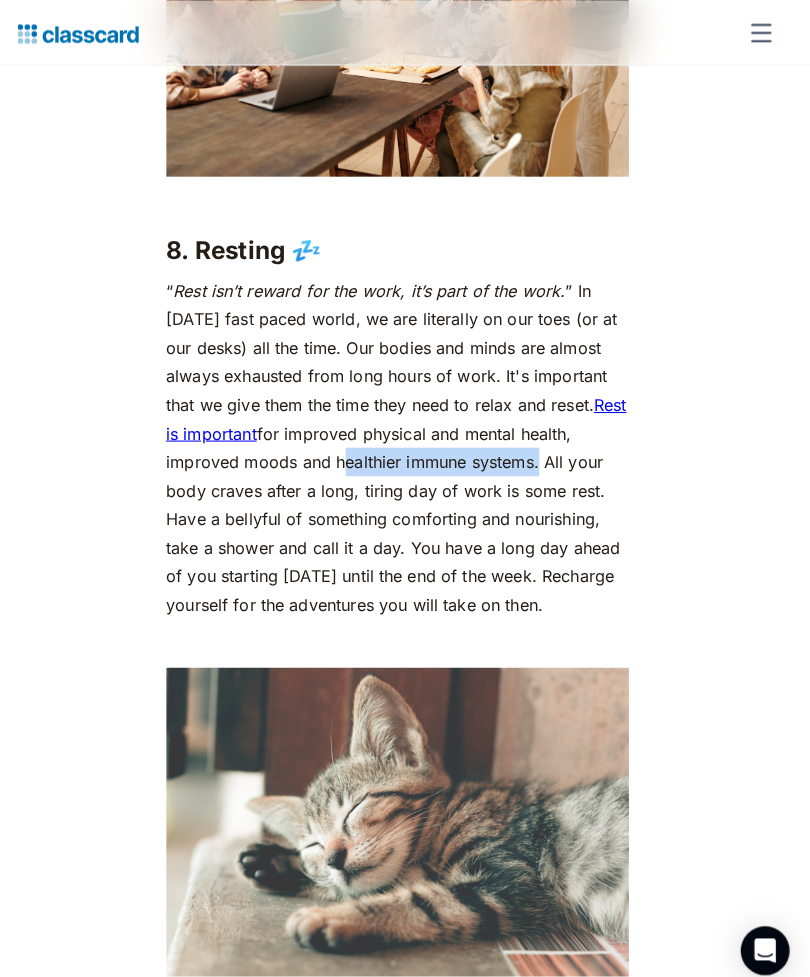 click on "We really don’t have too much time on our hands. As a society, as a species (thanks global warming 🙃) and even more so as individuals. Finding time for yourself can indeed prove to be challenging in the hustle and bustle of everyday life. If you clock in about 7 hours of sleep and 8 hours at the office or at class, that leaves you about  9 hours  in your day for recreation, that is, without considering your daily rituals — freshening up, mealtimes and commute. So when you do find yourself with time to spare, it’s important to make the most of it. Productive Things To Do in your Free Time You come back from work, pop your bag on the bed, and collapse onto the couch. Instinctively, you turn on Netflix, munching your way through dinner while staying glued to the television. Before you know it, you’re three episodes deep, and it’s 11 p.m. You have work [DATE], so you switch off the TV and head to bed. Sound familiar? Here are 8 productive ways to spend your free time: 1. Reading 📚 ‍ advantages" at bounding box center [405, -8367] 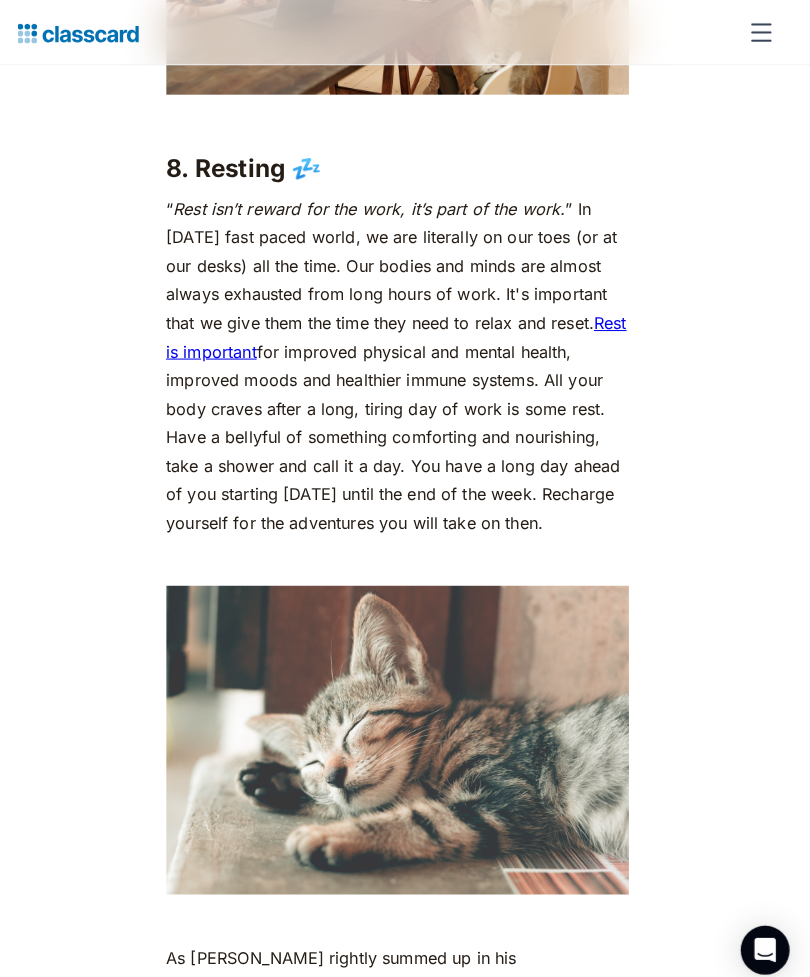 scroll, scrollTop: 8742, scrollLeft: 0, axis: vertical 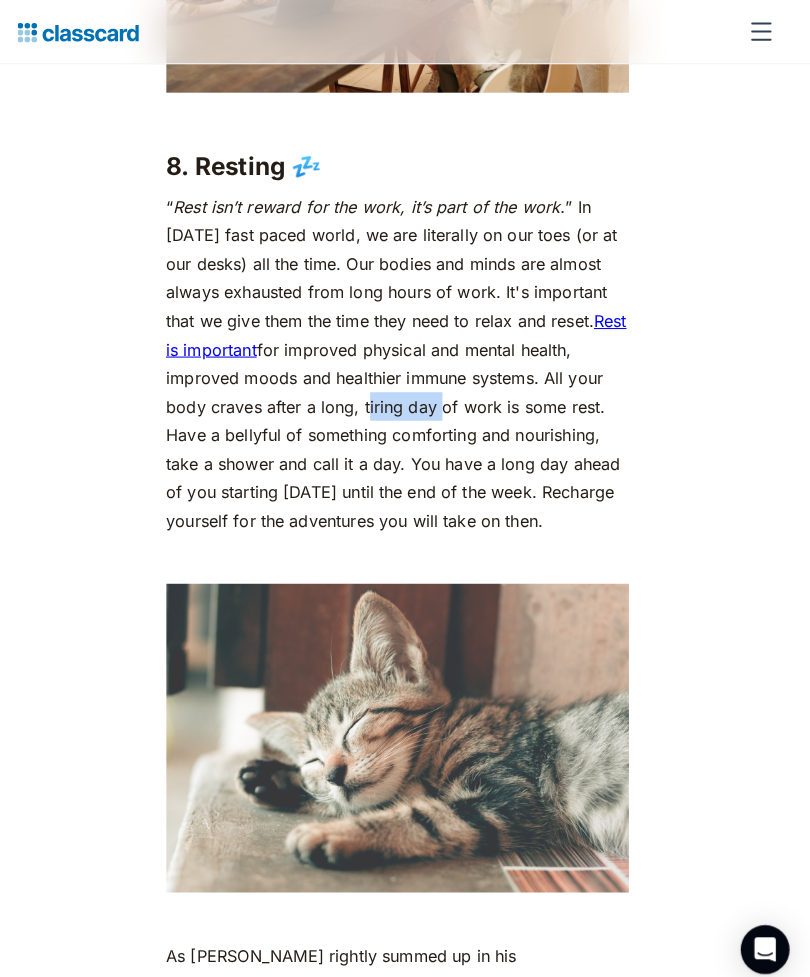 click on "We really don’t have too much time on our hands. As a society, as a species (thanks global warming 🙃) and even more so as individuals. Finding time for yourself can indeed prove to be challenging in the hustle and bustle of everyday life. If you clock in about 7 hours of sleep and 8 hours at the office or at class, that leaves you about  9 hours  in your day for recreation, that is, without considering your daily rituals — freshening up, mealtimes and commute. So when you do find yourself with time to spare, it’s important to make the most of it. Productive Things To Do in your Free Time You come back from work, pop your bag on the bed, and collapse onto the couch. Instinctively, you turn on Netflix, munching your way through dinner while staying glued to the television. Before you know it, you’re three episodes deep, and it’s 11 p.m. You have work [DATE], so you switch off the TV and head to bed. Sound familiar? Here are 8 productive ways to spend your free time: 1. Reading 📚 ‍ advantages" at bounding box center (405, -8448) 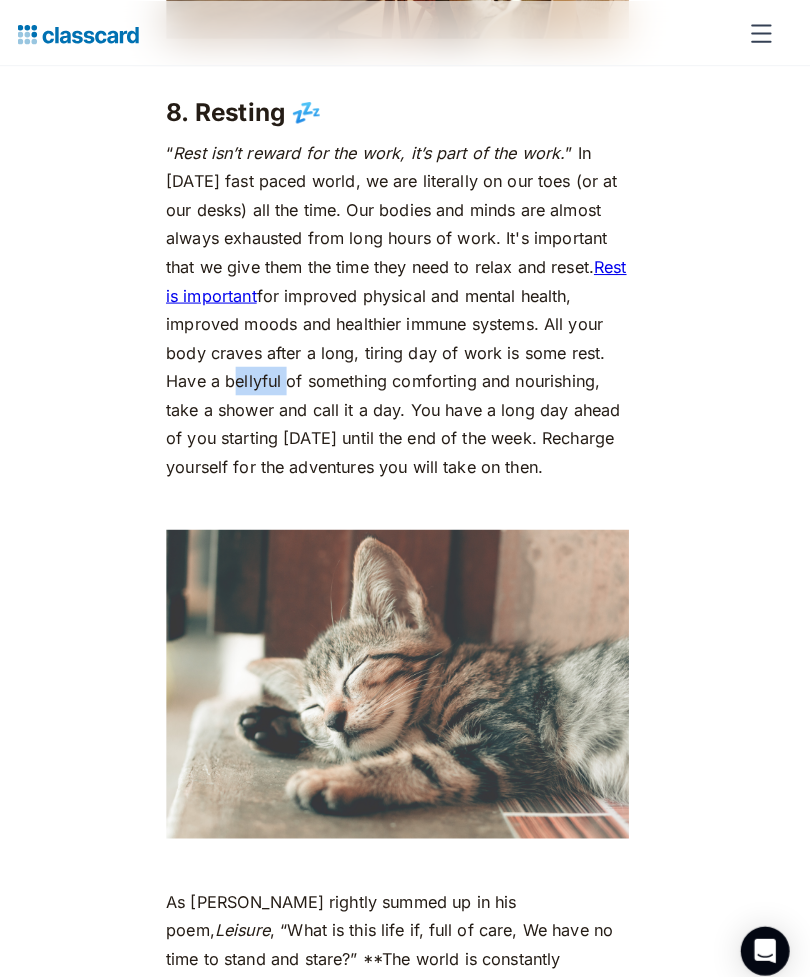 scroll, scrollTop: 8797, scrollLeft: 0, axis: vertical 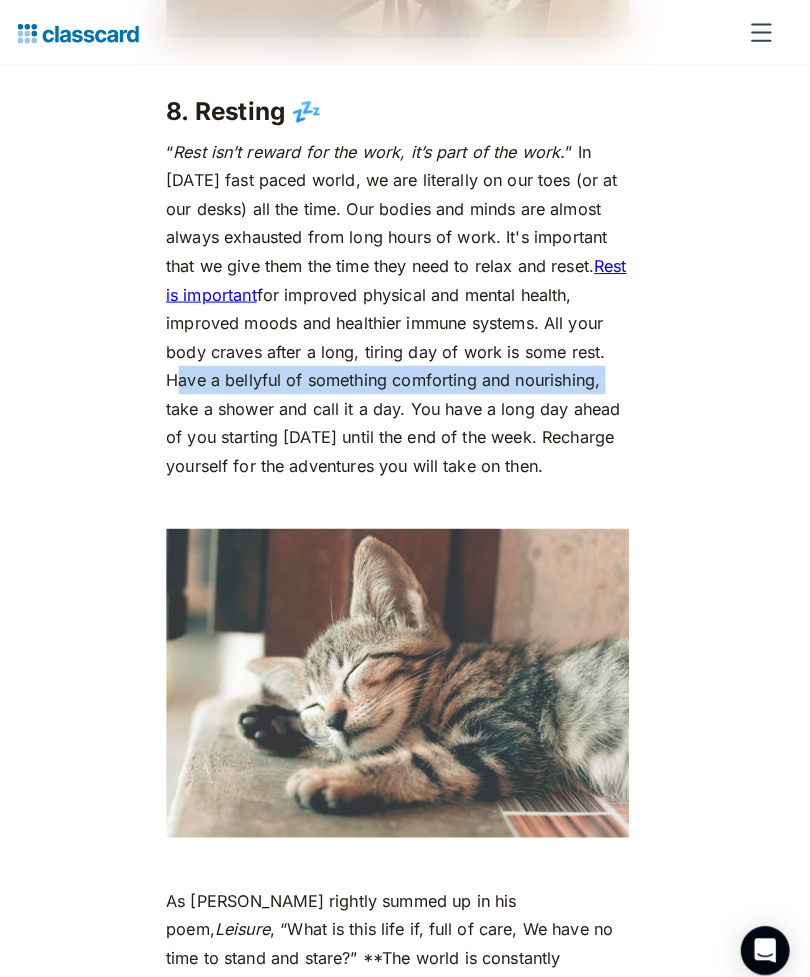 click on "We really don’t have too much time on our hands. As a society, as a species (thanks global warming 🙃) and even more so as individuals. Finding time for yourself can indeed prove to be challenging in the hustle and bustle of everyday life. If you clock in about 7 hours of sleep and 8 hours at the office or at class, that leaves you about  9 hours  in your day for recreation, that is, without considering your daily rituals — freshening up, mealtimes and commute. So when you do find yourself with time to spare, it’s important to make the most of it. Productive Things To Do in your Free Time You come back from work, pop your bag on the bed, and collapse onto the couch. Instinctively, you turn on Netflix, munching your way through dinner while staying glued to the television. Before you know it, you’re three episodes deep, and it’s 11 p.m. You have work [DATE], so you switch off the TV and head to bed. Sound familiar? Here are 8 productive ways to spend your free time: 1. Reading 📚 ‍ advantages" at bounding box center [405, -8503] 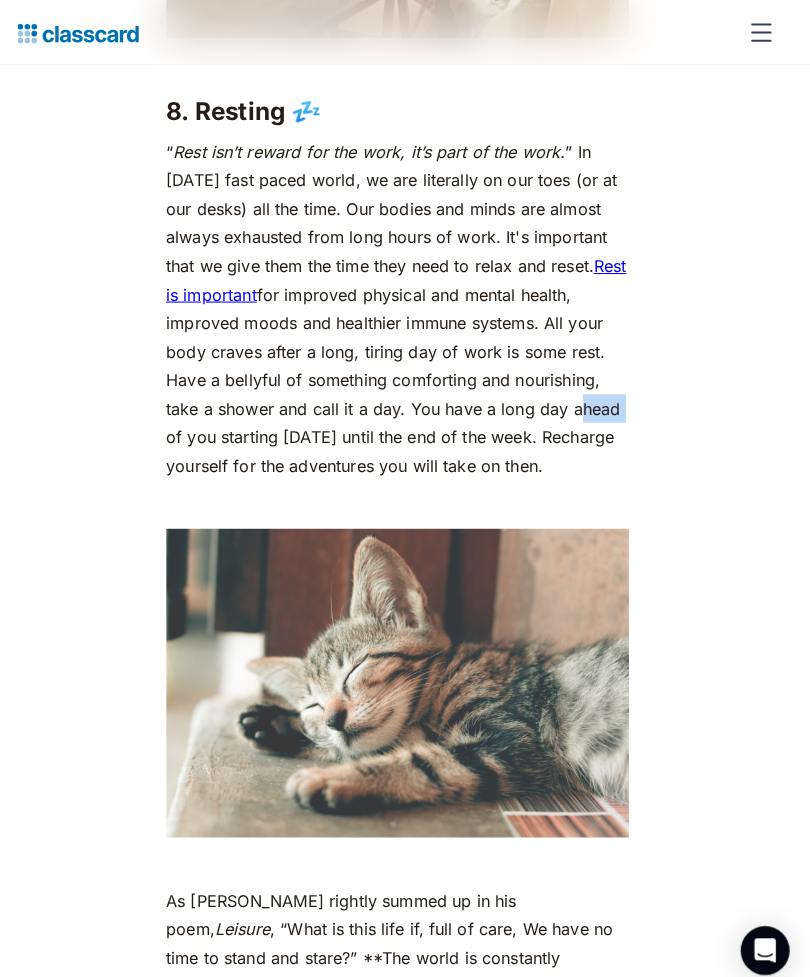 click on "We really don’t have too much time on our hands. As a society, as a species (thanks global warming 🙃) and even more so as individuals. Finding time for yourself can indeed prove to be challenging in the hustle and bustle of everyday life. If you clock in about 7 hours of sleep and 8 hours at the office or at class, that leaves you about  9 hours  in your day for recreation, that is, without considering your daily rituals — freshening up, mealtimes and commute. So when you do find yourself with time to spare, it’s important to make the most of it. Productive Things To Do in your Free Time You come back from work, pop your bag on the bed, and collapse onto the couch. Instinctively, you turn on Netflix, munching your way through dinner while staying glued to the television. Before you know it, you’re three episodes deep, and it’s 11 p.m. You have work [DATE], so you switch off the TV and head to bed. Sound familiar? Here are 8 productive ways to spend your free time: 1. Reading 📚 ‍ advantages" at bounding box center (405, -8503) 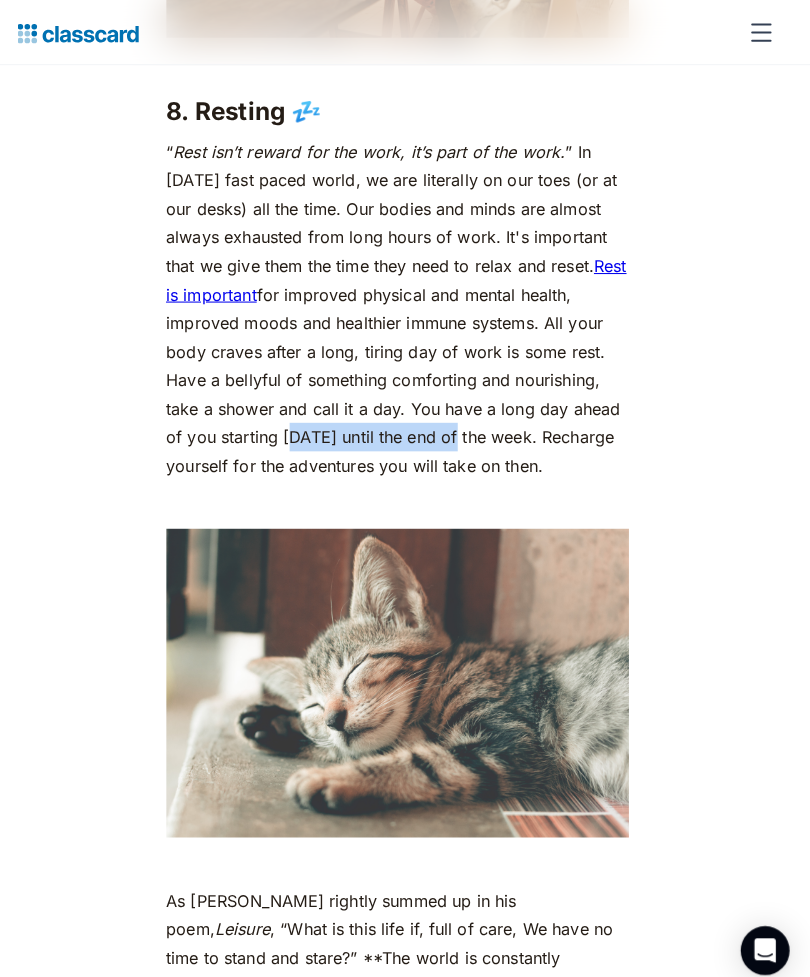 click on "We really don’t have too much time on our hands. As a society, as a species (thanks global warming 🙃) and even more so as individuals. Finding time for yourself can indeed prove to be challenging in the hustle and bustle of everyday life. If you clock in about 7 hours of sleep and 8 hours at the office or at class, that leaves you about  9 hours  in your day for recreation, that is, without considering your daily rituals — freshening up, mealtimes and commute. So when you do find yourself with time to spare, it’s important to make the most of it. Productive Things To Do in your Free Time You come back from work, pop your bag on the bed, and collapse onto the couch. Instinctively, you turn on Netflix, munching your way through dinner while staying glued to the television. Before you know it, you’re three episodes deep, and it’s 11 p.m. You have work [DATE], so you switch off the TV and head to bed. Sound familiar? Here are 8 productive ways to spend your free time: 1. Reading 📚 ‍ advantages" at bounding box center [405, -8503] 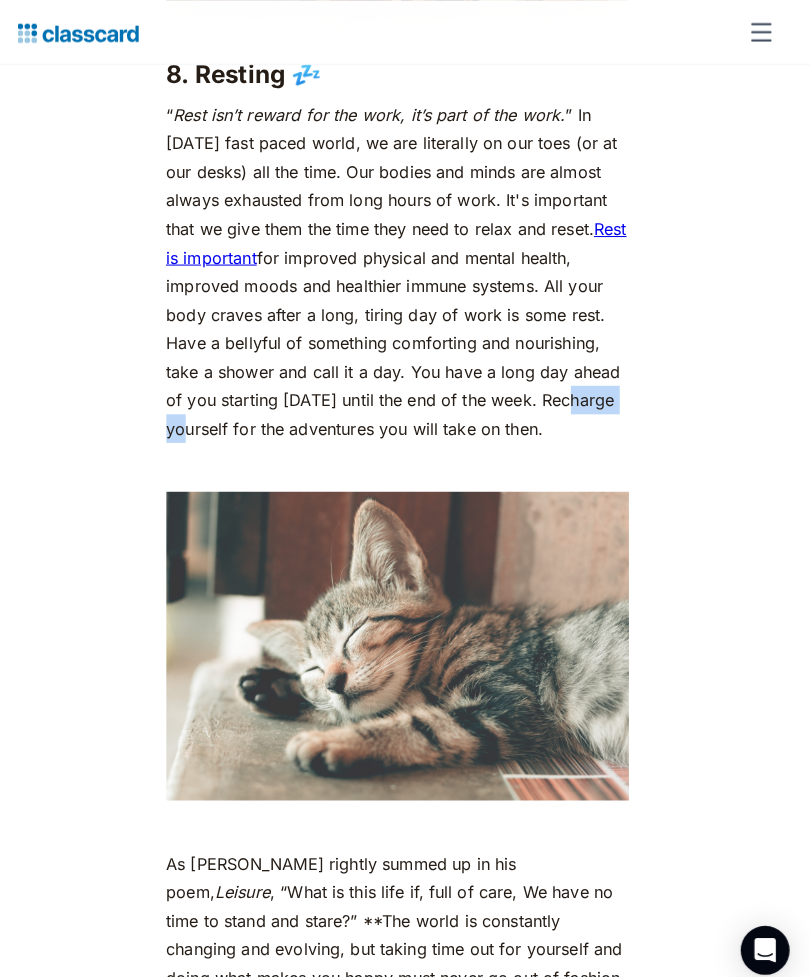 scroll, scrollTop: 8835, scrollLeft: 0, axis: vertical 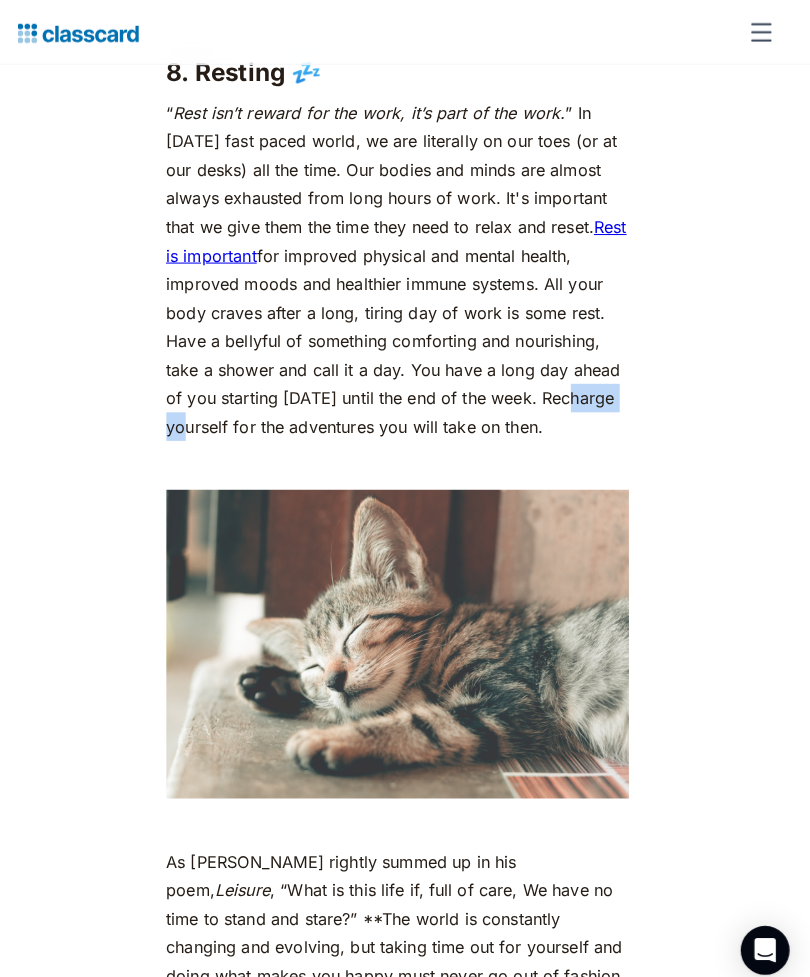 click on "We really don’t have too much time on our hands. As a society, as a species (thanks global warming 🙃) and even more so as individuals. Finding time for yourself can indeed prove to be challenging in the hustle and bustle of everyday life. If you clock in about 7 hours of sleep and 8 hours at the office or at class, that leaves you about  9 hours  in your day for recreation, that is, without considering your daily rituals — freshening up, mealtimes and commute. So when you do find yourself with time to spare, it’s important to make the most of it. Productive Things To Do in your Free Time You come back from work, pop your bag on the bed, and collapse onto the couch. Instinctively, you turn on Netflix, munching your way through dinner while staying glued to the television. Before you know it, you’re three episodes deep, and it’s 11 p.m. You have work [DATE], so you switch off the TV and head to bed. Sound familiar? Here are 8 productive ways to spend your free time: 1. Reading 📚 ‍ advantages" at bounding box center (405, -8541) 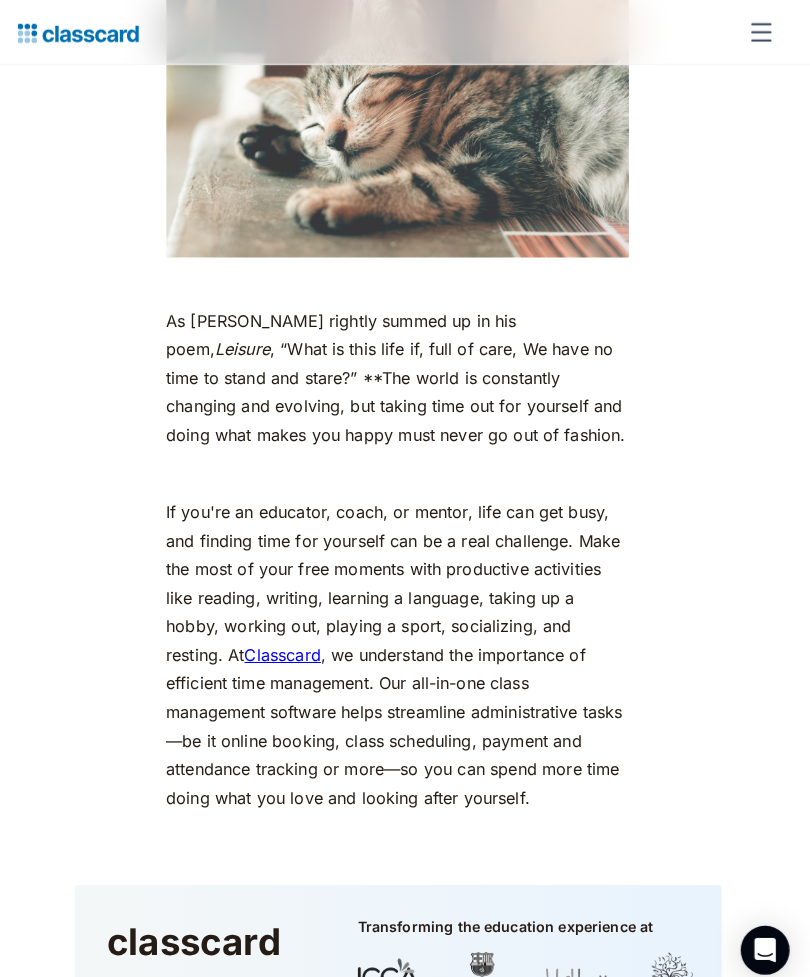 scroll, scrollTop: 9367, scrollLeft: 0, axis: vertical 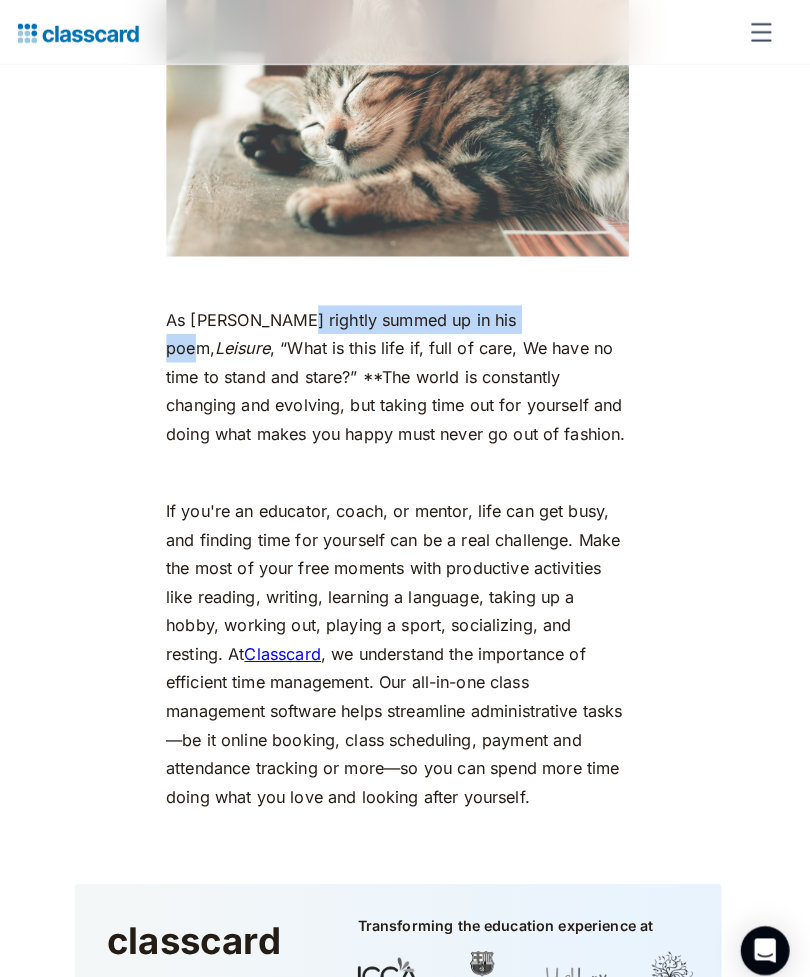 click on "As [PERSON_NAME] rightly summed up in his poem,  Leisure , “What is this life if, full of care, We have no time to stand and stare?” **The world is constantly changing and evolving, but taking time out for yourself and doing what makes you happy must never go out of fashion." at bounding box center (405, 370) 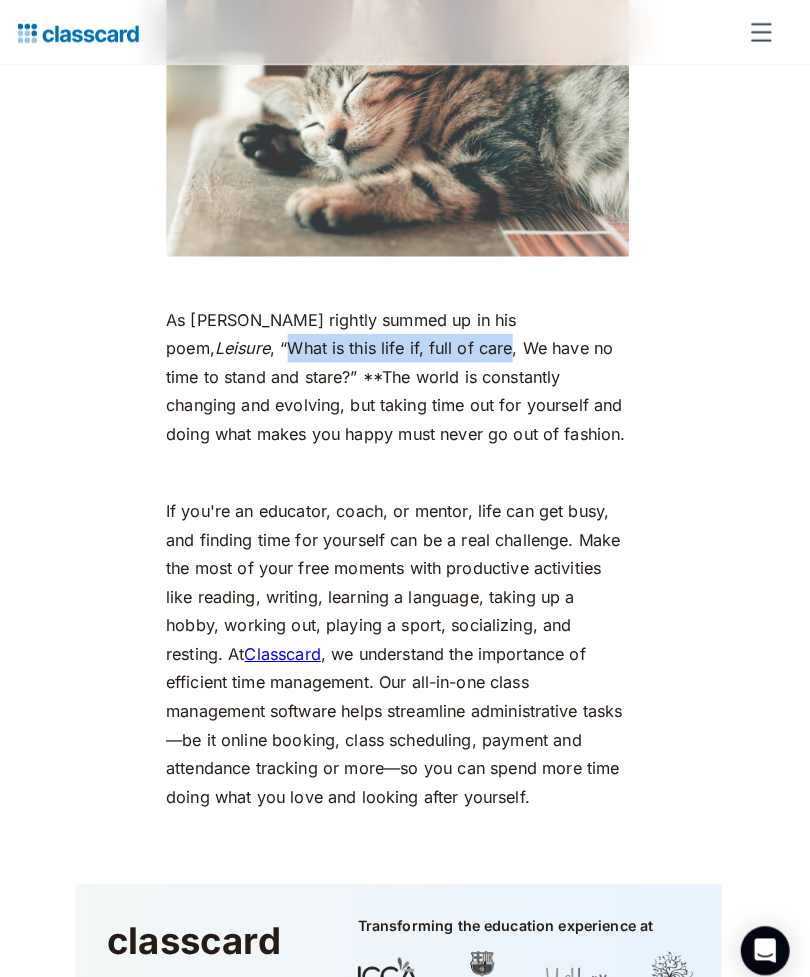 scroll, scrollTop: 9367, scrollLeft: 0, axis: vertical 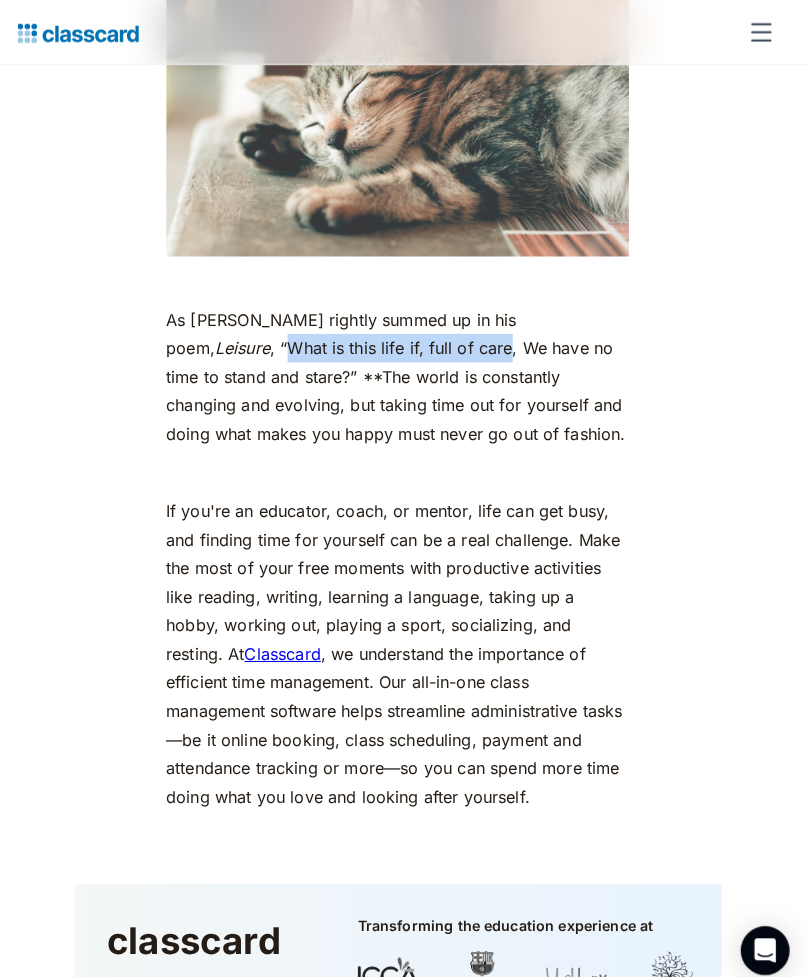 click on "‍" at bounding box center [405, 464] 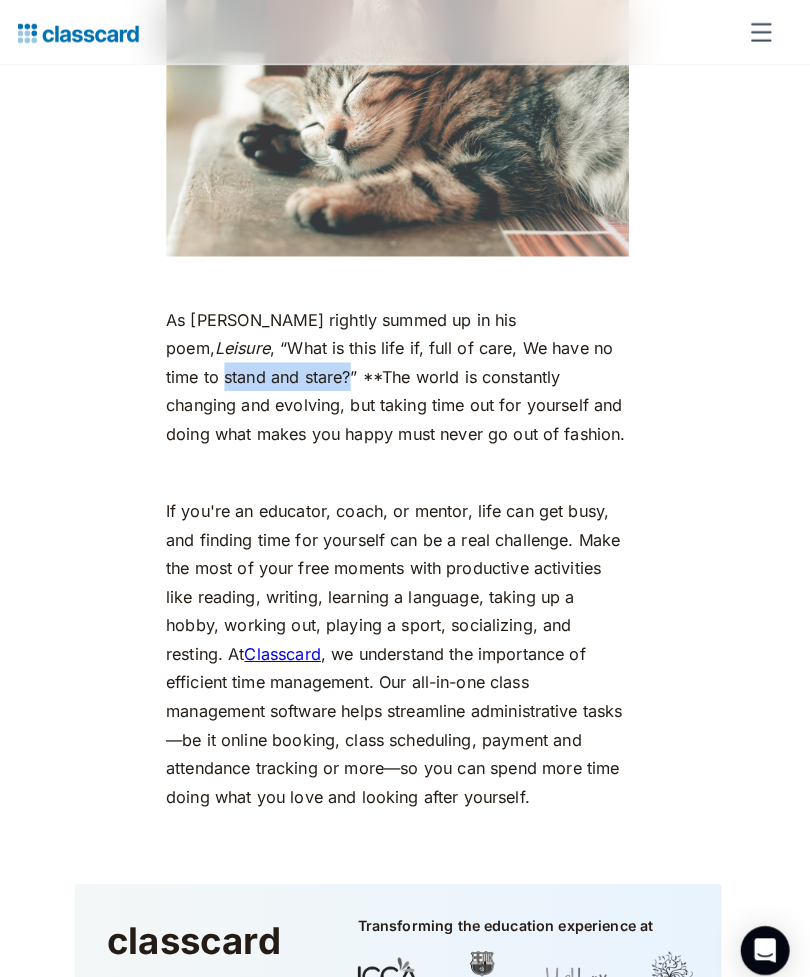 click on "We really don’t have too much time on our hands. As a society, as a species (thanks global warming 🙃) and even more so as individuals. Finding time for yourself can indeed prove to be challenging in the hustle and bustle of everyday life. If you clock in about 7 hours of sleep and 8 hours at the office or at class, that leaves you about  9 hours  in your day for recreation, that is, without considering your daily rituals — freshening up, mealtimes and commute. So when you do find yourself with time to spare, it’s important to make the most of it. Productive Things To Do in your Free Time You come back from work, pop your bag on the bed, and collapse onto the couch. Instinctively, you turn on Netflix, munching your way through dinner while staying glued to the television. Before you know it, you’re three episodes deep, and it’s 11 p.m. You have work [DATE], so you switch off the TV and head to bed. Sound familiar? Here are 8 productive ways to spend your free time: 1. Reading 📚 ‍ advantages" at bounding box center [405, -3681] 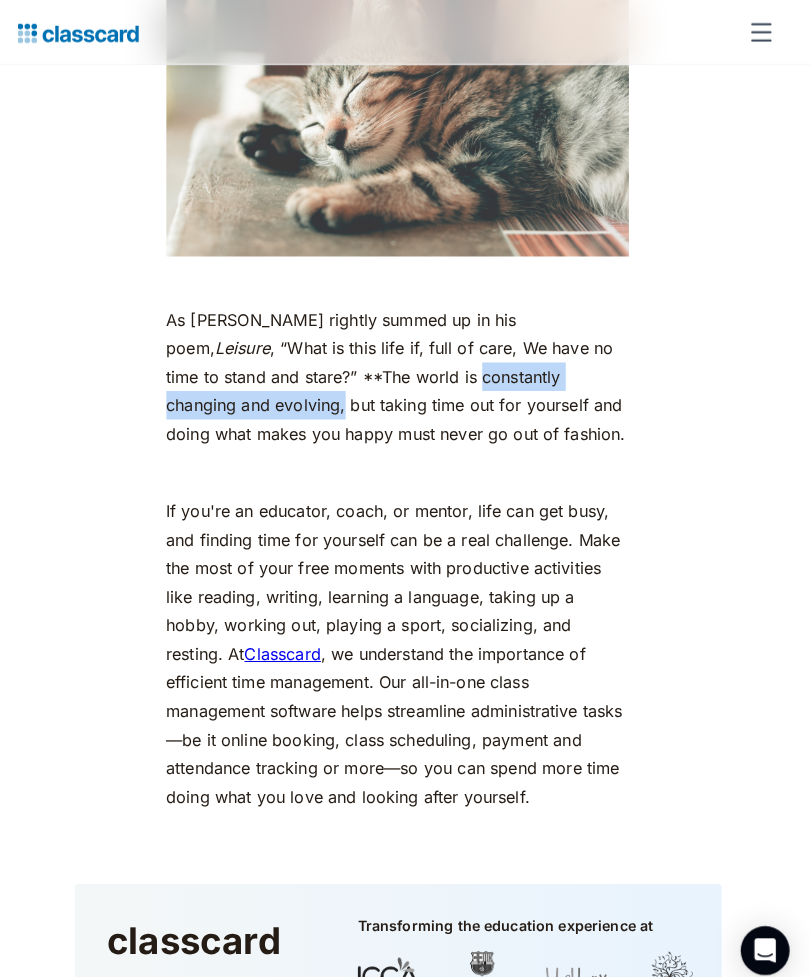 click on "‍" at bounding box center (405, 464) 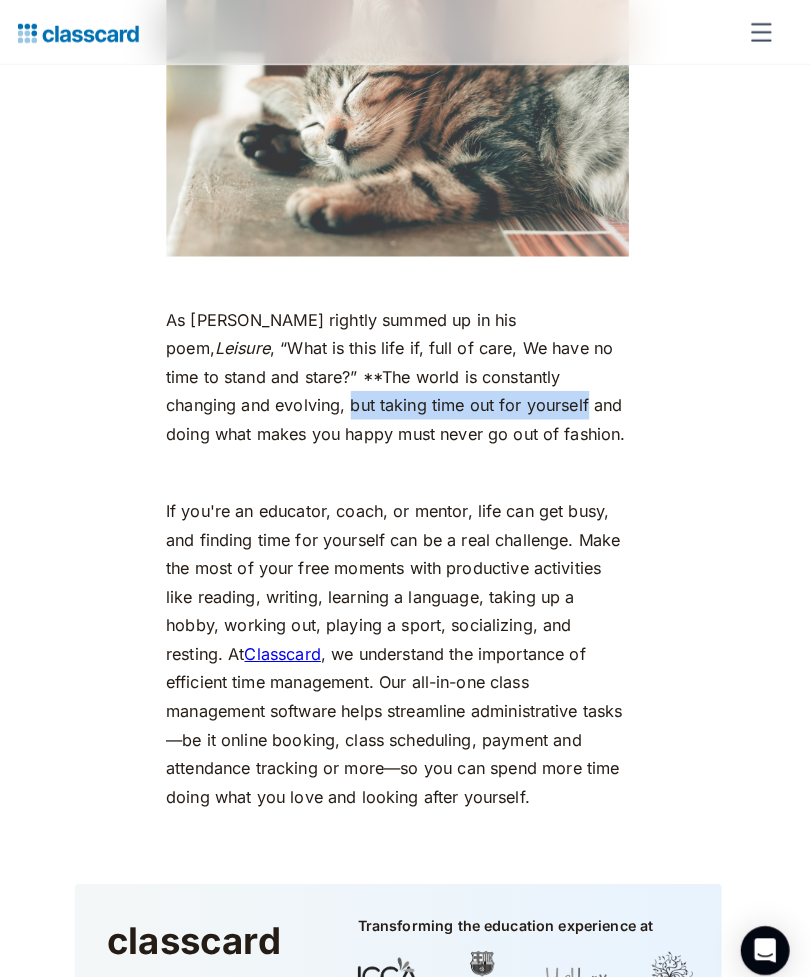 click on "We really don’t have too much time on our hands. As a society, as a species (thanks global warming 🙃) and even more so as individuals. Finding time for yourself can indeed prove to be challenging in the hustle and bustle of everyday life. If you clock in about 7 hours of sleep and 8 hours at the office or at class, that leaves you about  9 hours  in your day for recreation, that is, without considering your daily rituals — freshening up, mealtimes and commute. So when you do find yourself with time to spare, it’s important to make the most of it. Productive Things To Do in your Free Time You come back from work, pop your bag on the bed, and collapse onto the couch. Instinctively, you turn on Netflix, munching your way through dinner while staying glued to the television. Before you know it, you’re three episodes deep, and it’s 11 p.m. You have work [DATE], so you switch off the TV and head to bed. Sound familiar? Here are 8 productive ways to spend your free time: 1. Reading 📚 ‍ advantages" at bounding box center (405, -9073) 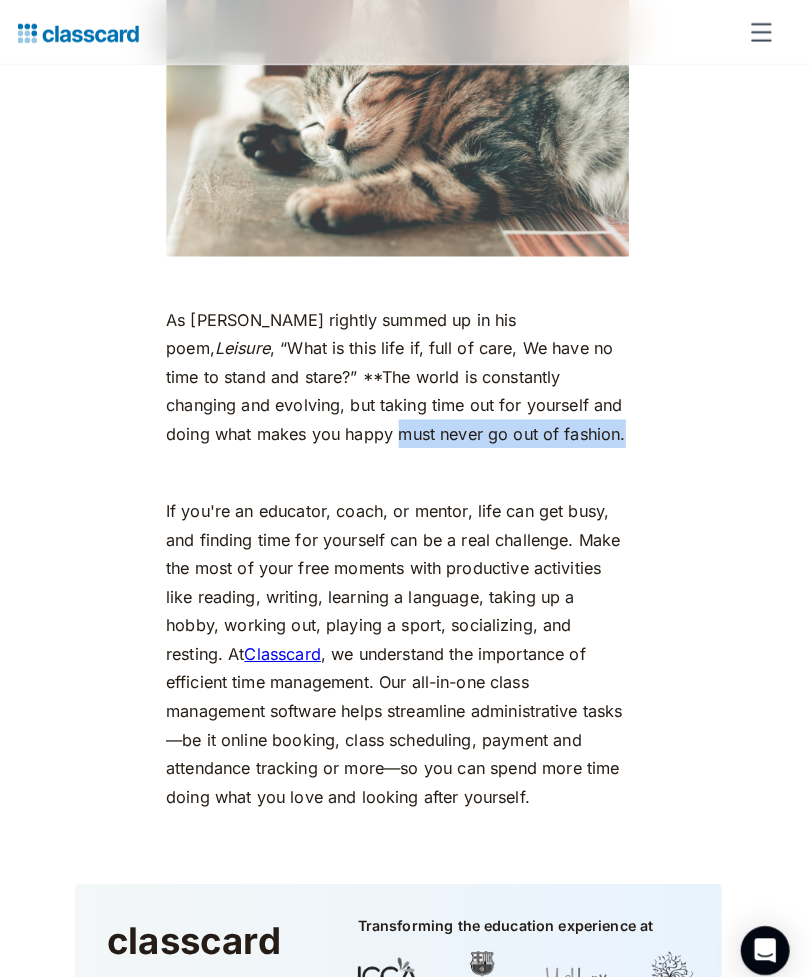 click on "We really don’t have too much time on our hands. As a society, as a species (thanks global warming 🙃) and even more so as individuals. Finding time for yourself can indeed prove to be challenging in the hustle and bustle of everyday life. If you clock in about 7 hours of sleep and 8 hours at the office or at class, that leaves you about  9 hours  in your day for recreation, that is, without considering your daily rituals — freshening up, mealtimes and commute. So when you do find yourself with time to spare, it’s important to make the most of it. Productive Things To Do in your Free Time You come back from work, pop your bag on the bed, and collapse onto the couch. Instinctively, you turn on Netflix, munching your way through dinner while staying glued to the television. Before you know it, you’re three episodes deep, and it’s 11 p.m. You have work [DATE], so you switch off the TV and head to bed. Sound familiar? Here are 8 productive ways to spend your free time: 1. Reading 📚 ‍ advantages" at bounding box center [405, -9073] 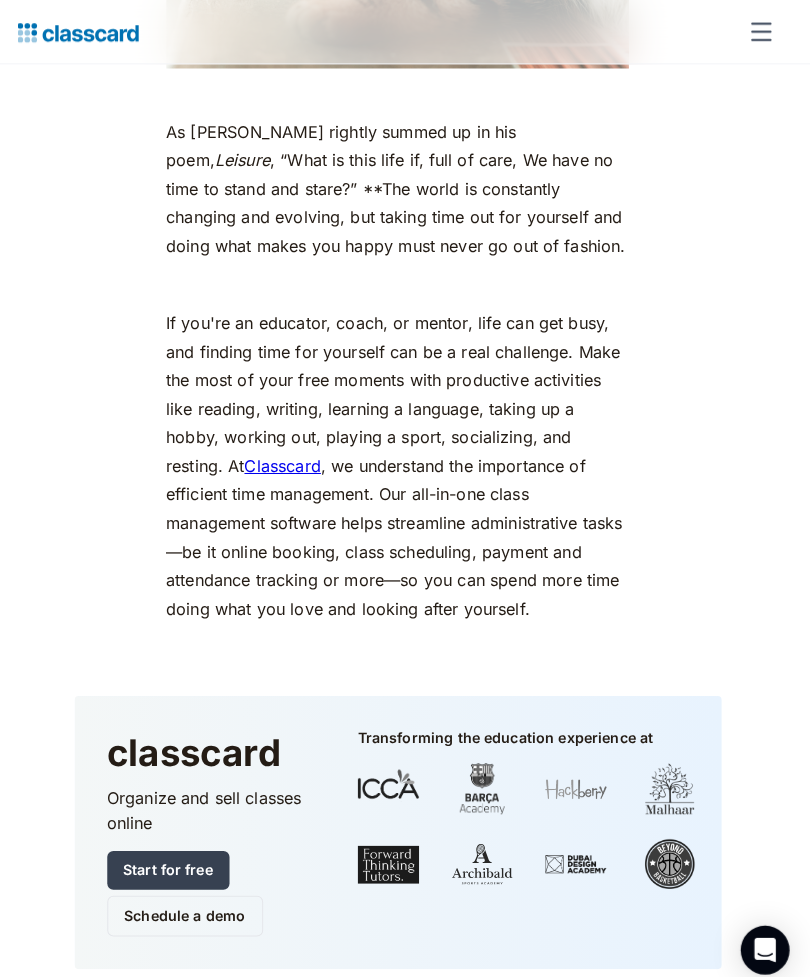 scroll, scrollTop: 9553, scrollLeft: 0, axis: vertical 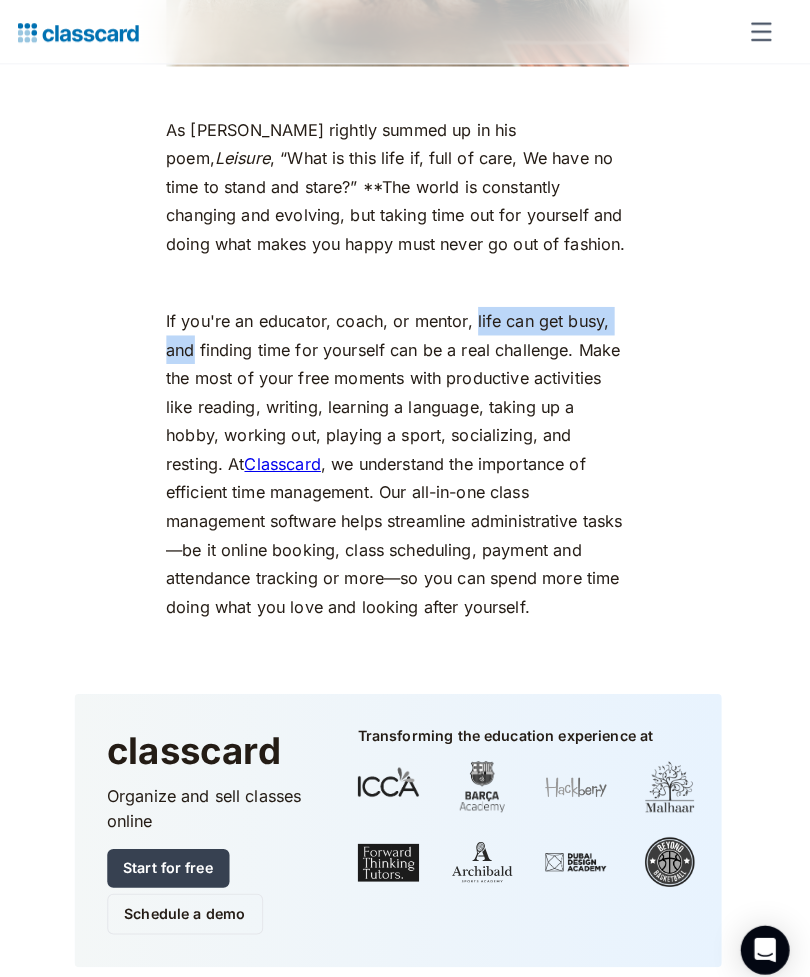 click on "If you're an educator, coach, or mentor, life can get busy, and finding time for yourself can be a real challenge. Make the most of your free moments with productive activities like reading, writing, learning a language, taking up a hobby, working out, playing a sport, socializing, and resting. At  Classcard , we understand the importance of efficient time management. Our all-in-one class management software helps streamline administrative tasks—be it online booking, class scheduling, payment and attendance tracking or more—so you can spend more time doing what you love and looking after yourself." at bounding box center (405, 456) 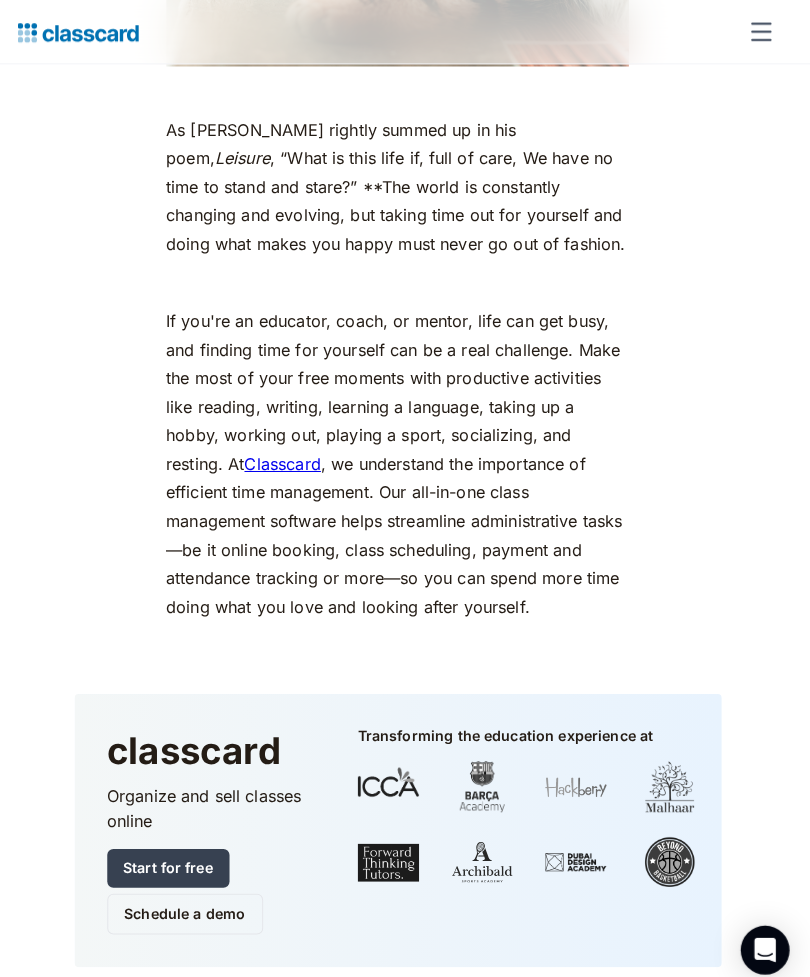 click on "If you're an educator, coach, or mentor, life can get busy, and finding time for yourself can be a real challenge. Make the most of your free moments with productive activities like reading, writing, learning a language, taking up a hobby, working out, playing a sport, socializing, and resting. At  Classcard , we understand the importance of efficient time management. Our all-in-one class management software helps streamline administrative tasks—be it online booking, class scheduling, payment and attendance tracking or more—so you can spend more time doing what you love and looking after yourself." at bounding box center (405, 456) 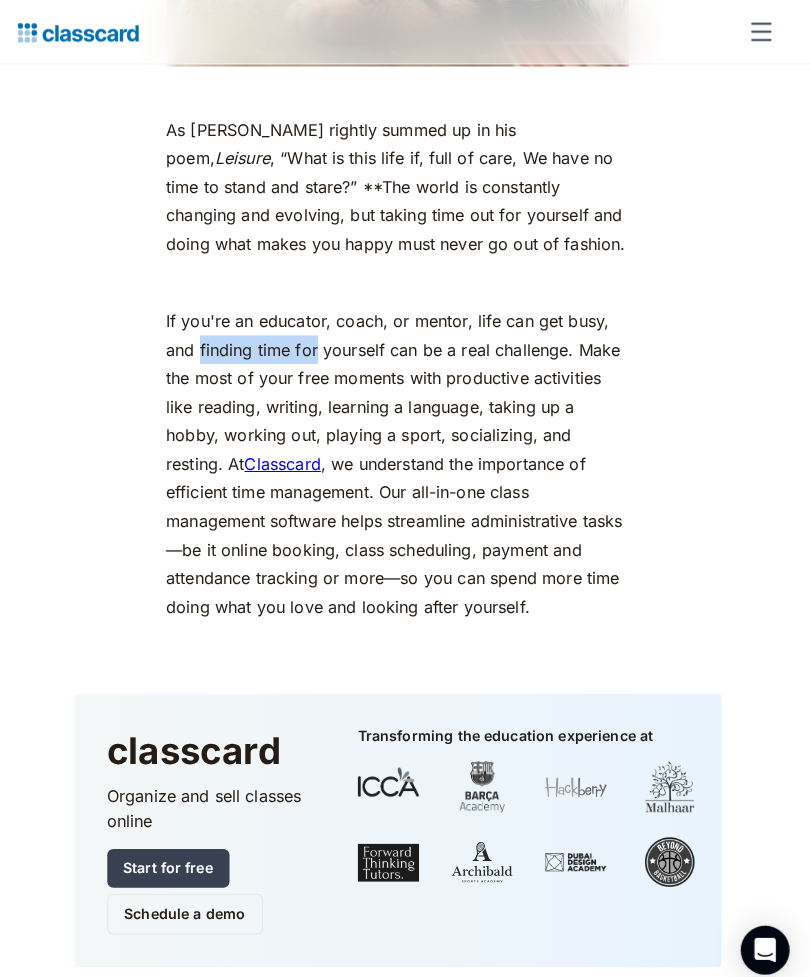 click on "If you're an educator, coach, or mentor, life can get busy, and finding time for yourself can be a real challenge. Make the most of your free moments with productive activities like reading, writing, learning a language, taking up a hobby, working out, playing a sport, socializing, and resting. At  Classcard , we understand the importance of efficient time management. Our all-in-one class management software helps streamline administrative tasks—be it online booking, class scheduling, payment and attendance tracking or more—so you can spend more time doing what you love and looking after yourself." at bounding box center (405, 456) 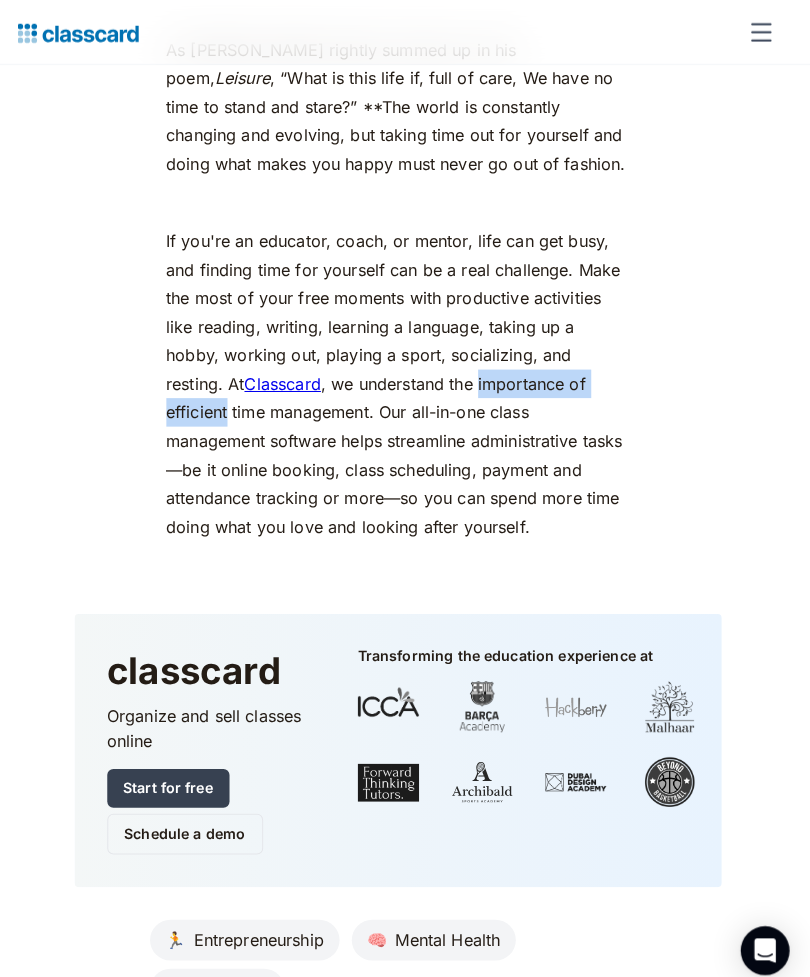 scroll, scrollTop: 9632, scrollLeft: 0, axis: vertical 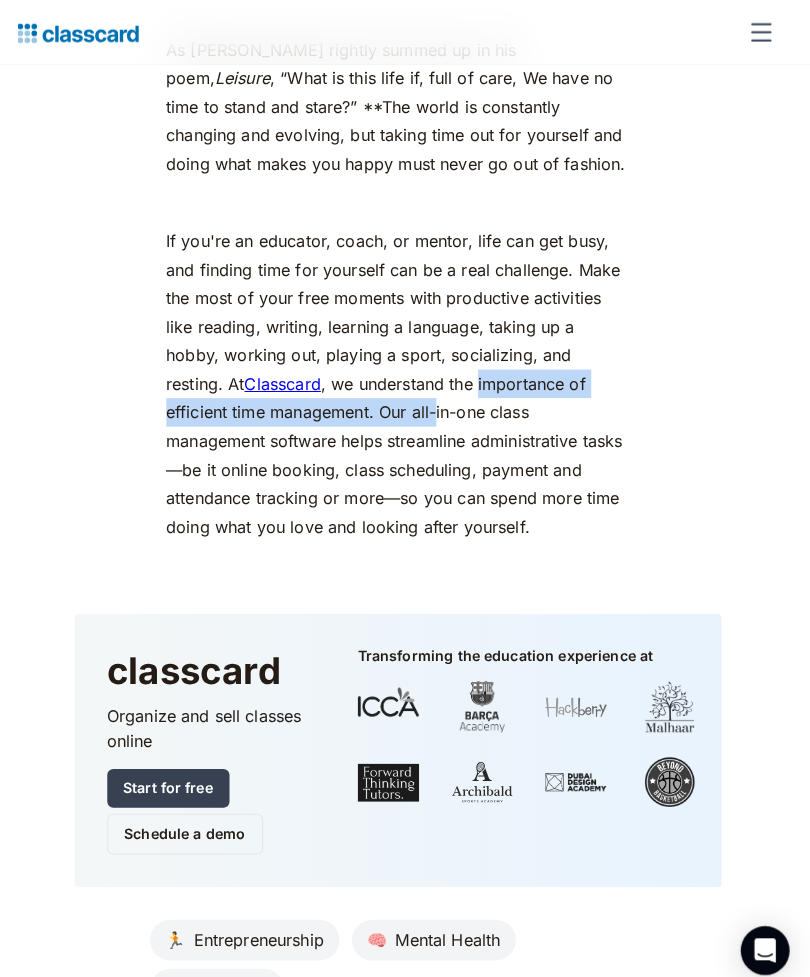 click on "If you're an educator, coach, or mentor, life can get busy, and finding time for yourself can be a real challenge. Make the most of your free moments with productive activities like reading, writing, learning a language, taking up a hobby, working out, playing a sport, socializing, and resting. At  Classcard , we understand the importance of efficient time management. Our all-in-one class management software helps streamline administrative tasks—be it online booking, class scheduling, payment and attendance tracking or more—so you can spend more time doing what you love and looking after yourself." at bounding box center (405, 377) 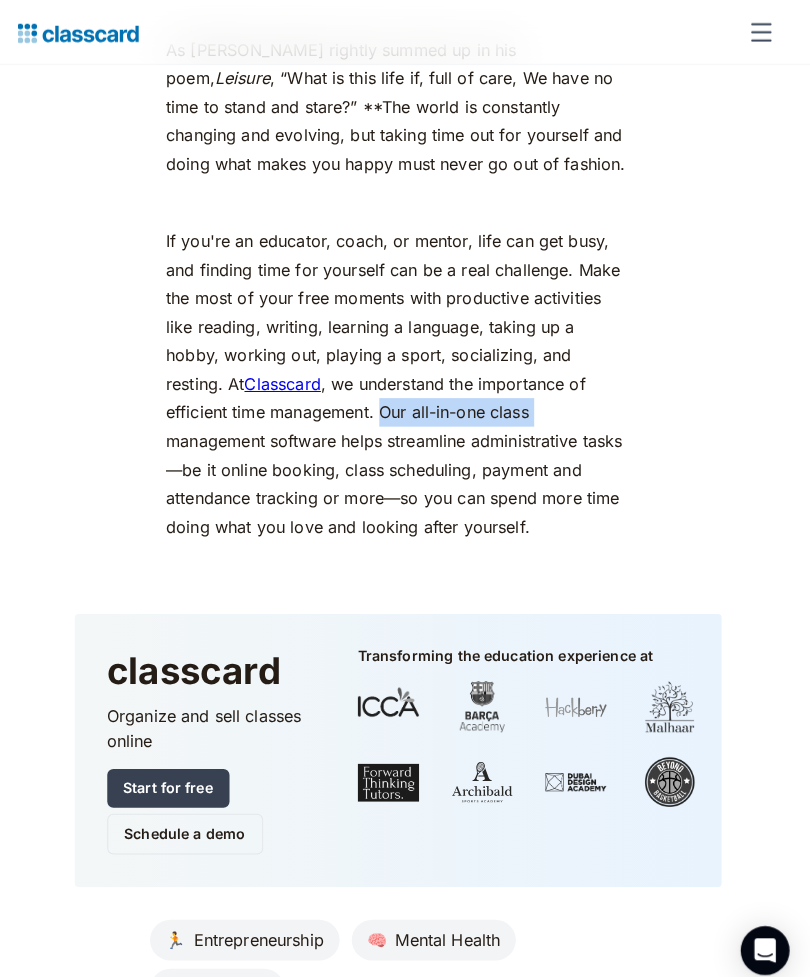click on "‍" at bounding box center (405, 555) 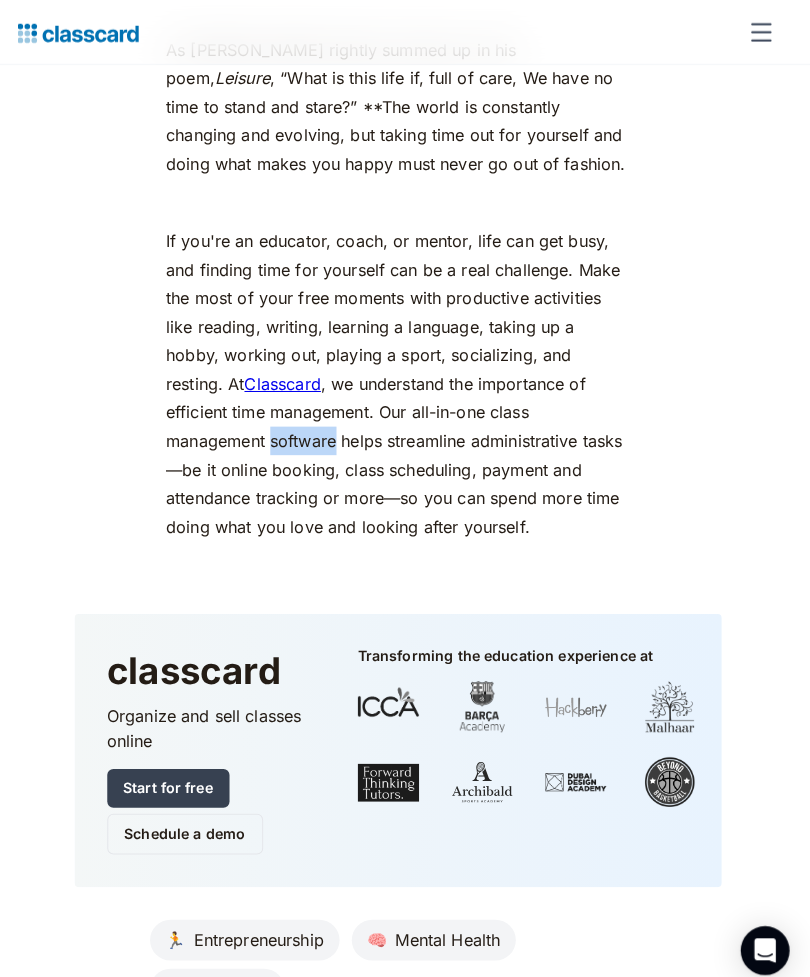 click on "We really don’t have too much time on our hands. As a society, as a species (thanks global warming 🙃) and even more so as individuals. Finding time for yourself can indeed prove to be challenging in the hustle and bustle of everyday life. If you clock in about 7 hours of sleep and 8 hours at the office or at class, that leaves you about  9 hours  in your day for recreation, that is, without considering your daily rituals — freshening up, mealtimes and commute. So when you do find yourself with time to spare, it’s important to make the most of it. Productive Things To Do in your Free Time You come back from work, pop your bag on the bed, and collapse onto the couch. Instinctively, you turn on Netflix, munching your way through dinner while staying glued to the television. Before you know it, you’re three episodes deep, and it’s 11 p.m. You have work [DATE], so you switch off the TV and head to bed. Sound familiar? Here are 8 productive ways to spend your free time: 1. Reading 📚 ‍ advantages" at bounding box center (405, -3946) 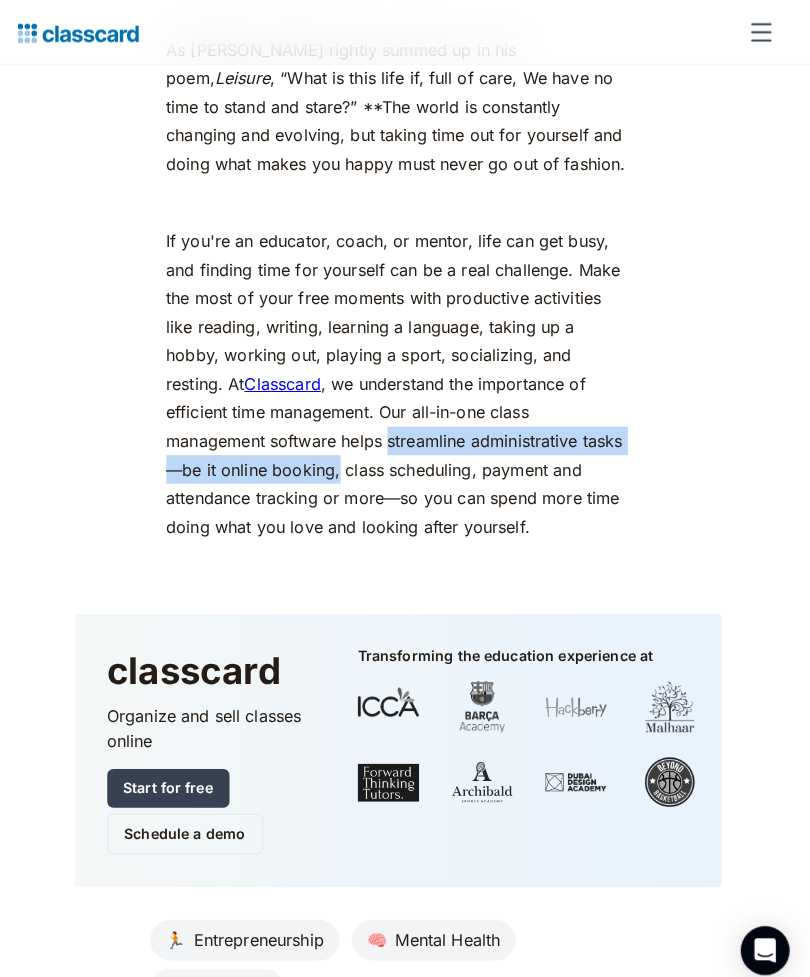 click on "We really don’t have too much time on our hands. As a society, as a species (thanks global warming 🙃) and even more so as individuals. Finding time for yourself can indeed prove to be challenging in the hustle and bustle of everyday life. If you clock in about 7 hours of sleep and 8 hours at the office or at class, that leaves you about  9 hours  in your day for recreation, that is, without considering your daily rituals — freshening up, mealtimes and commute. So when you do find yourself with time to spare, it’s important to make the most of it. Productive Things To Do in your Free Time You come back from work, pop your bag on the bed, and collapse onto the couch. Instinctively, you turn on Netflix, munching your way through dinner while staying glued to the television. Before you know it, you’re three episodes deep, and it’s 11 p.m. You have work [DATE], so you switch off the TV and head to bed. Sound familiar? Here are 8 productive ways to spend your free time: 1. Reading 📚 ‍ advantages" at bounding box center (405, -9338) 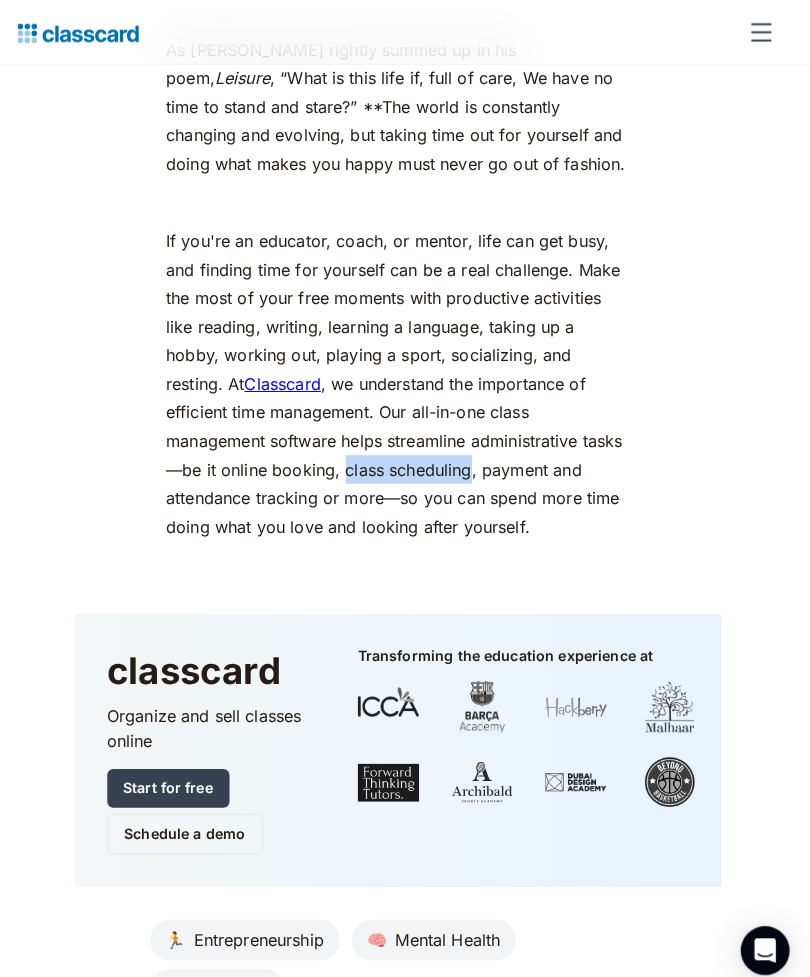 click on "‍" at bounding box center (405, 555) 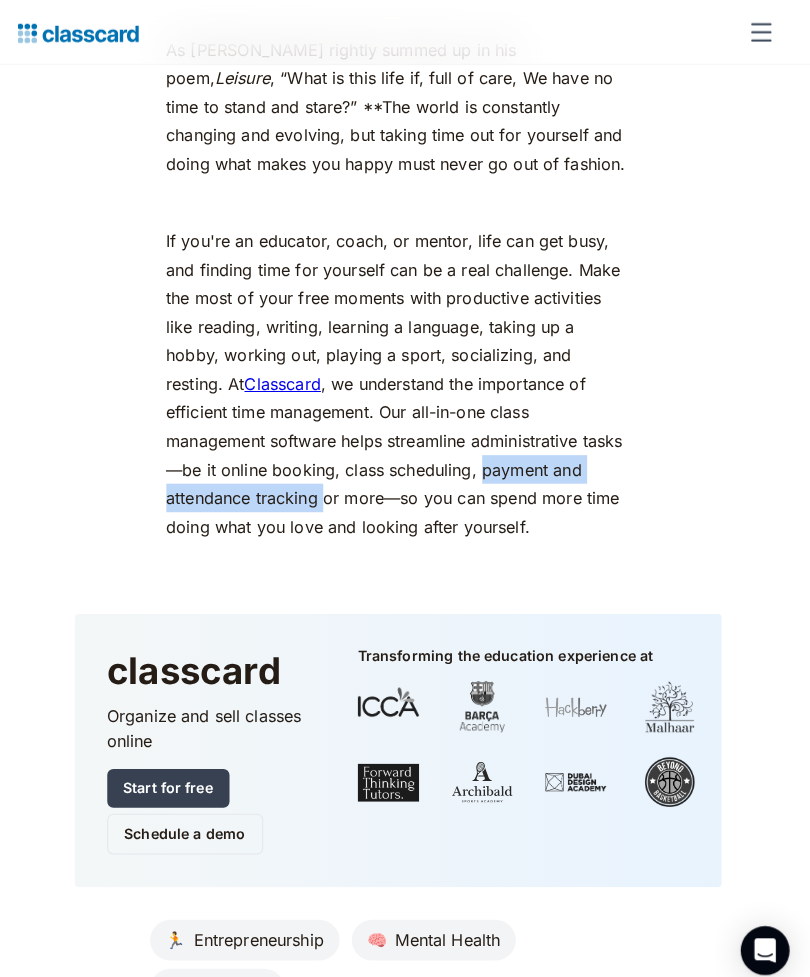 click on "‍" at bounding box center (405, 555) 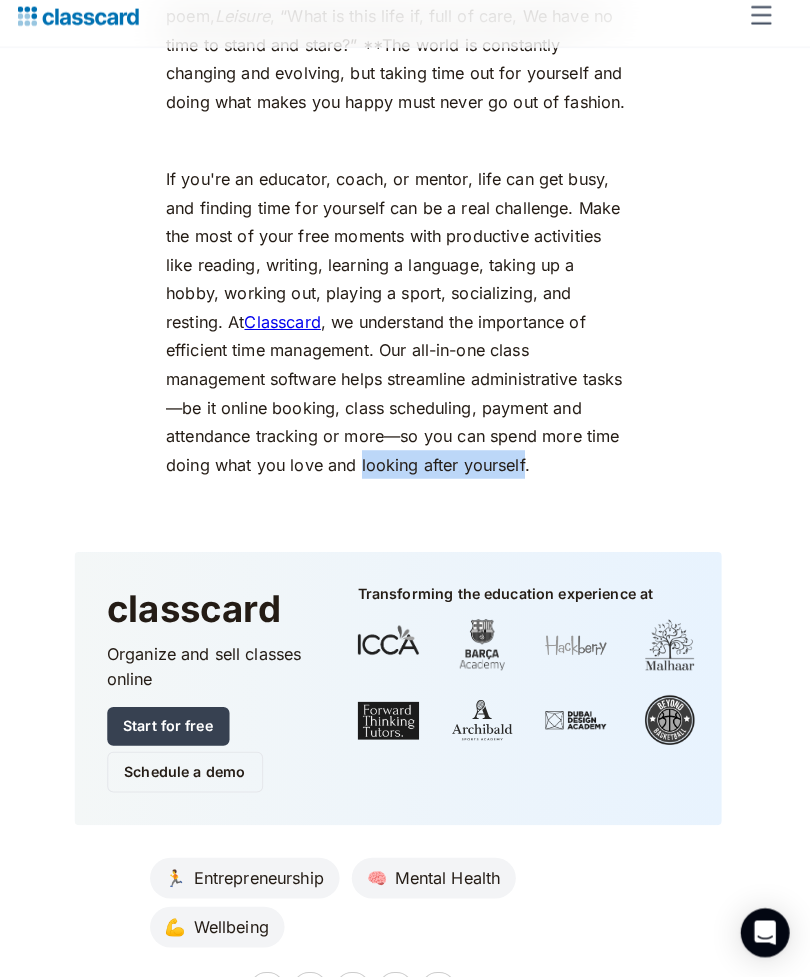 scroll, scrollTop: 9677, scrollLeft: 0, axis: vertical 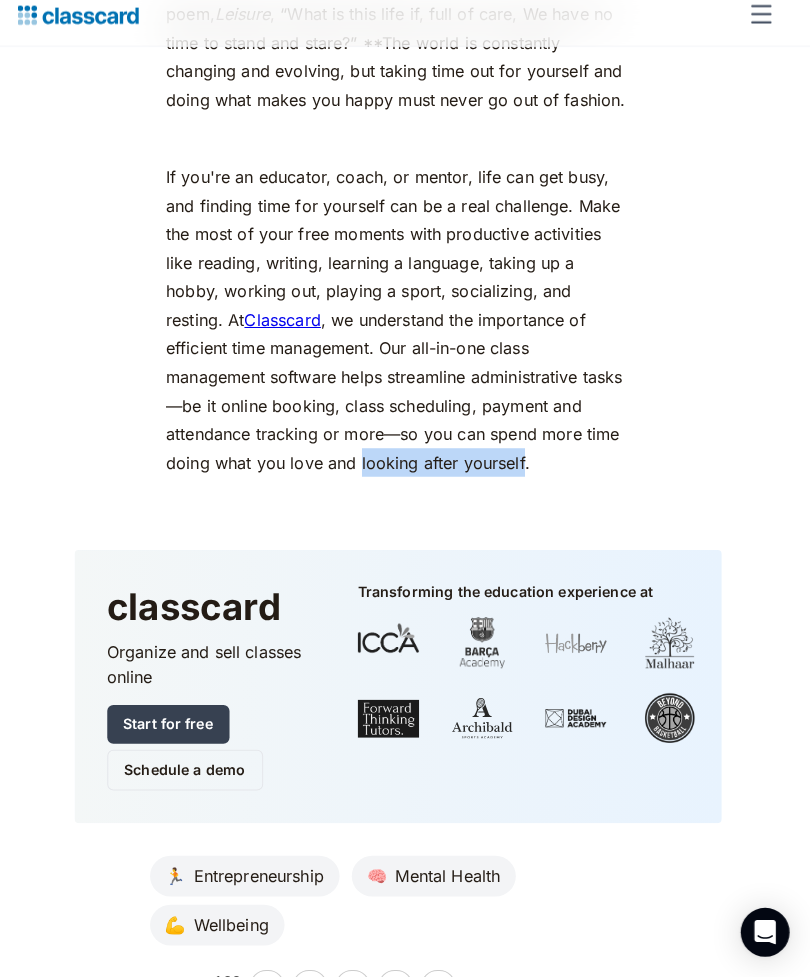 click on "If you're an educator, coach, or mentor, life can get busy, and finding time for yourself can be a real challenge. Make the most of your free moments with productive activities like reading, writing, learning a language, taking up a hobby, working out, playing a sport, socializing, and resting. At  Classcard , we understand the importance of efficient time management. Our all-in-one class management software helps streamline administrative tasks—be it online booking, class scheduling, payment and attendance tracking or more—so you can spend more time doing what you love and looking after yourself." at bounding box center (405, 332) 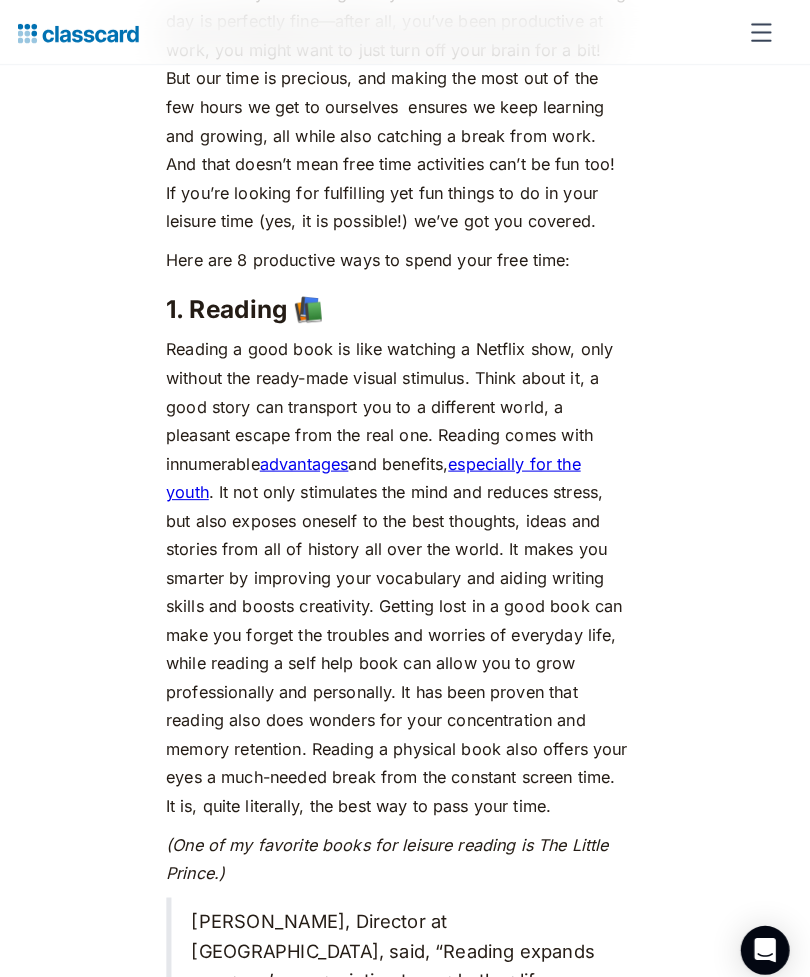 scroll, scrollTop: 1744, scrollLeft: 0, axis: vertical 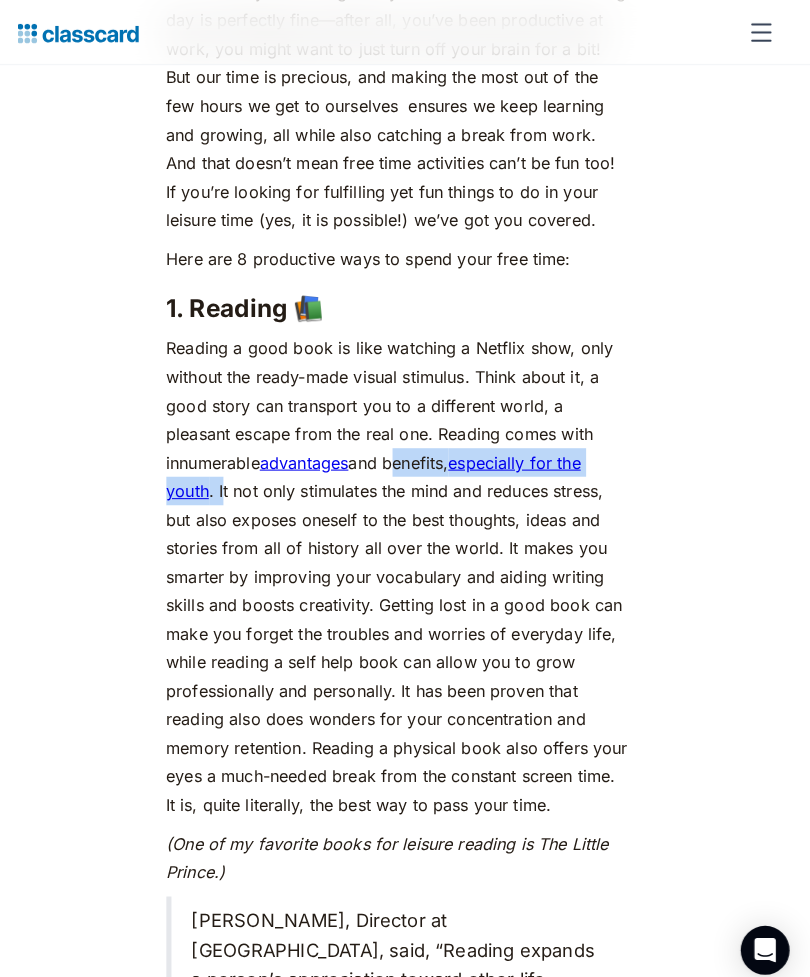 click on "Reading a good book is like watching a Netflix show, only without the ready-made visual stimulus. Think about it, a good story can transport you to a different world, a pleasant escape from the real one. Reading comes with innumerable  advantages  and benefits,  especially for the youth . It not only stimulates the mind and reduces stress, but also exposes oneself to the best thoughts, ideas and stories from all of history all over the world. It makes you smarter by improving your vocabulary and aiding writing skills and boosts creativity. Getting lost in a good book can make you forget the troubles and worries of everyday life, while reading a self help book can allow you to grow professionally and personally. It has been proven that reading also does wonders for your concentration and memory retention. Reading a physical book also offers your eyes a much-needed break from the constant screen time. It is, quite literally, the best way to pass your time." at bounding box center (405, 566) 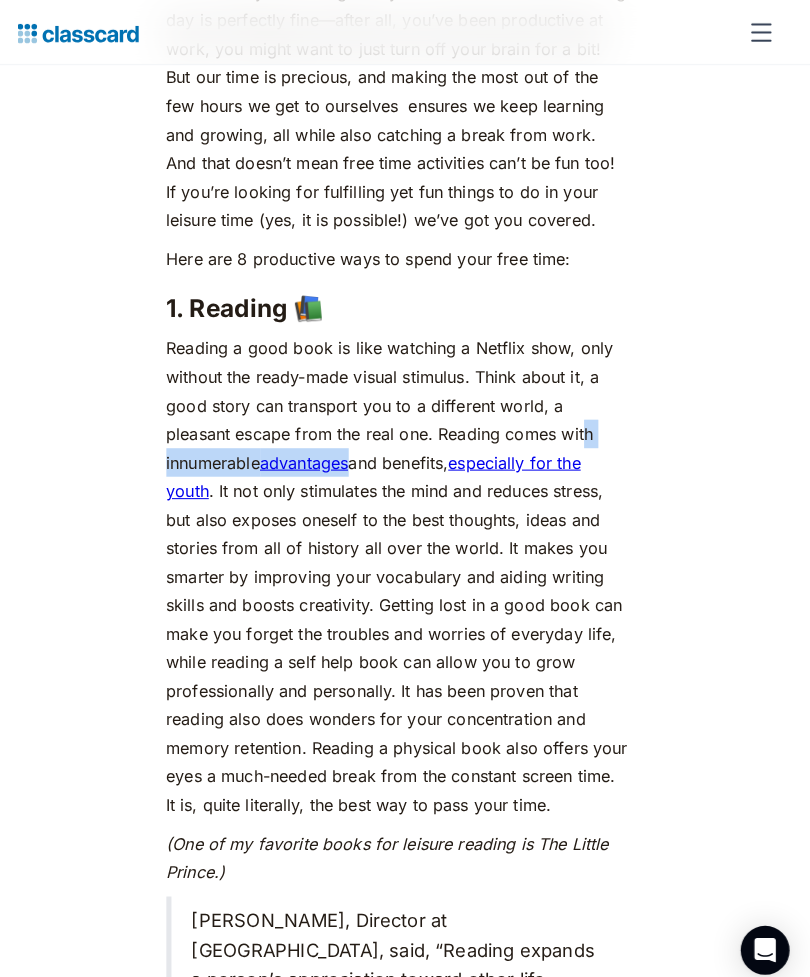 click on "Reading a good book is like watching a Netflix show, only without the ready-made visual stimulus. Think about it, a good story can transport you to a different world, a pleasant escape from the real one. Reading comes with innumerable  advantages  and benefits,  especially for the youth . It not only stimulates the mind and reduces stress, but also exposes oneself to the best thoughts, ideas and stories from all of history all over the world. It makes you smarter by improving your vocabulary and aiding writing skills and boosts creativity. Getting lost in a good book can make you forget the troubles and worries of everyday life, while reading a self help book can allow you to grow professionally and personally. It has been proven that reading also does wonders for your concentration and memory retention. Reading a physical book also offers your eyes a much-needed break from the constant screen time. It is, quite literally, the best way to pass your time." at bounding box center (405, 566) 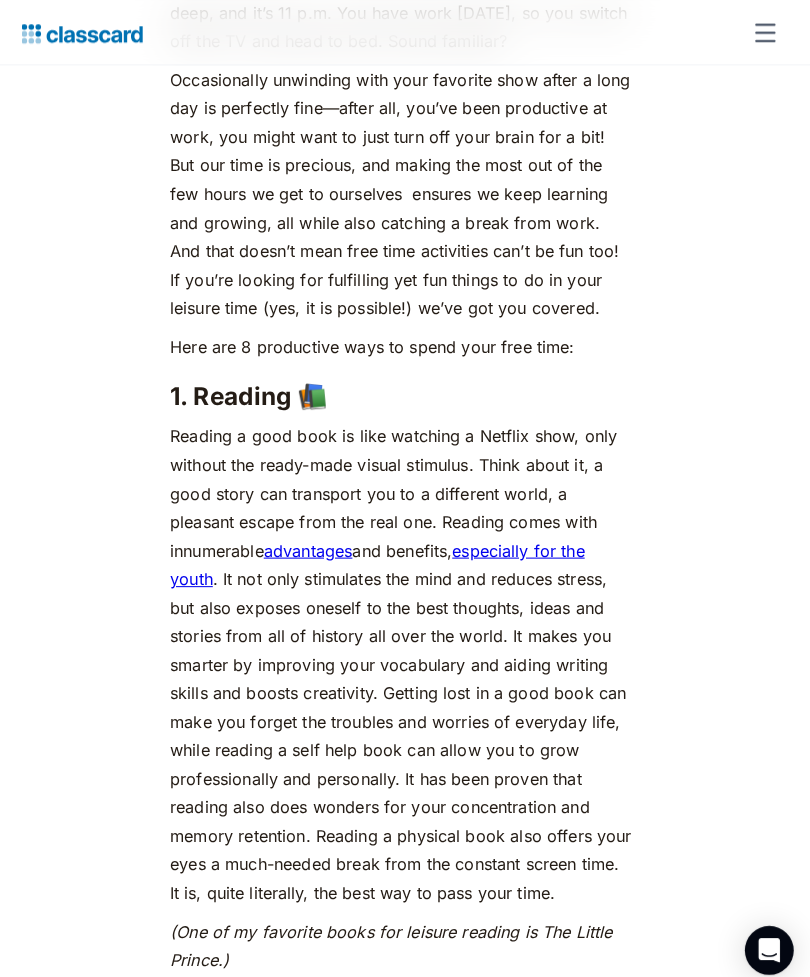 scroll, scrollTop: 1659, scrollLeft: 0, axis: vertical 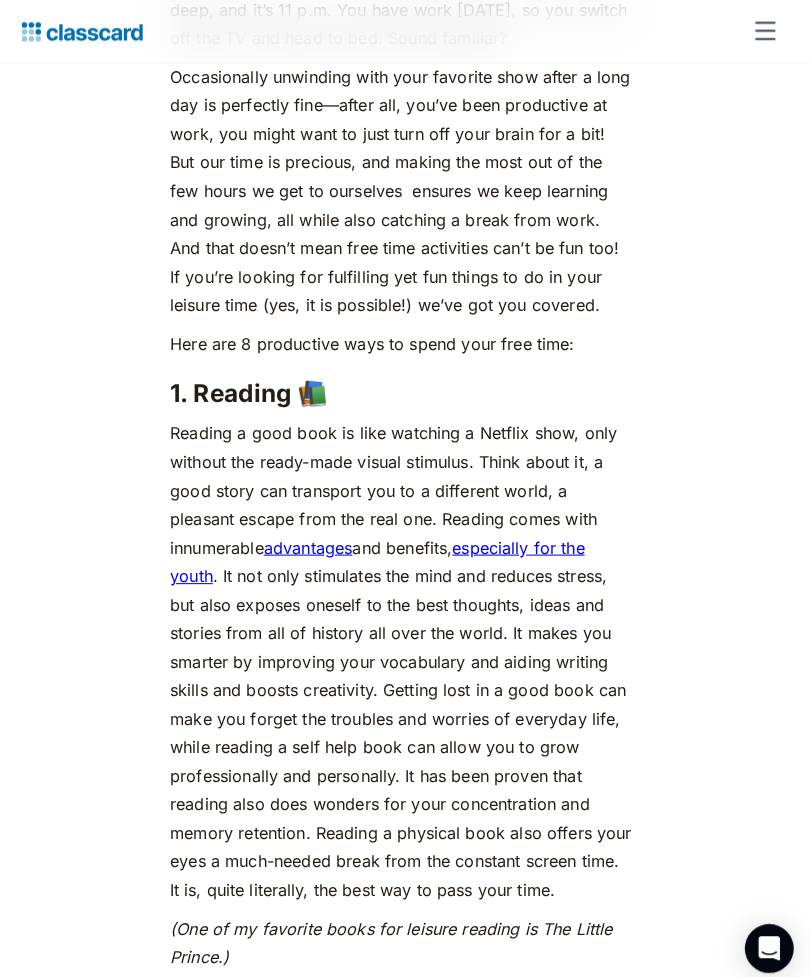 click on "We really don’t have too much time on our hands. As a society, as a species (thanks global warming 🙃) and even more so as individuals. Finding time for yourself can indeed prove to be challenging in the hustle and bustle of everyday life. If you clock in about 7 hours of sleep and 8 hours at the office or at class, that leaves you about  9 hours  in your day for recreation, that is, without considering your daily rituals — freshening up, mealtimes and commute. So when you do find yourself with time to spare, it’s important to make the most of it. Productive Things To Do in your Free Time You come back from work, pop your bag on the bed, and collapse onto the couch. Instinctively, you turn on Netflix, munching your way through dinner while staying glued to the television. Before you know it, you’re three episodes deep, and it’s 11 p.m. You have work [DATE], so you switch off the TV and head to bed. Sound familiar? Here are 8 productive ways to spend your free time: 1. Reading 📚 ‍ advantages" at bounding box center [405, -1365] 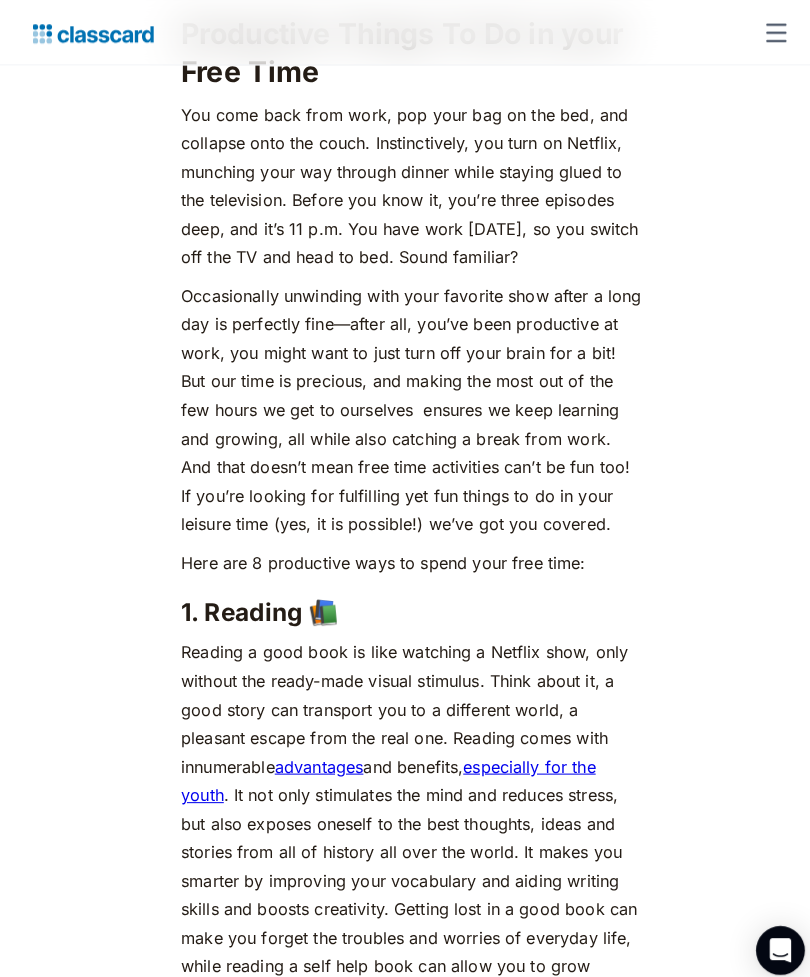 scroll, scrollTop: 1439, scrollLeft: 0, axis: vertical 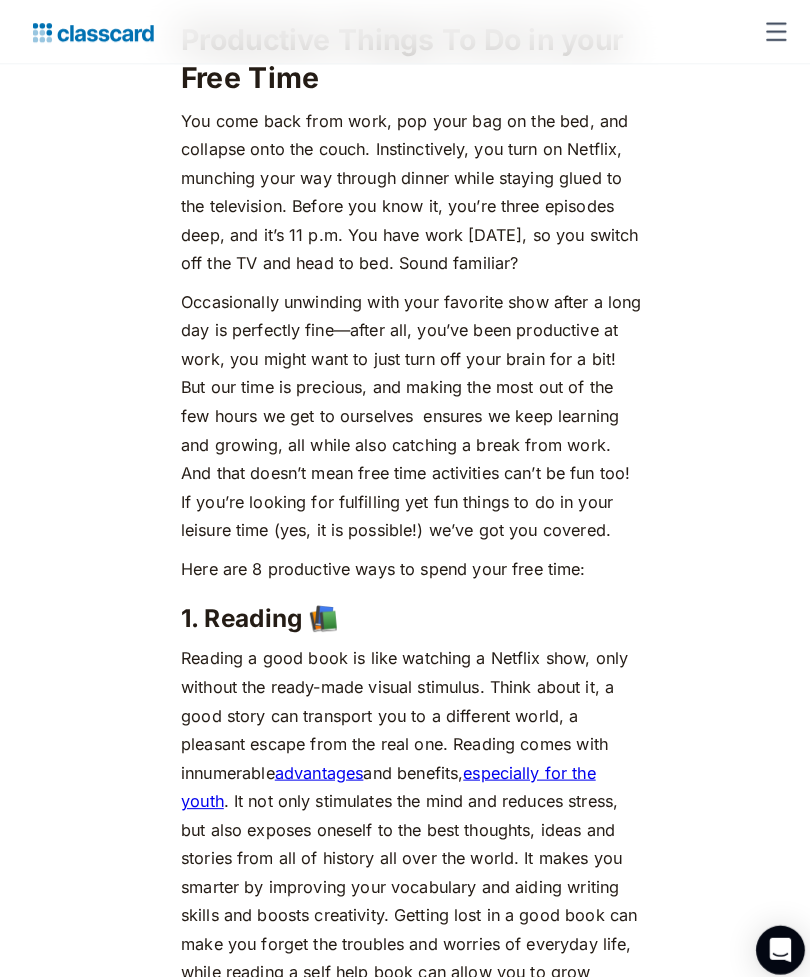 click on "We really don’t have too much time on our hands. As a society, as a species (thanks global warming 🙃) and even more so as individuals. Finding time for yourself can indeed prove to be challenging in the hustle and bustle of everyday life. If you clock in about 7 hours of sleep and 8 hours at the office or at class, that leaves you about  9 hours  in your day for recreation, that is, without considering your daily rituals — freshening up, mealtimes and commute. So when you do find yourself with time to spare, it’s important to make the most of it. Productive Things To Do in your Free Time You come back from work, pop your bag on the bed, and collapse onto the couch. Instinctively, you turn on Netflix, munching your way through dinner while staying glued to the television. Before you know it, you’re three episodes deep, and it’s 11 p.m. You have work [DATE], so you switch off the TV and head to bed. Sound familiar? Here are 8 productive ways to spend your free time: 1. Reading 📚 ‍ advantages" at bounding box center [405, -1145] 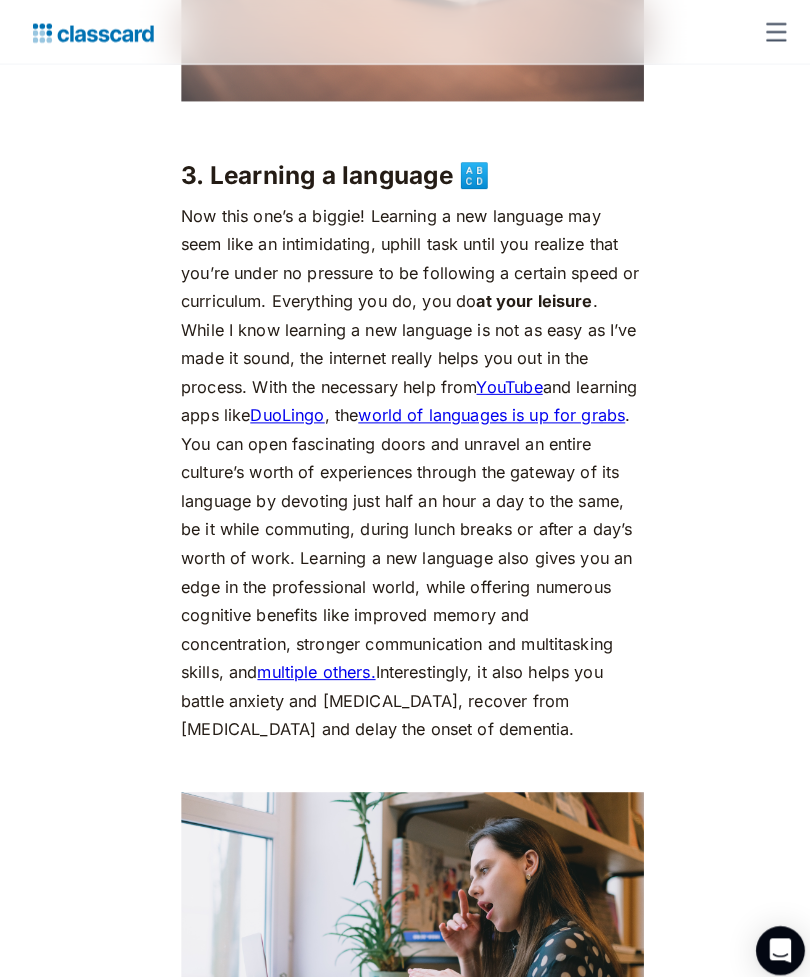 scroll, scrollTop: 4003, scrollLeft: 0, axis: vertical 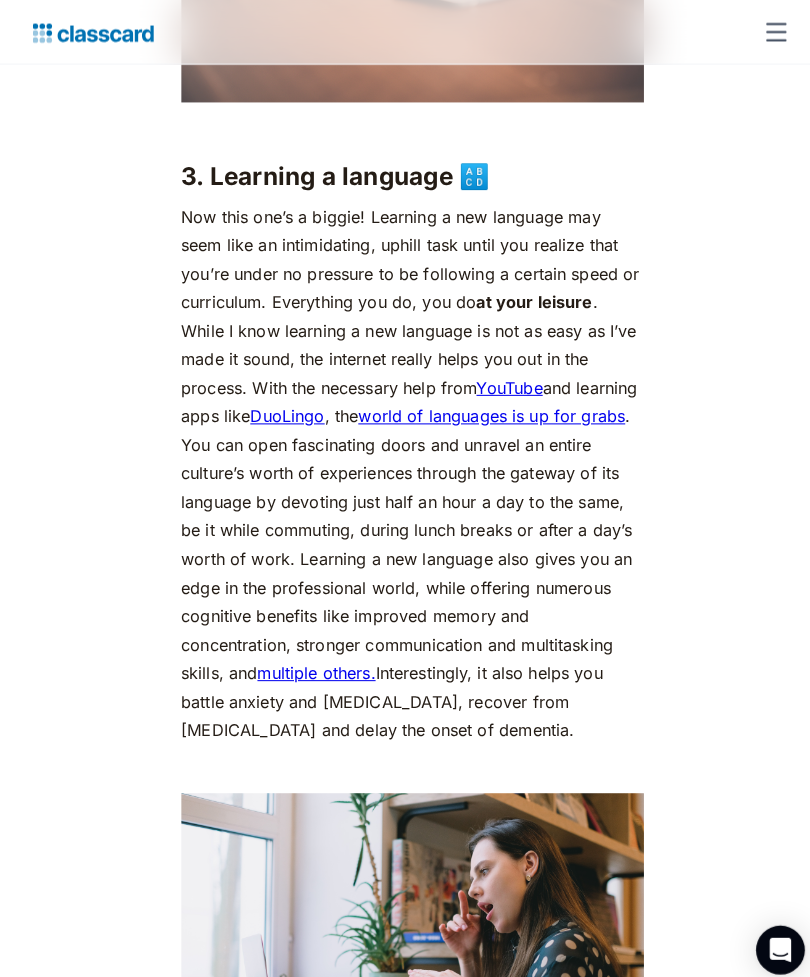 click on "We really don’t have too much time on our hands. As a society, as a species (thanks global warming 🙃) and even more so as individuals. Finding time for yourself can indeed prove to be challenging in the hustle and bustle of everyday life. If you clock in about 7 hours of sleep and 8 hours at the office or at class, that leaves you about  9 hours  in your day for recreation, that is, without considering your daily rituals — freshening up, mealtimes and commute. So when you do find yourself with time to spare, it’s important to make the most of it. Productive Things To Do in your Free Time You come back from work, pop your bag on the bed, and collapse onto the couch. Instinctively, you turn on Netflix, munching your way through dinner while staying glued to the television. Before you know it, you’re three episodes deep, and it’s 11 p.m. You have work [DATE], so you switch off the TV and head to bed. Sound familiar? Here are 8 productive ways to spend your free time: 1. Reading 📚 ‍ advantages" at bounding box center [405, 1645] 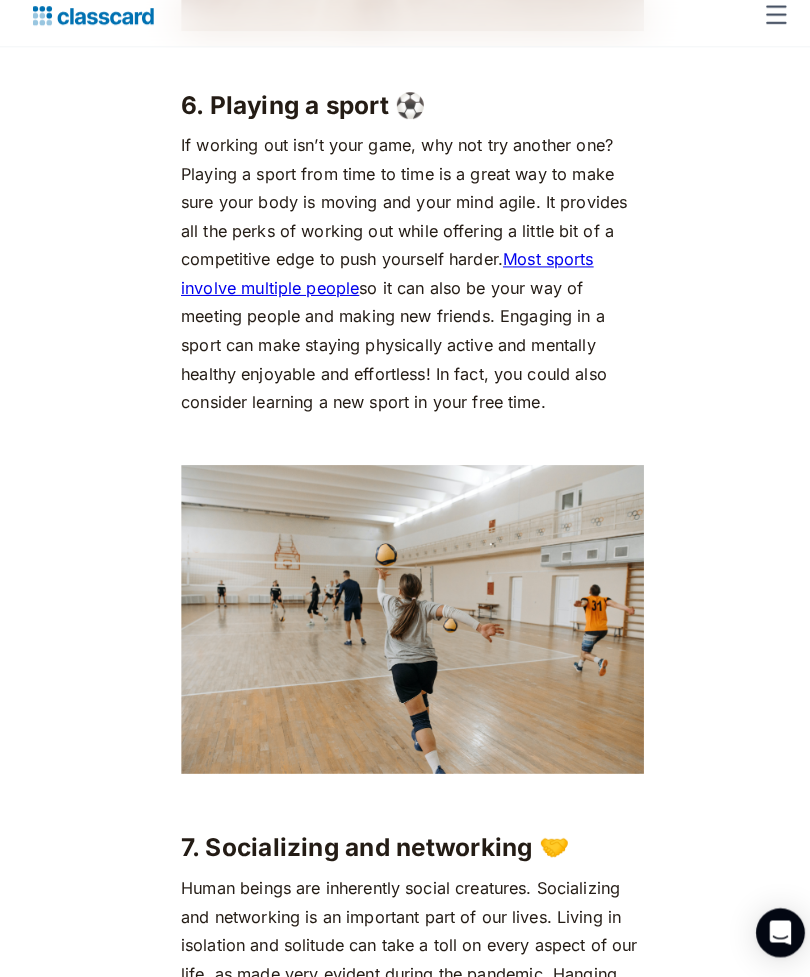 scroll, scrollTop: 7217, scrollLeft: 0, axis: vertical 